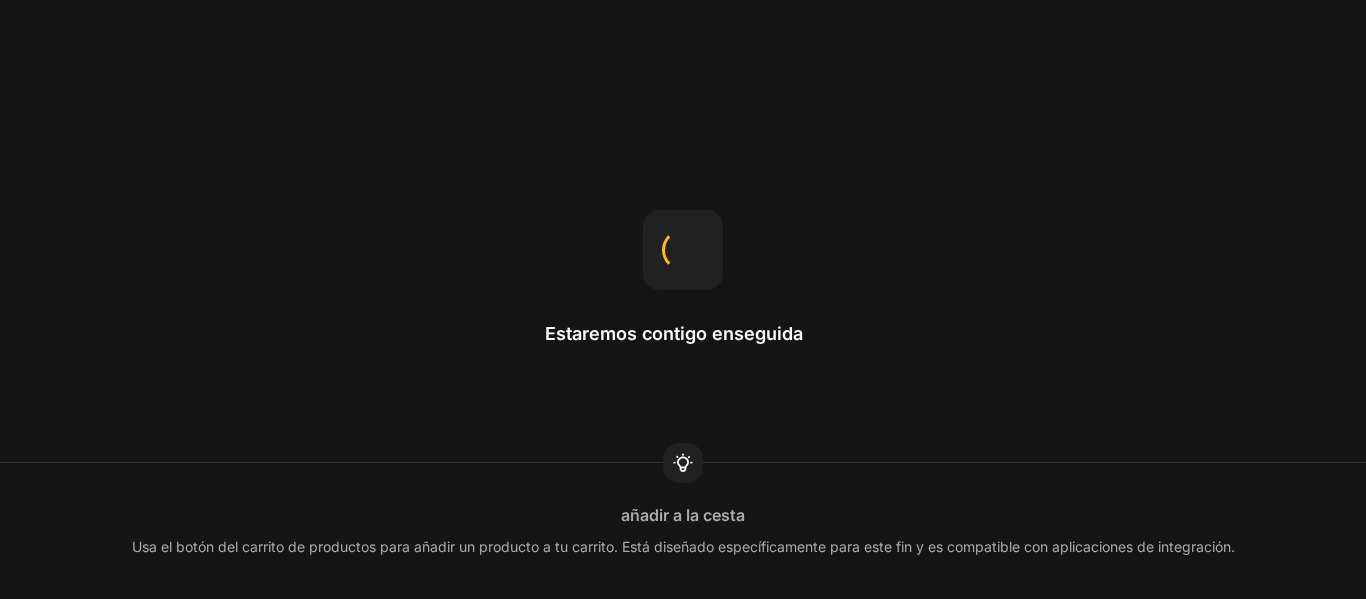 scroll, scrollTop: 0, scrollLeft: 0, axis: both 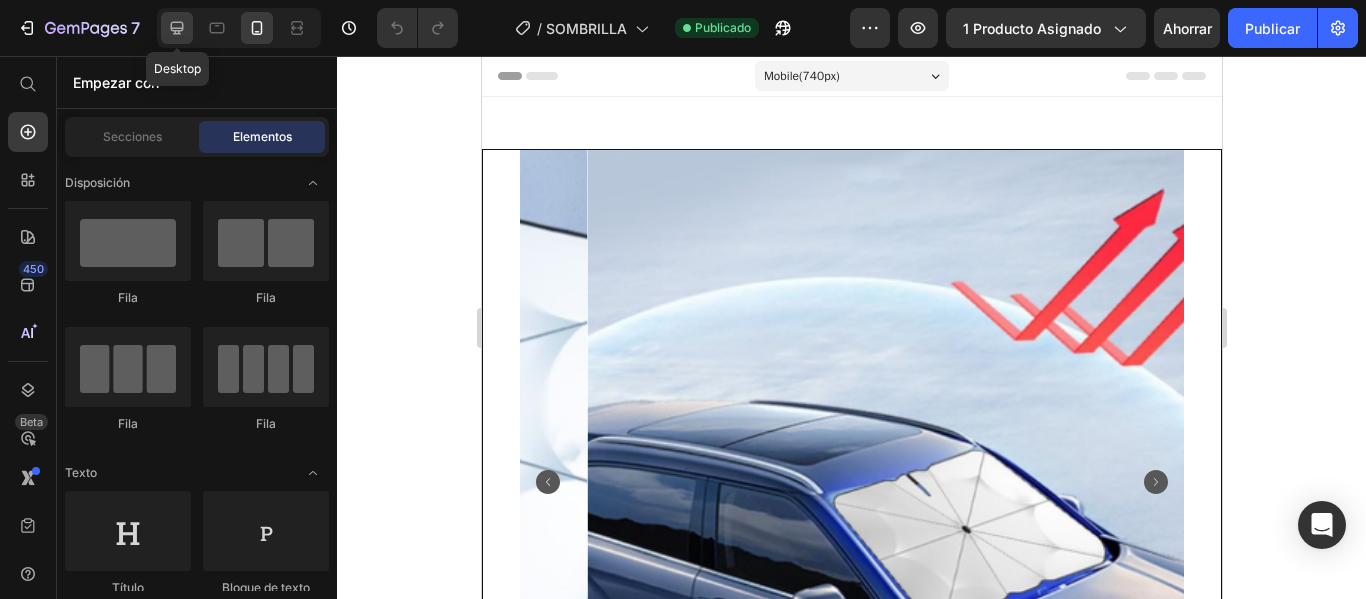 click 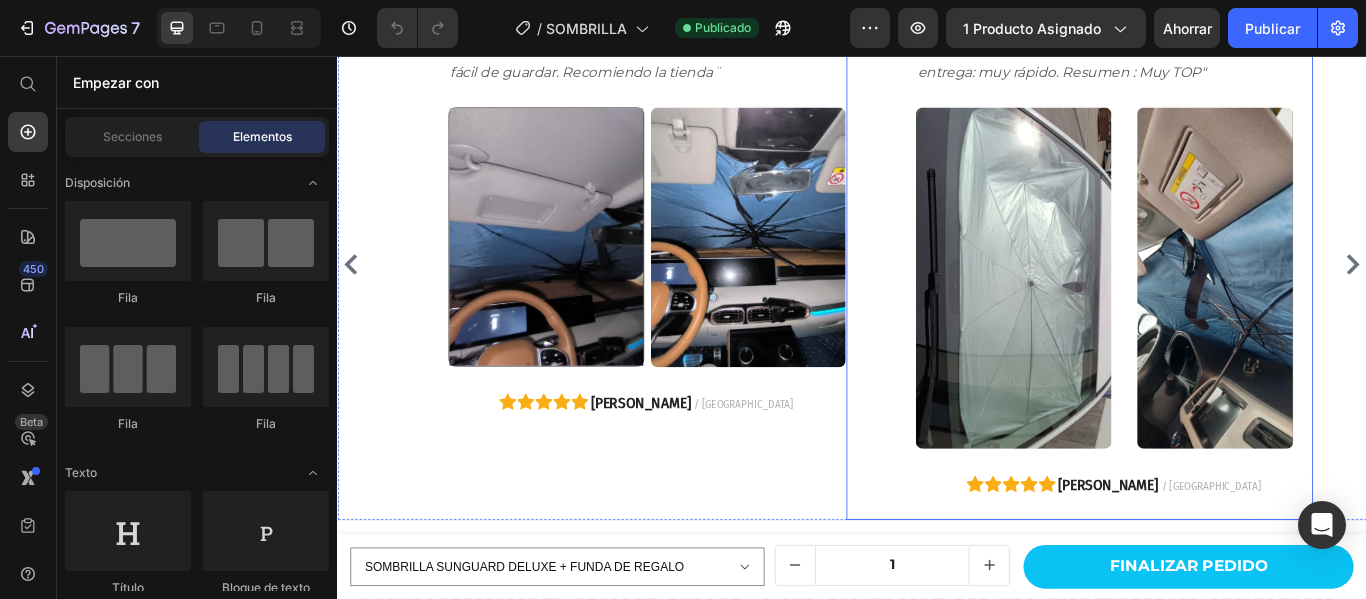 scroll, scrollTop: 3900, scrollLeft: 0, axis: vertical 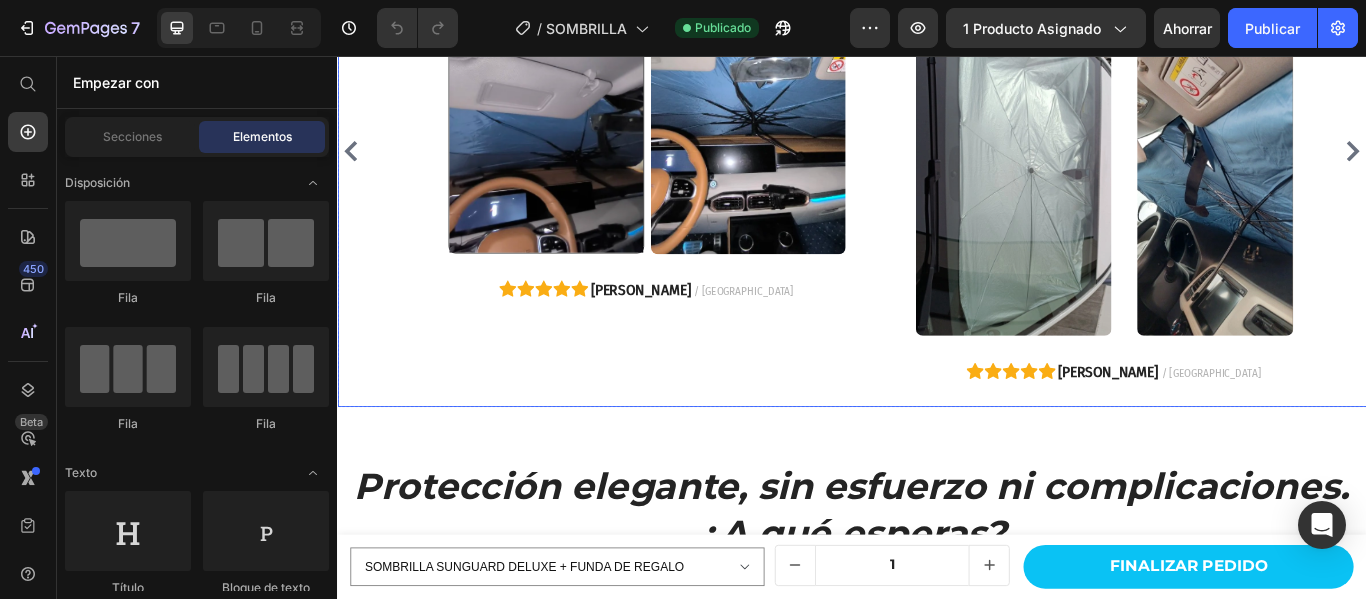 click 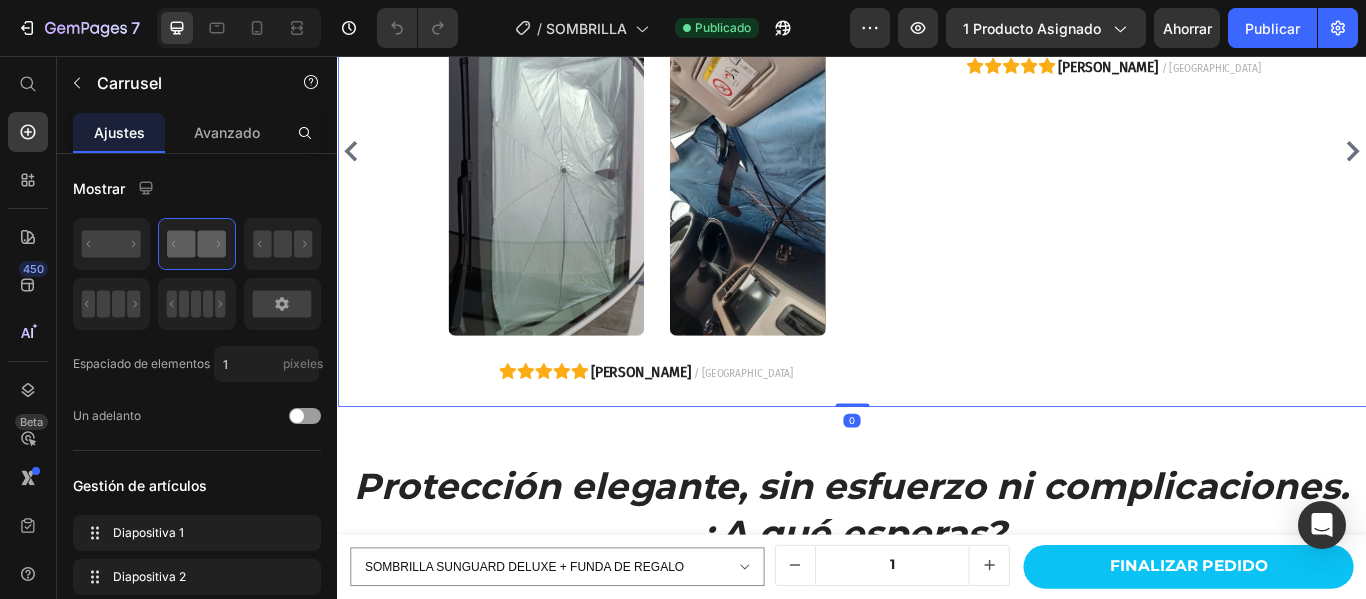 click on "Image "Lo acabo de recibir y estoy muy satisfecho , es mas compacto y ligero de lo que esperaba, sin resultar endeble, es facil de usar, maravilloso. Lo recomiendo es que buscaba muy practico" Text block Image Image Row
Icon
Icon
Icon
Icon
Icon   [PERSON_NAME]   / [GEOGRAPHIC_DATA]" at bounding box center [1202, 167] 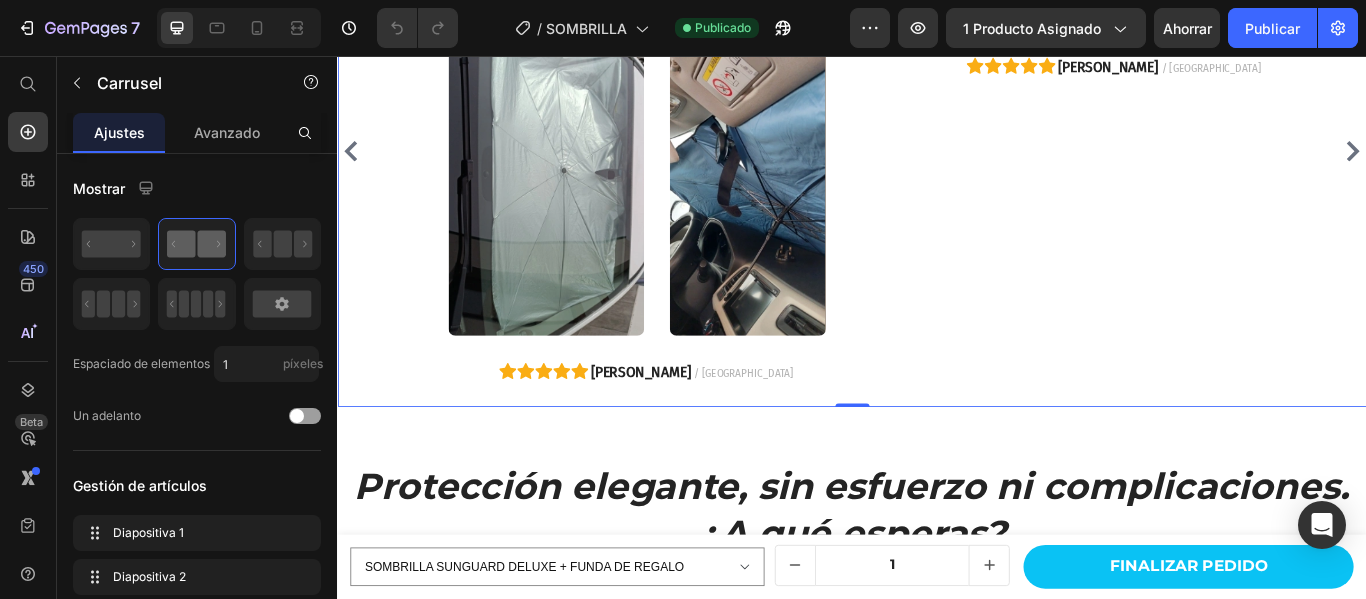 click 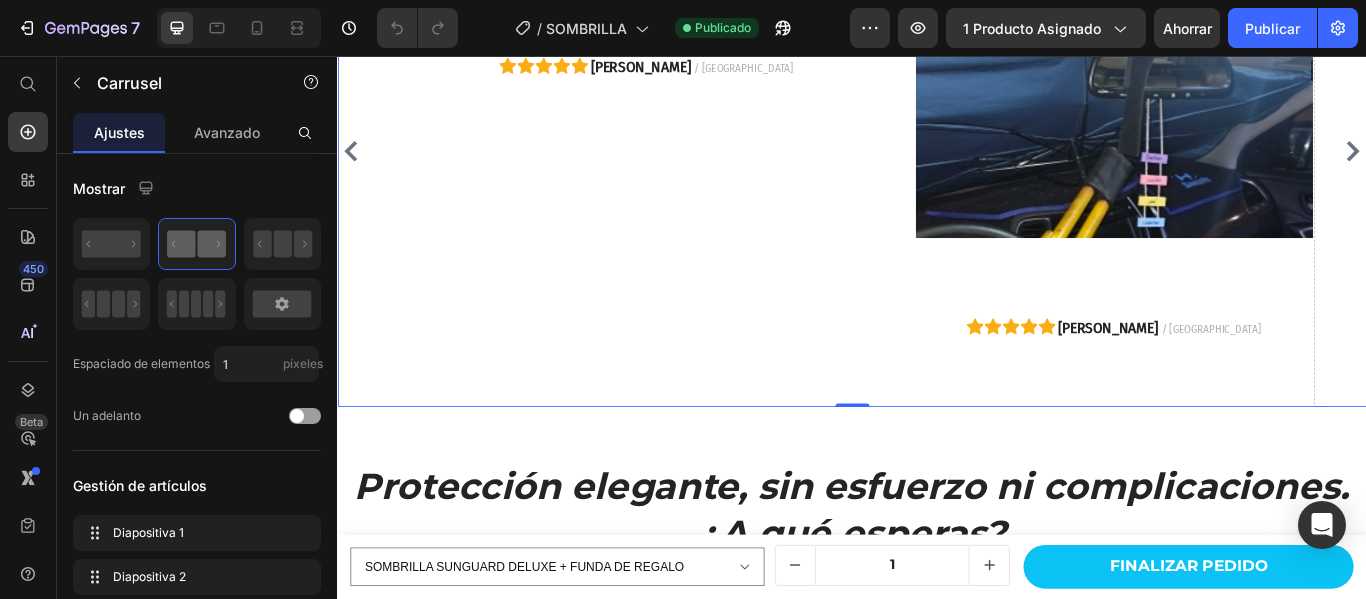 click 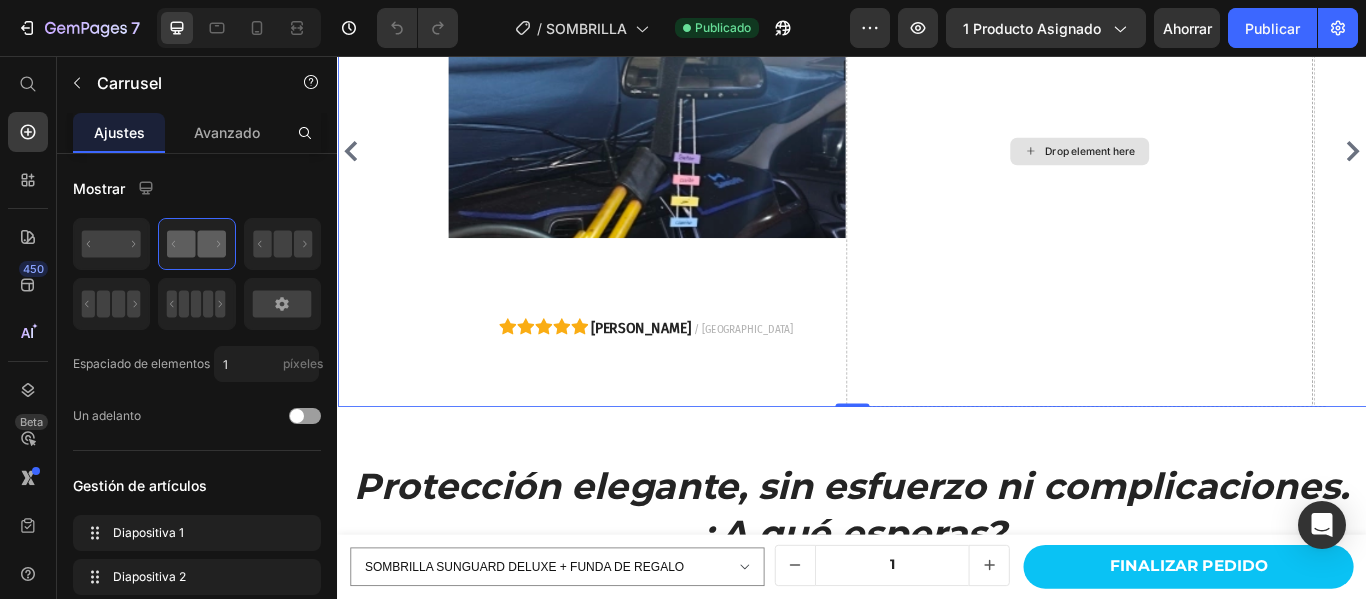 click on "Drop element here" at bounding box center (1202, 167) 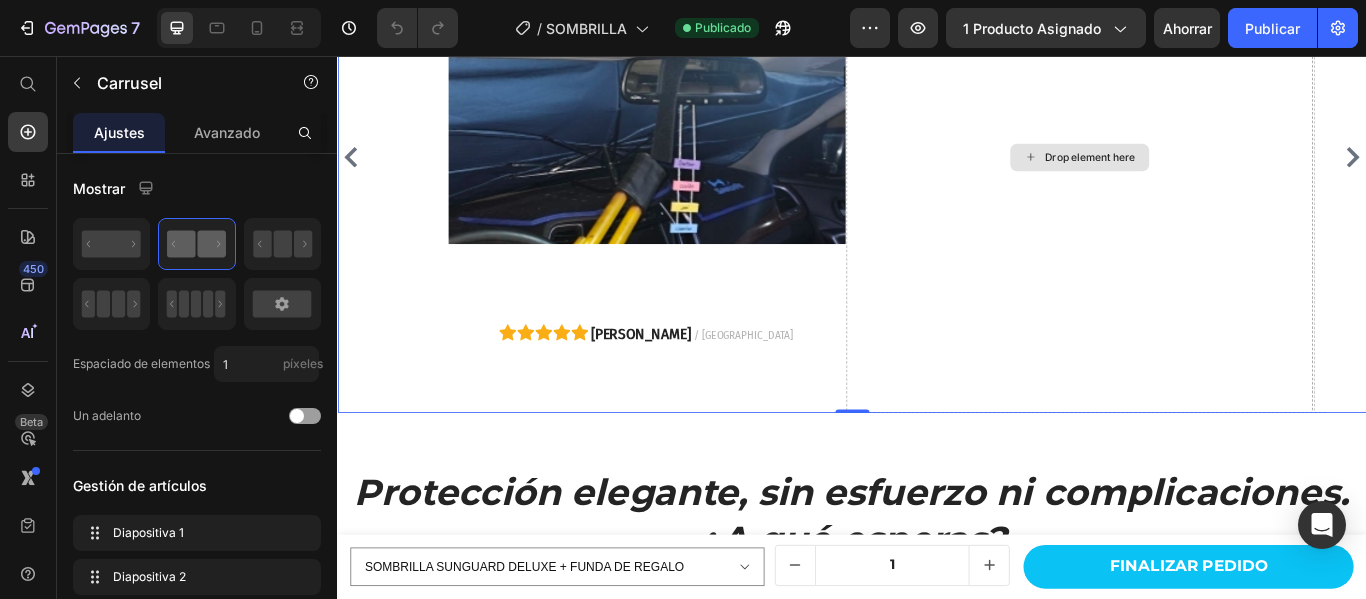 scroll, scrollTop: 3500, scrollLeft: 0, axis: vertical 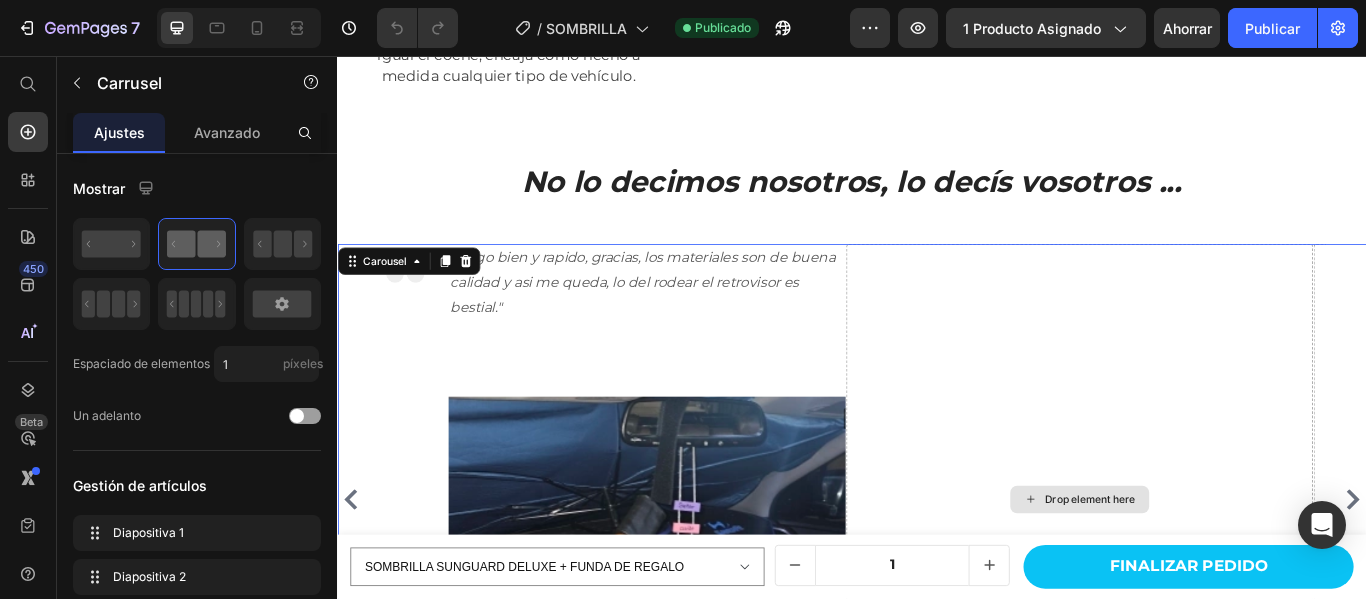 click on "Drop element here" at bounding box center [1202, 573] 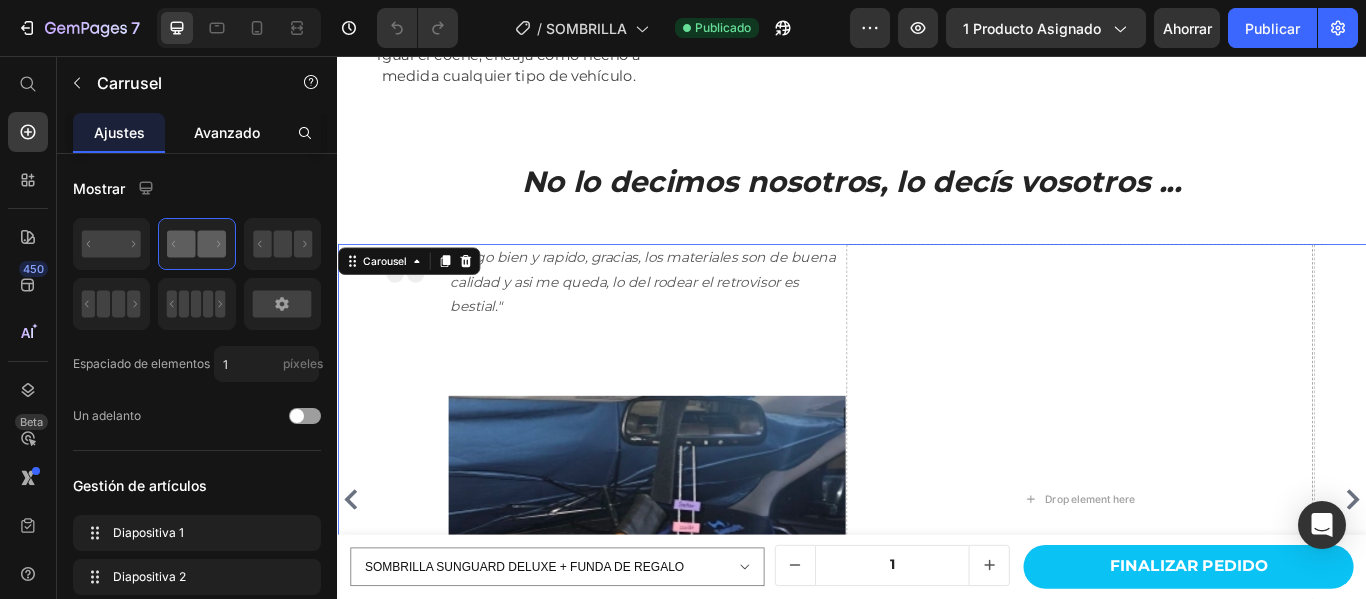 click on "Avanzado" at bounding box center (227, 132) 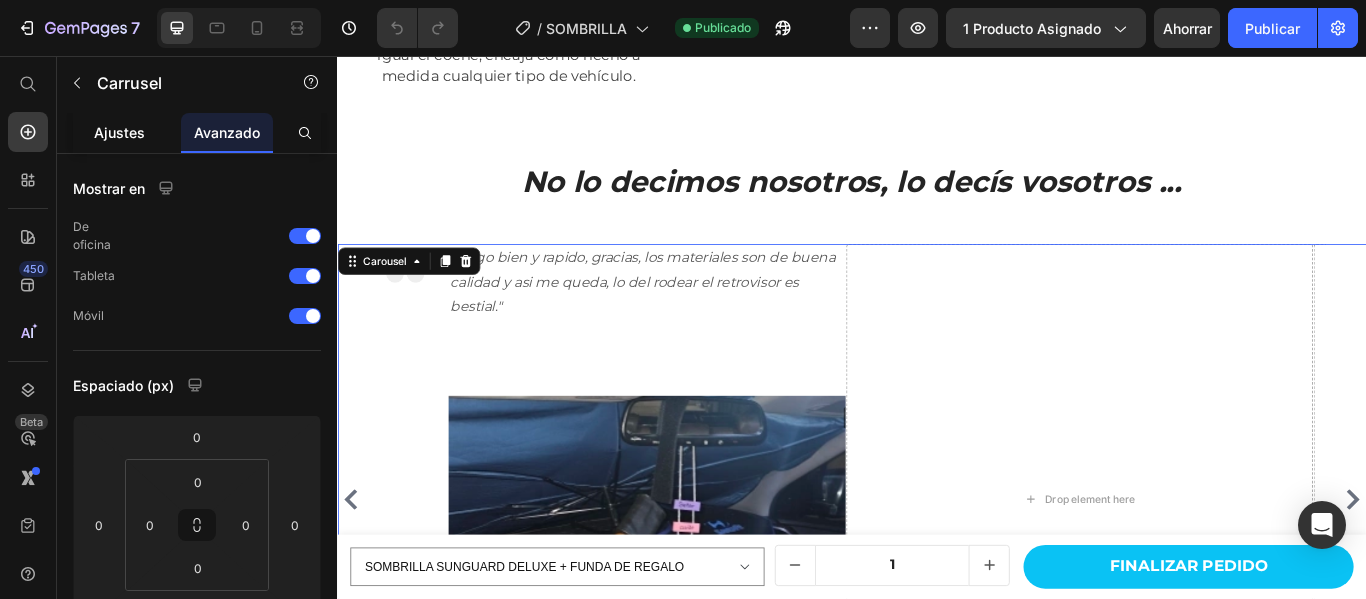 drag, startPoint x: 140, startPoint y: 131, endPoint x: 185, endPoint y: 270, distance: 146.1027 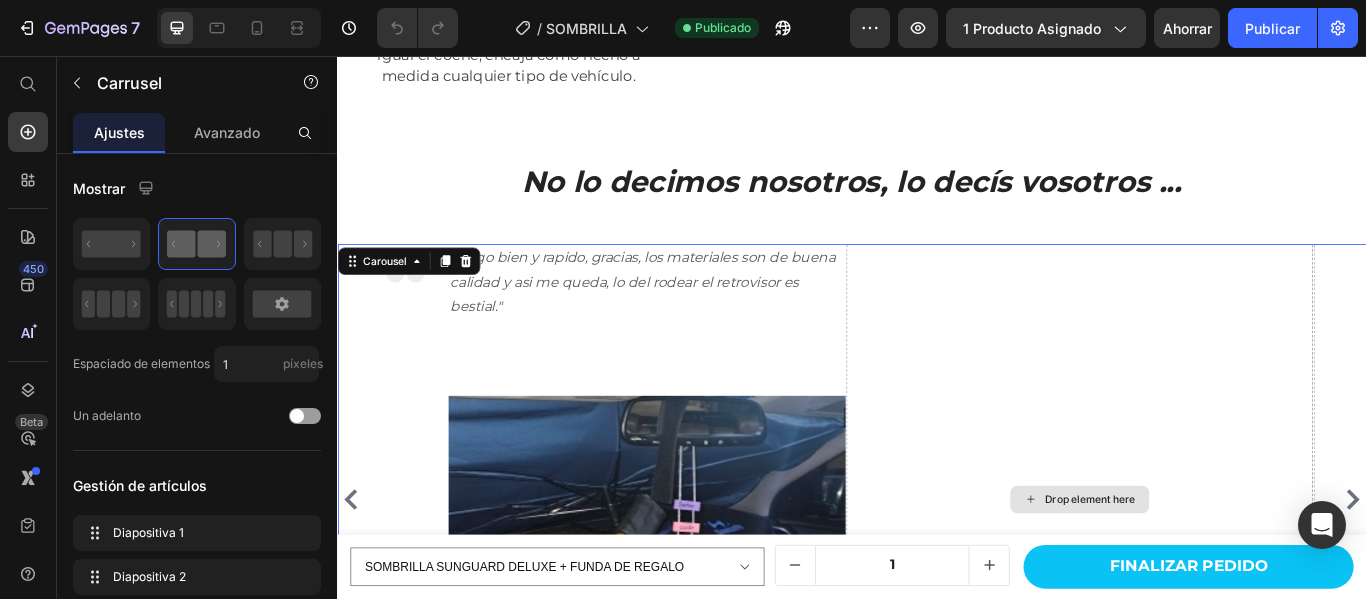 click on "Drop element here" at bounding box center (1202, 573) 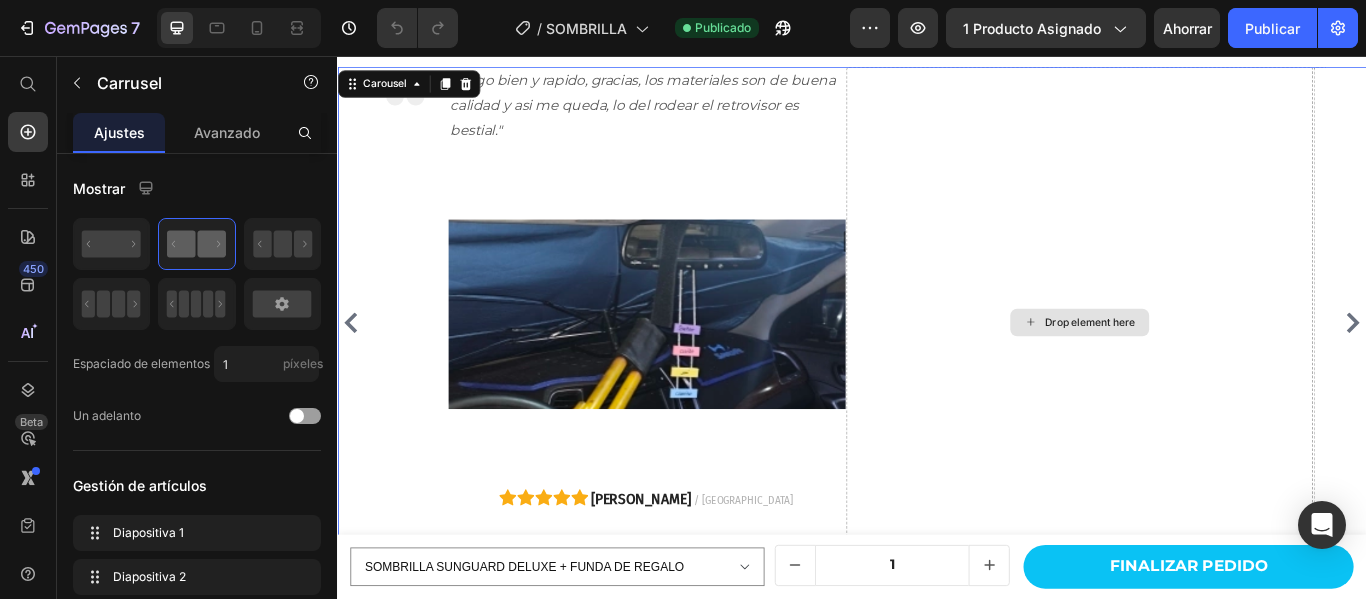 scroll, scrollTop: 3800, scrollLeft: 0, axis: vertical 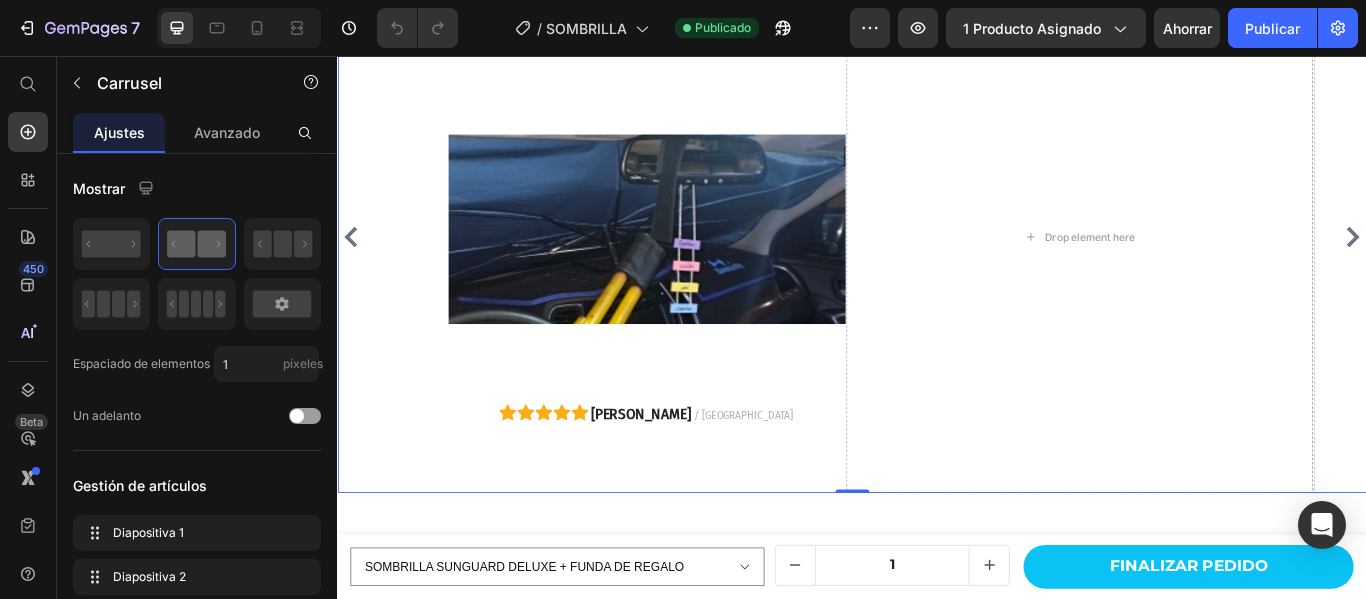 click 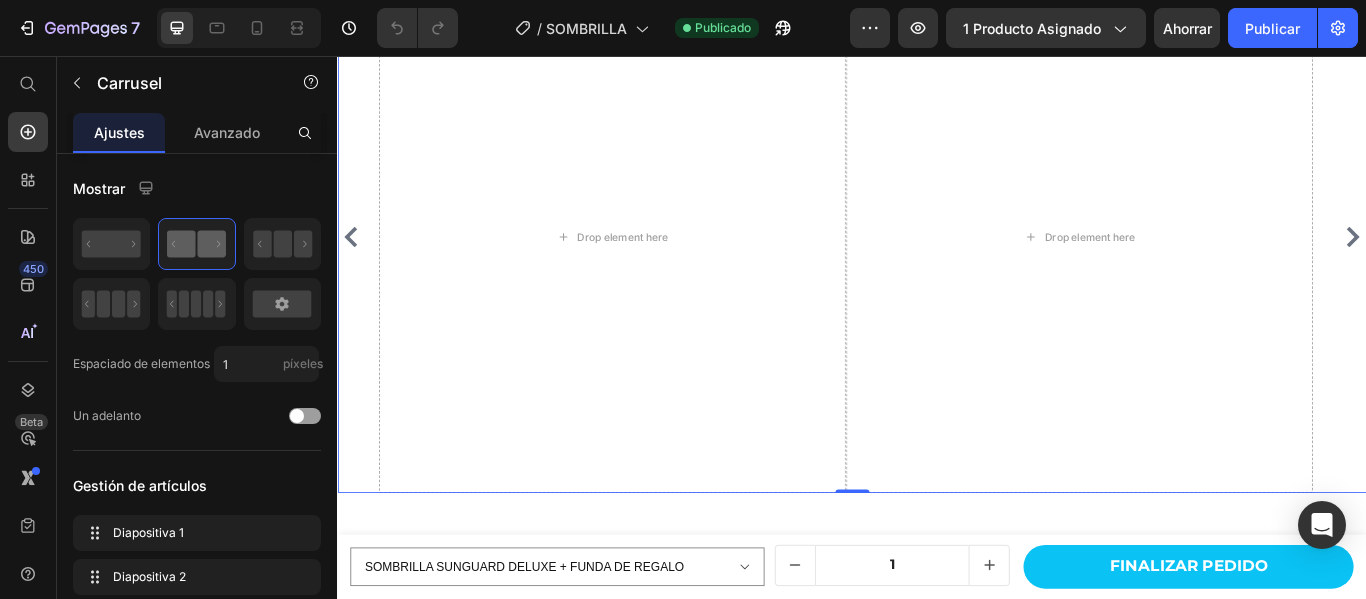 click 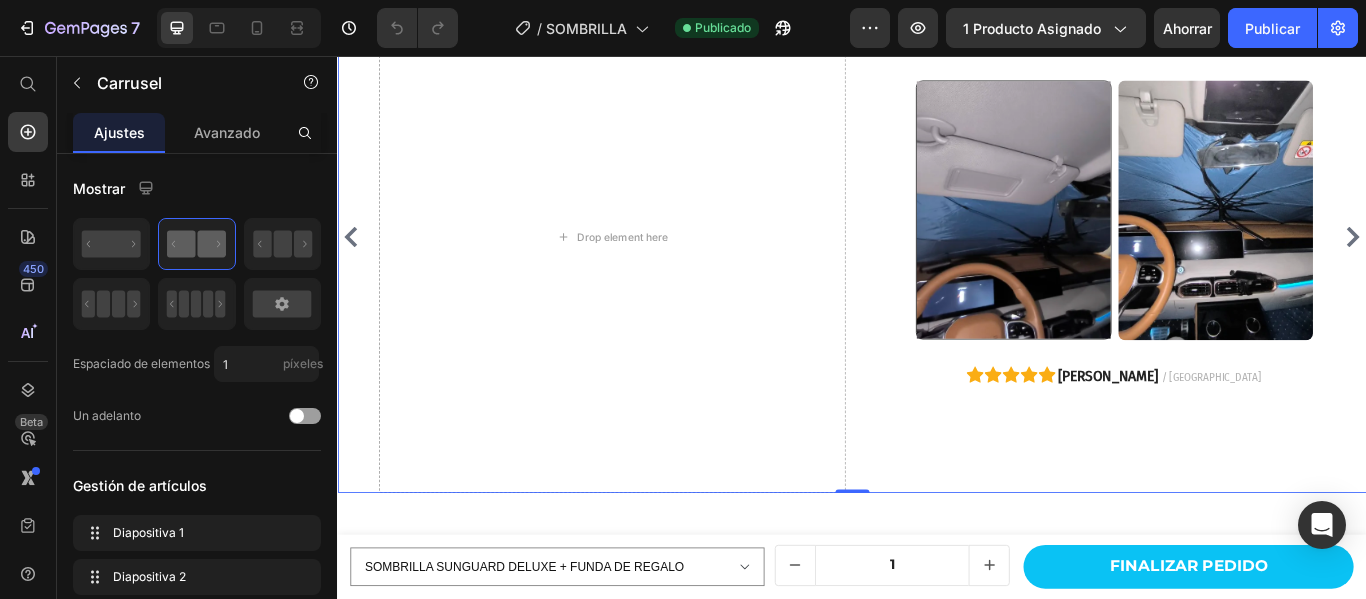 click 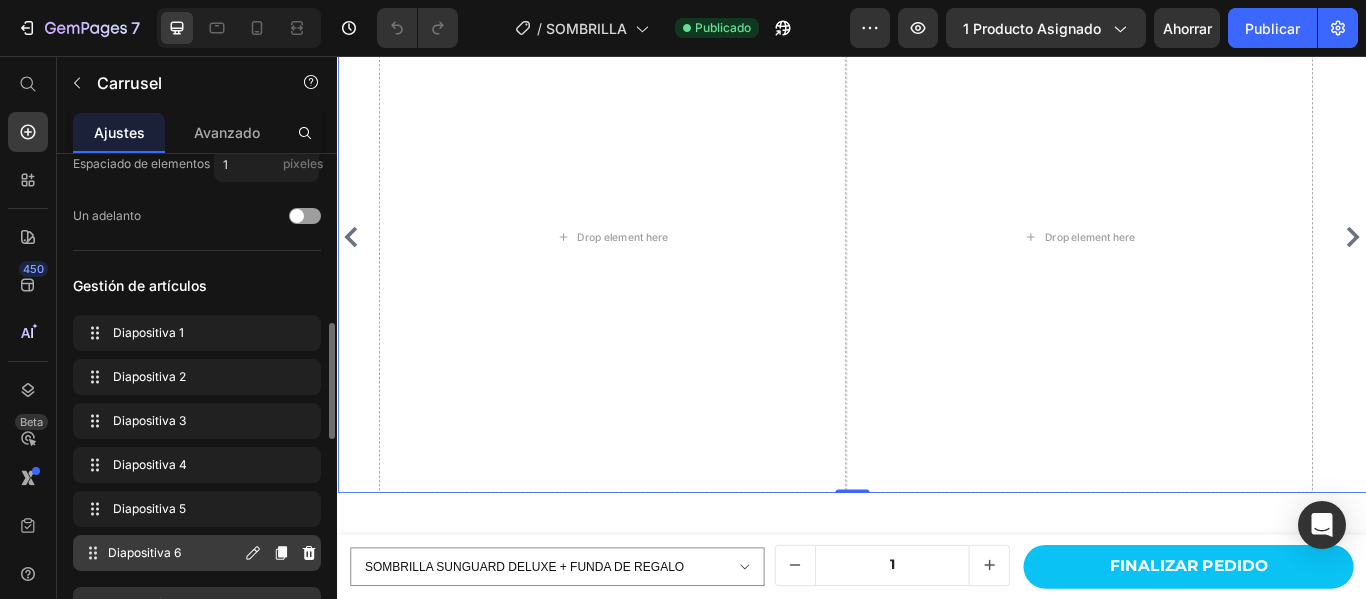 scroll, scrollTop: 300, scrollLeft: 0, axis: vertical 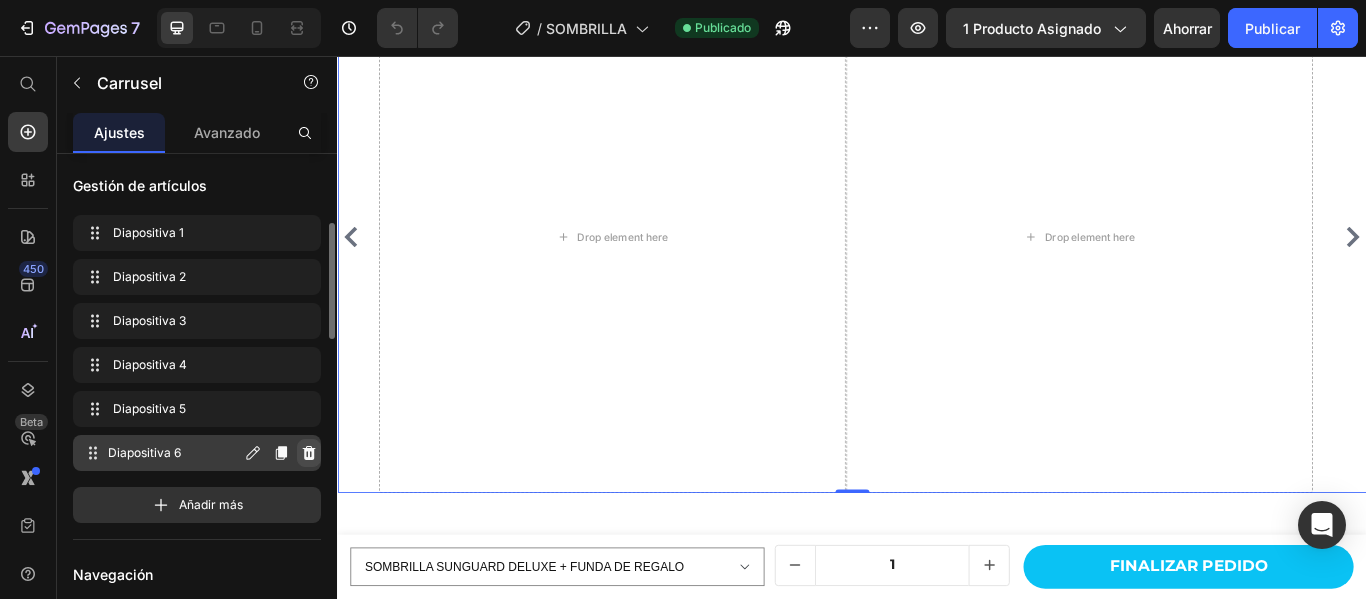 click 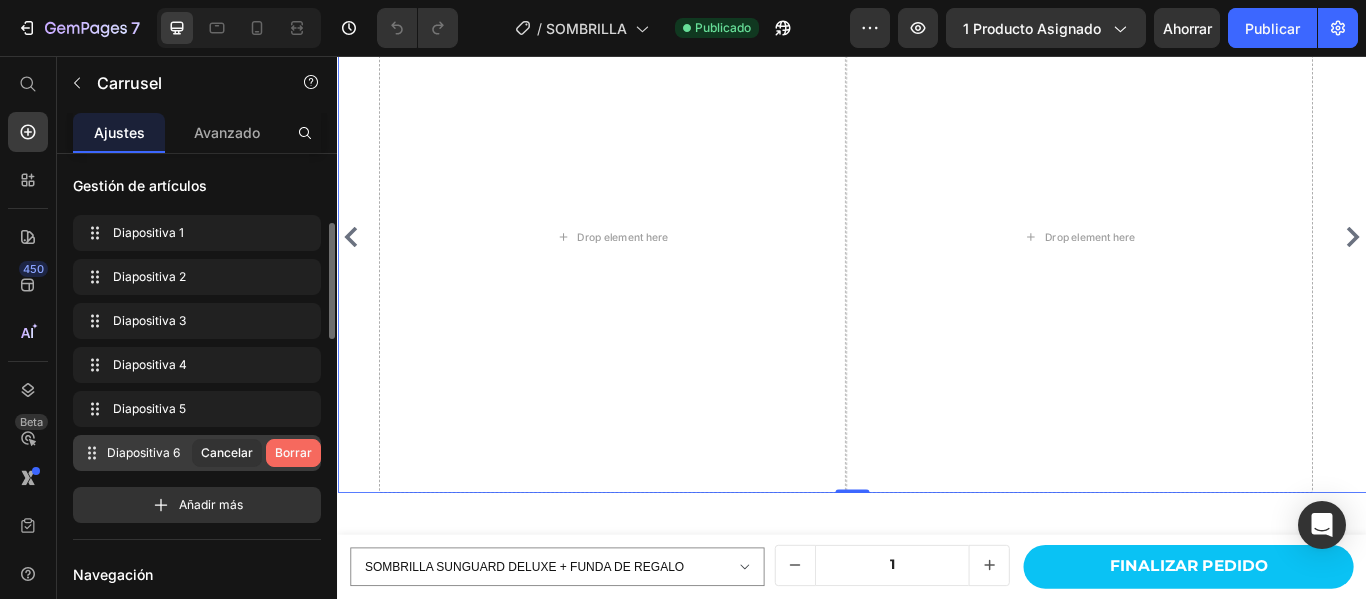 click on "Borrar" at bounding box center [293, 452] 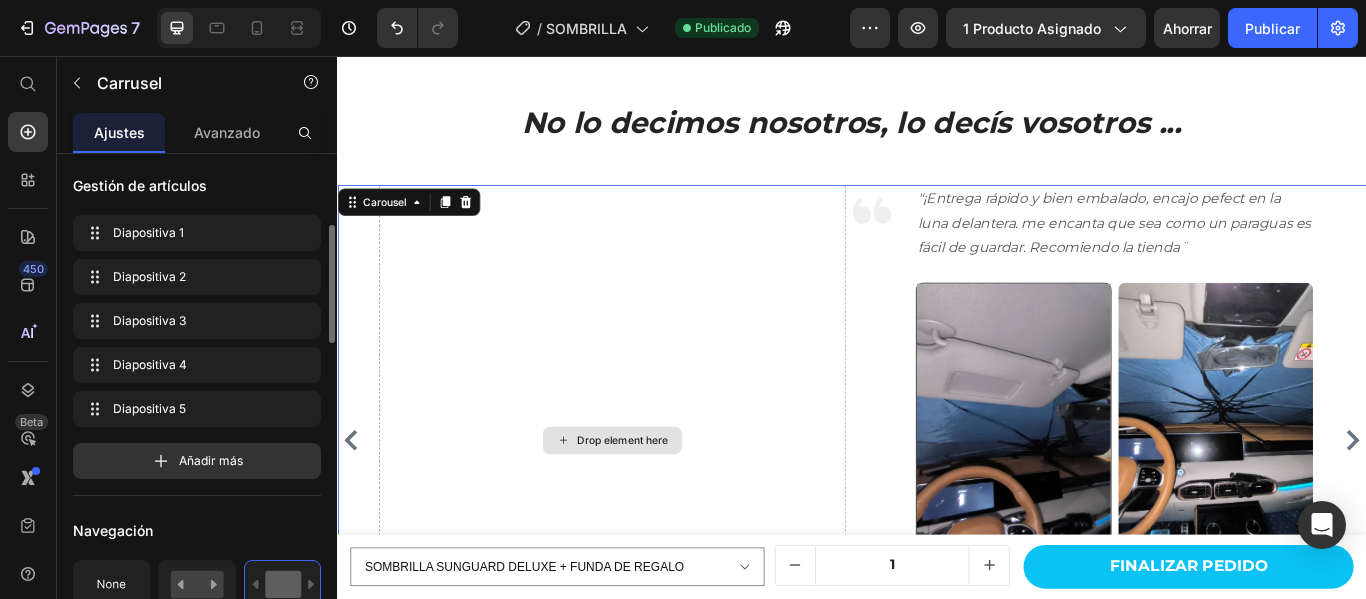 scroll, scrollTop: 3500, scrollLeft: 0, axis: vertical 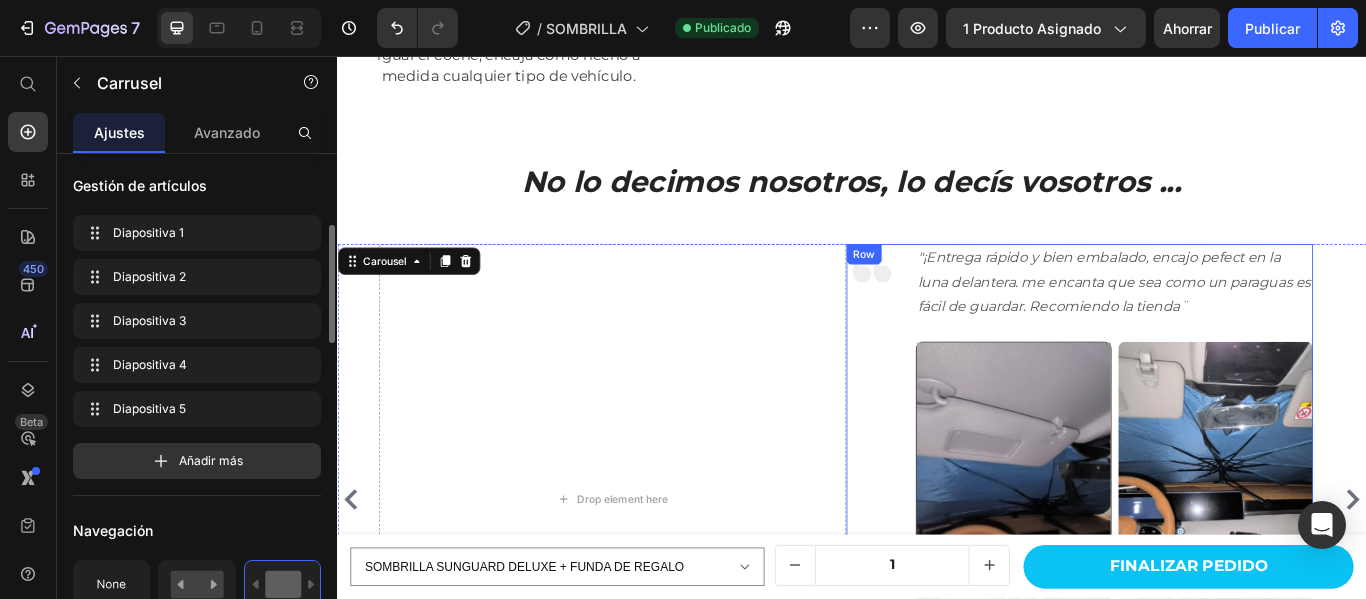 click on "Image" at bounding box center (960, 527) 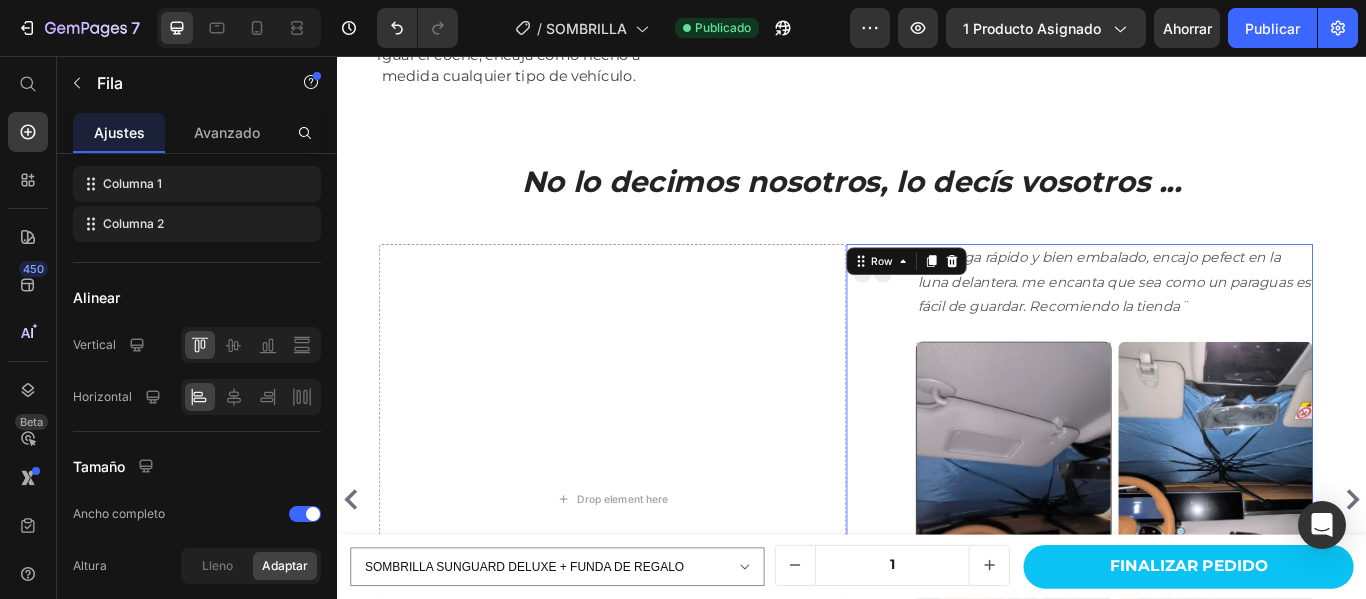 scroll, scrollTop: 0, scrollLeft: 0, axis: both 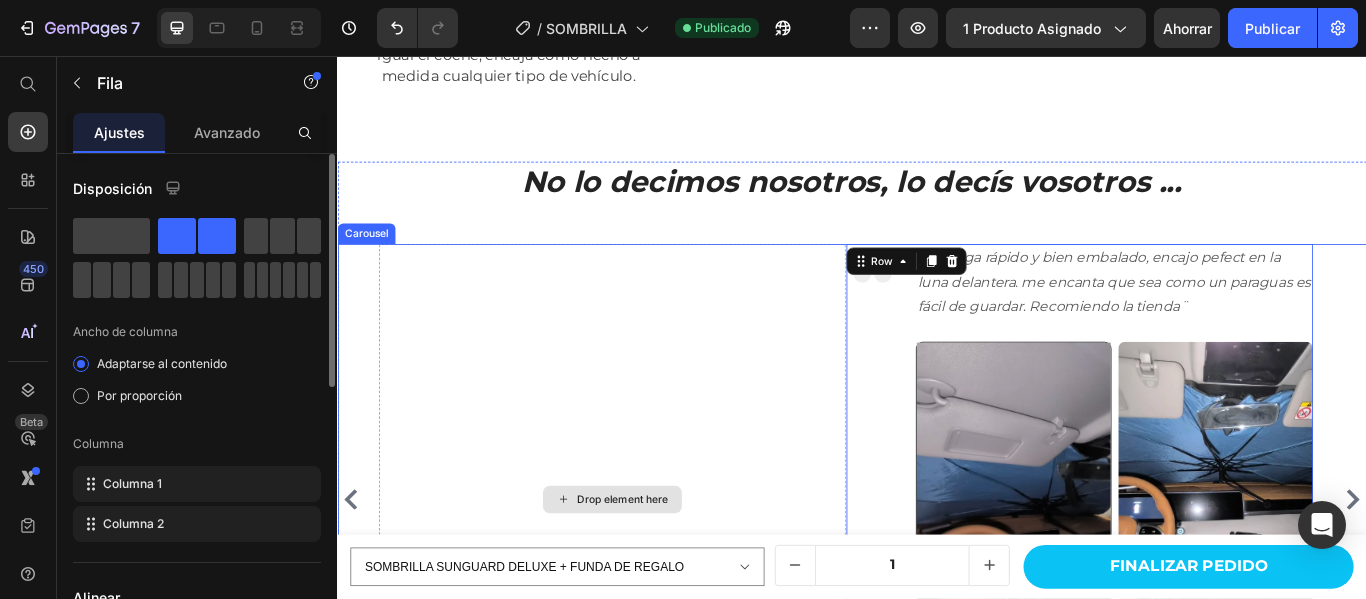 click on "Drop element here" at bounding box center [657, 573] 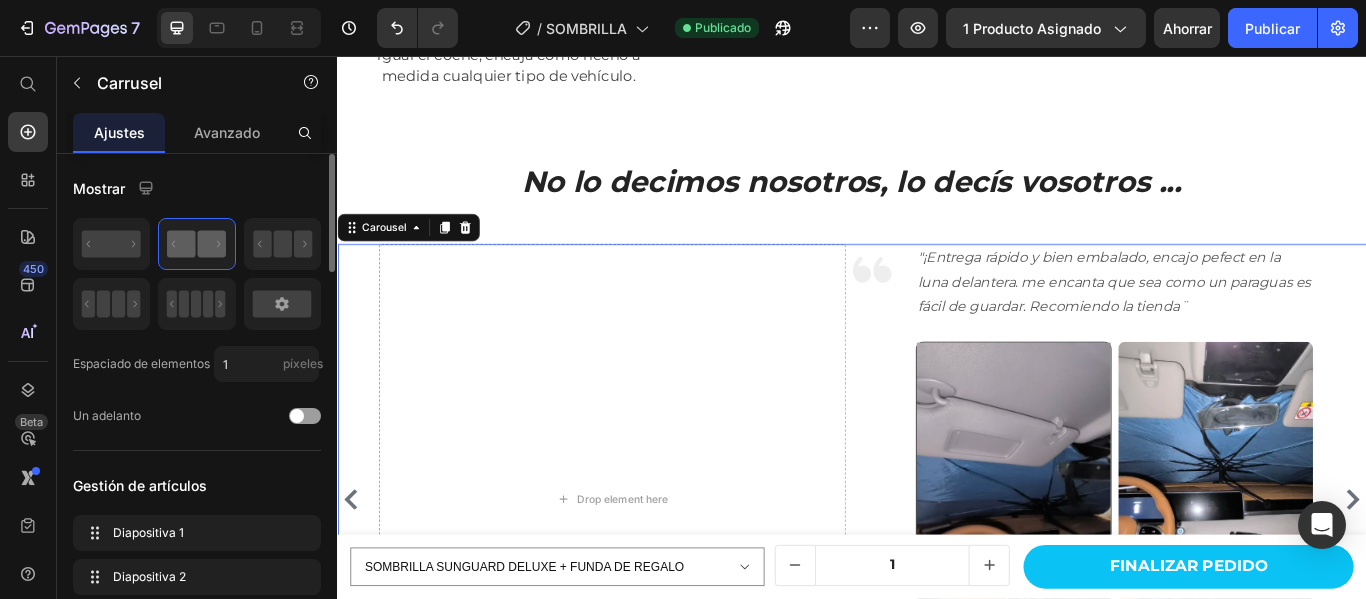 click 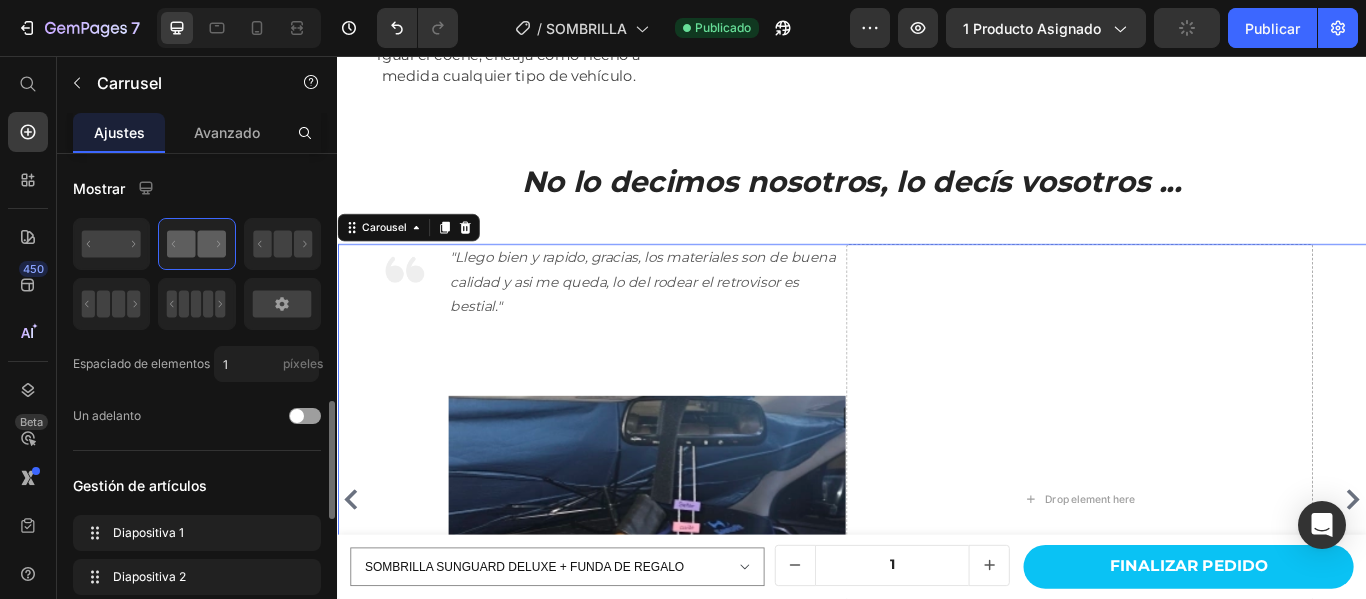 scroll, scrollTop: 200, scrollLeft: 0, axis: vertical 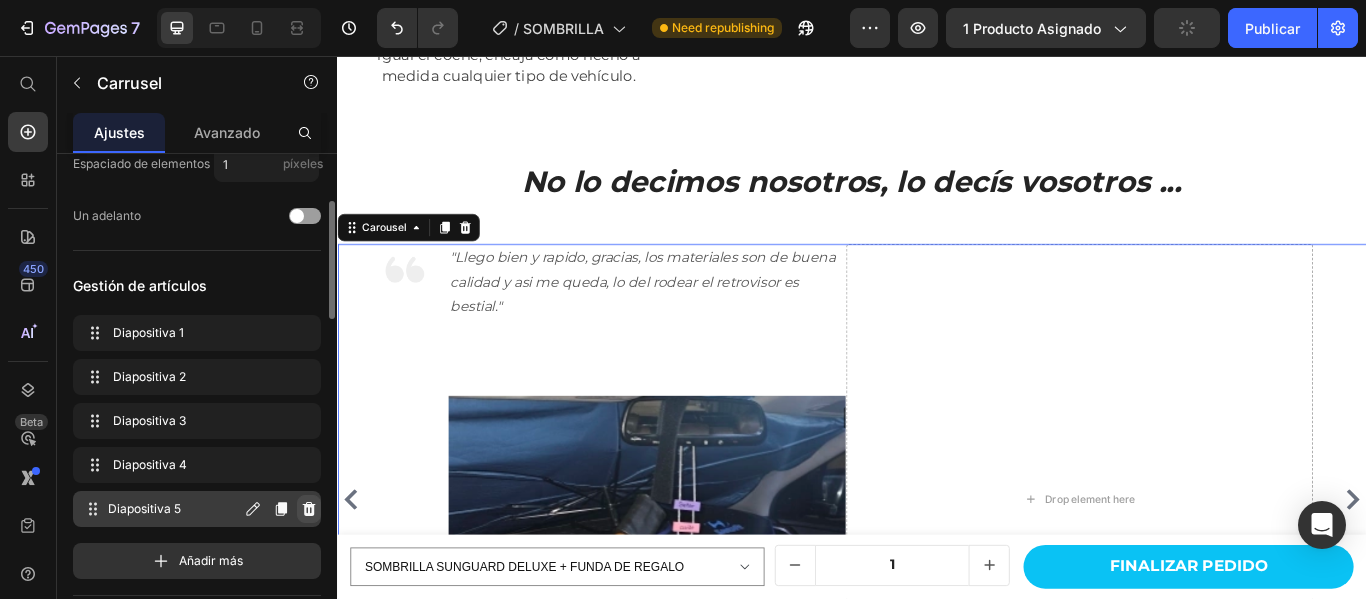 click 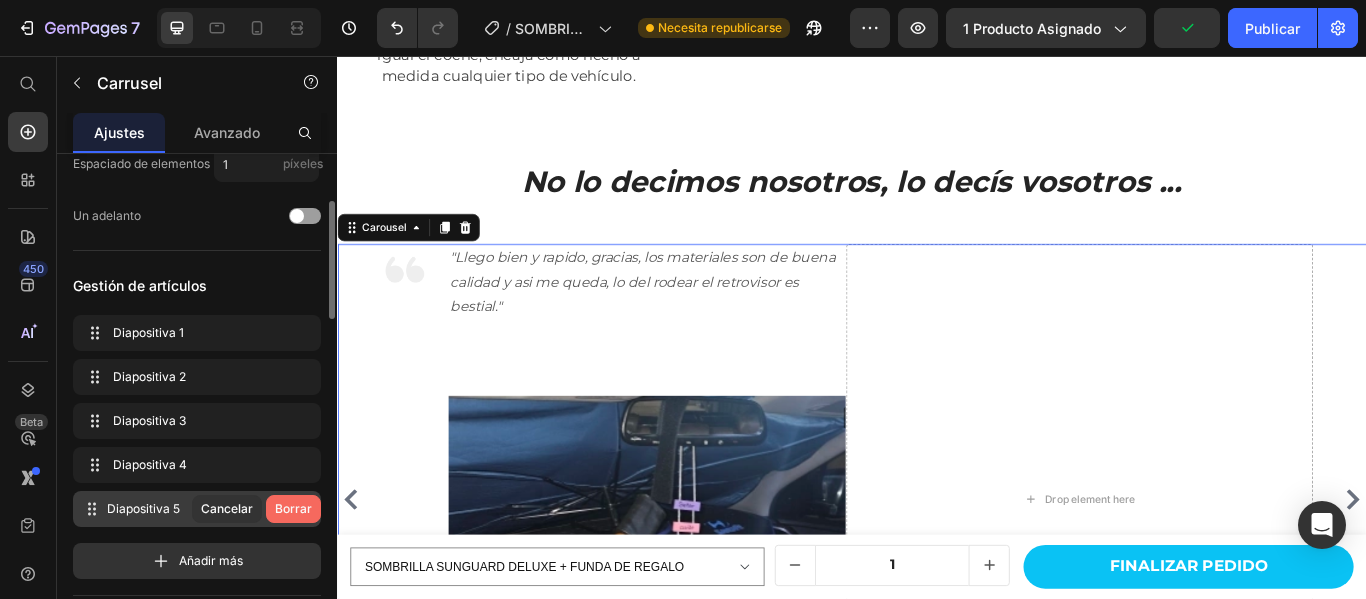 click on "Borrar" at bounding box center (293, 508) 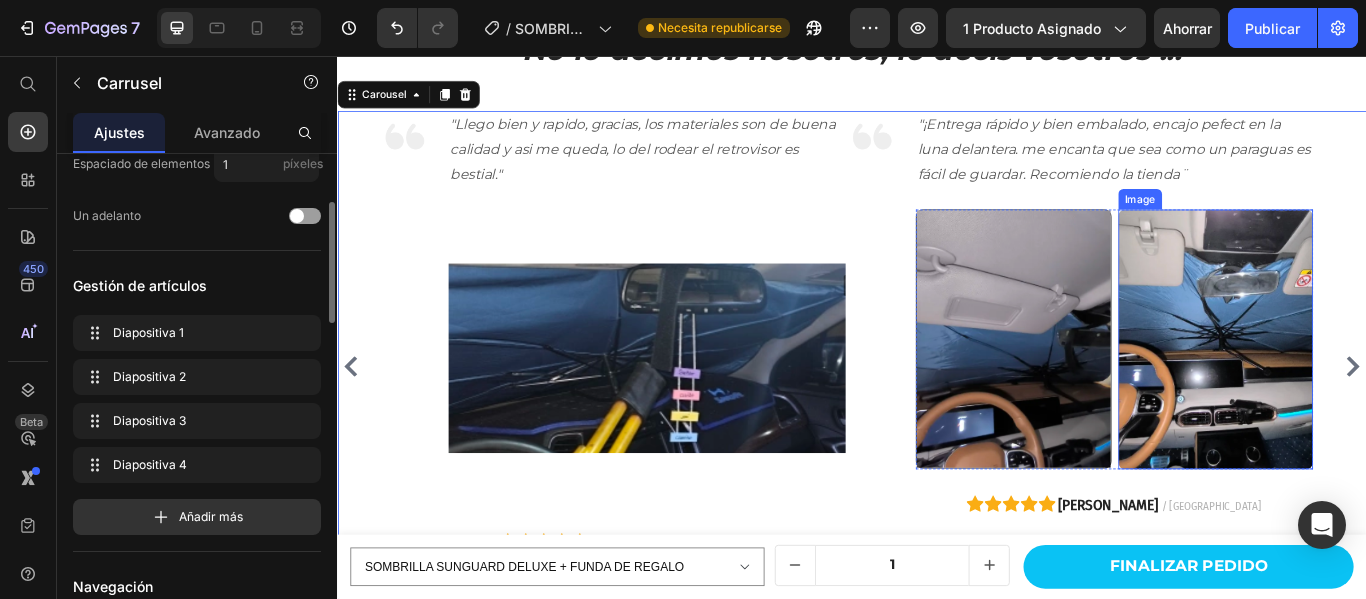 scroll, scrollTop: 3700, scrollLeft: 0, axis: vertical 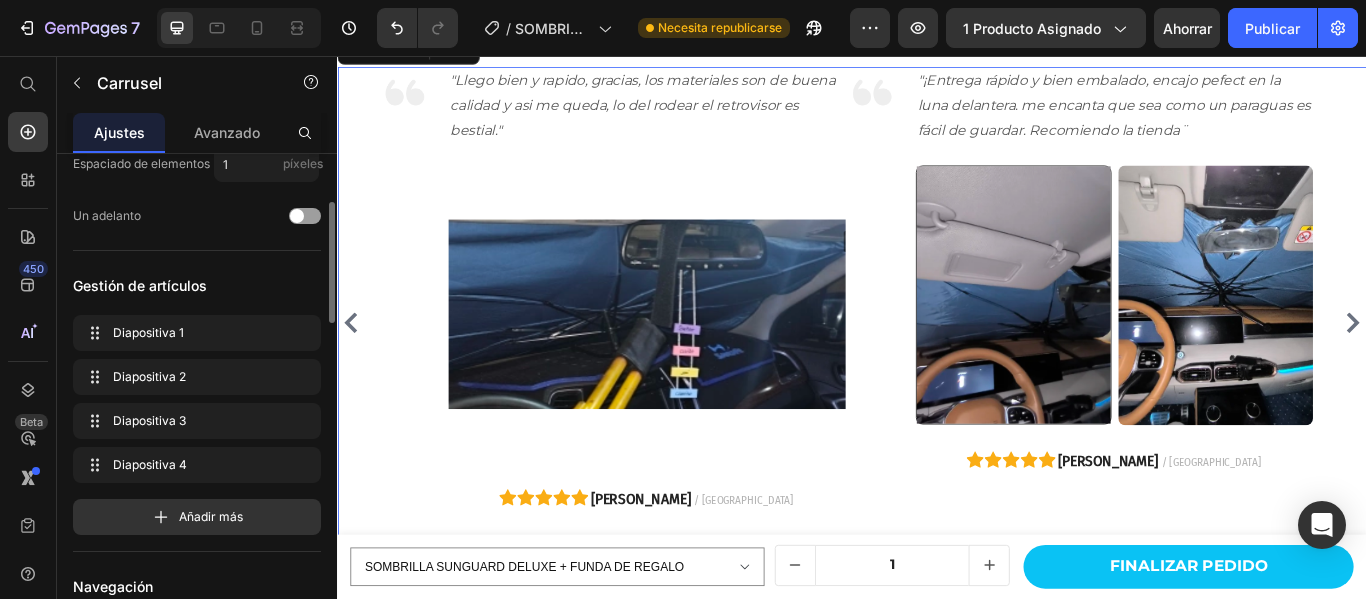 click 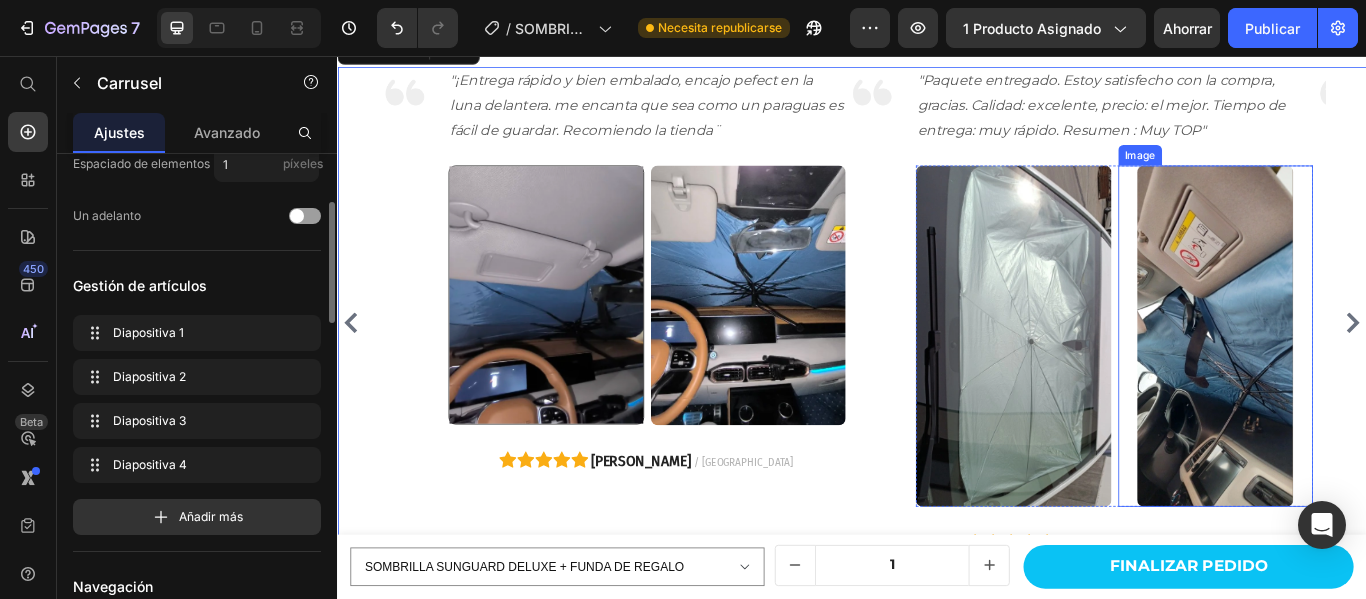 click at bounding box center [1361, 383] 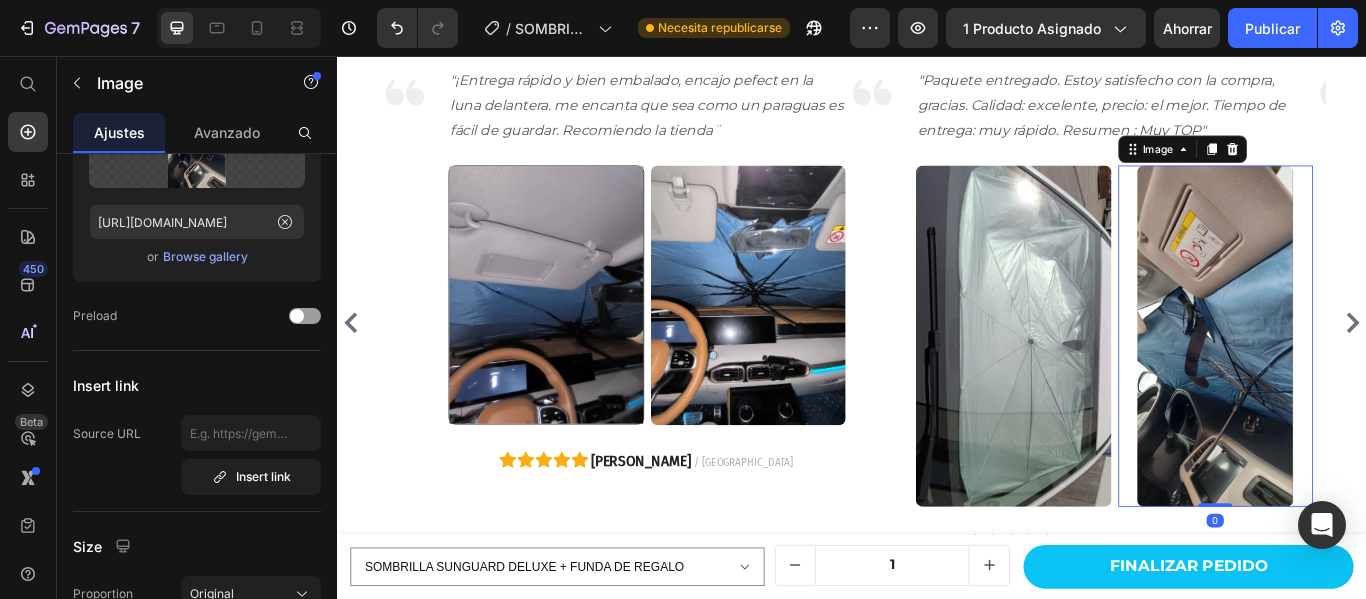 scroll, scrollTop: 0, scrollLeft: 0, axis: both 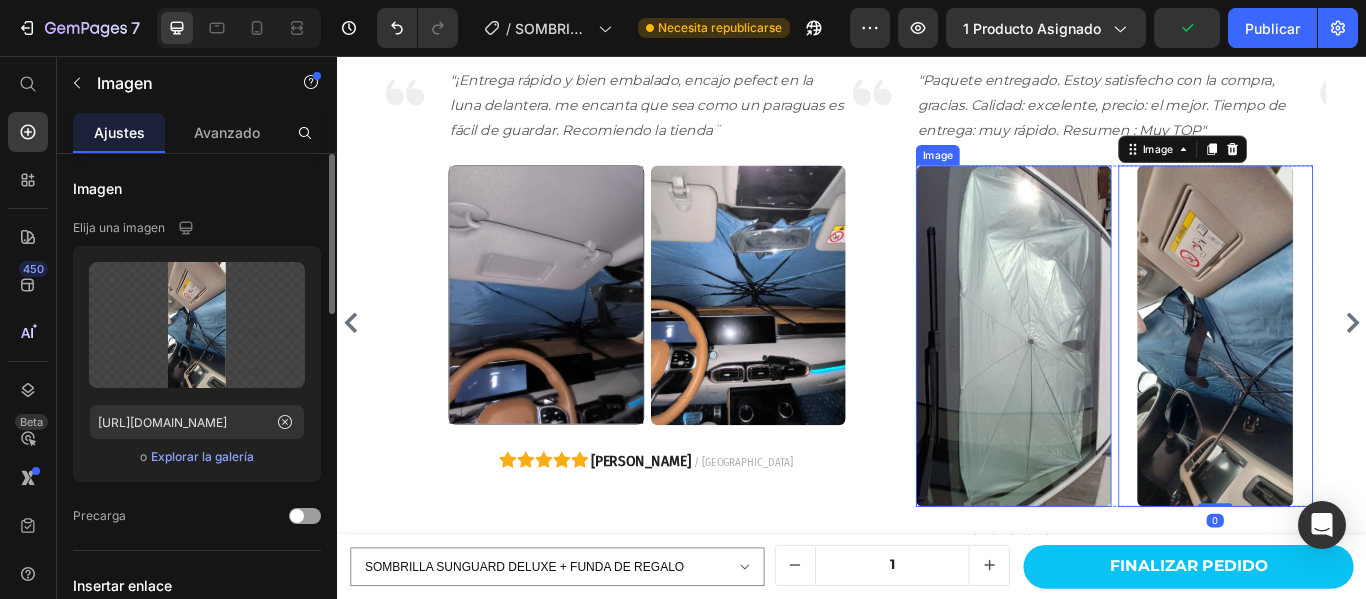 click at bounding box center [1125, 383] 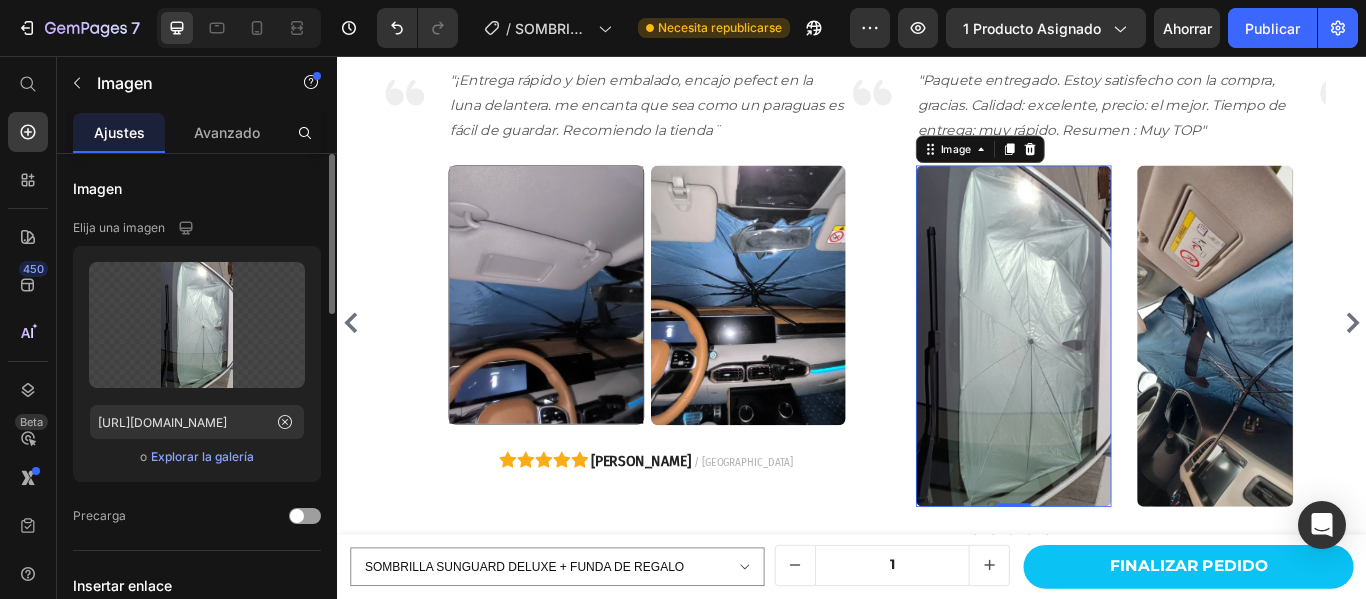 click at bounding box center [1125, 383] 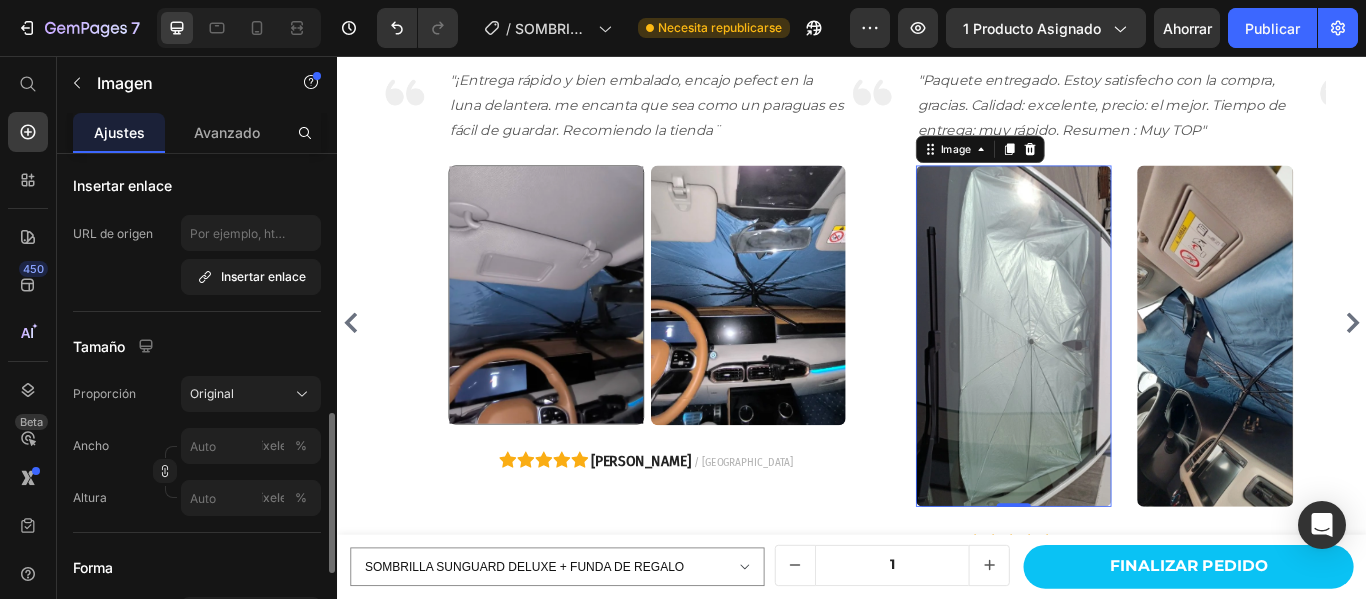 scroll, scrollTop: 500, scrollLeft: 0, axis: vertical 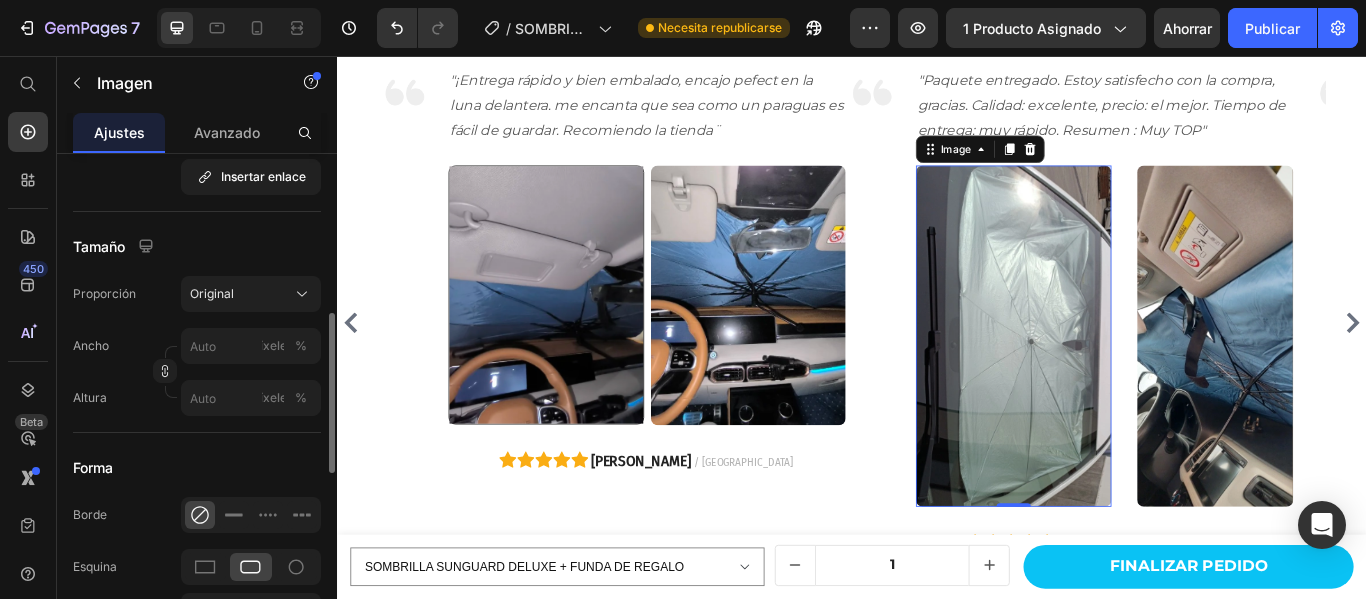 click 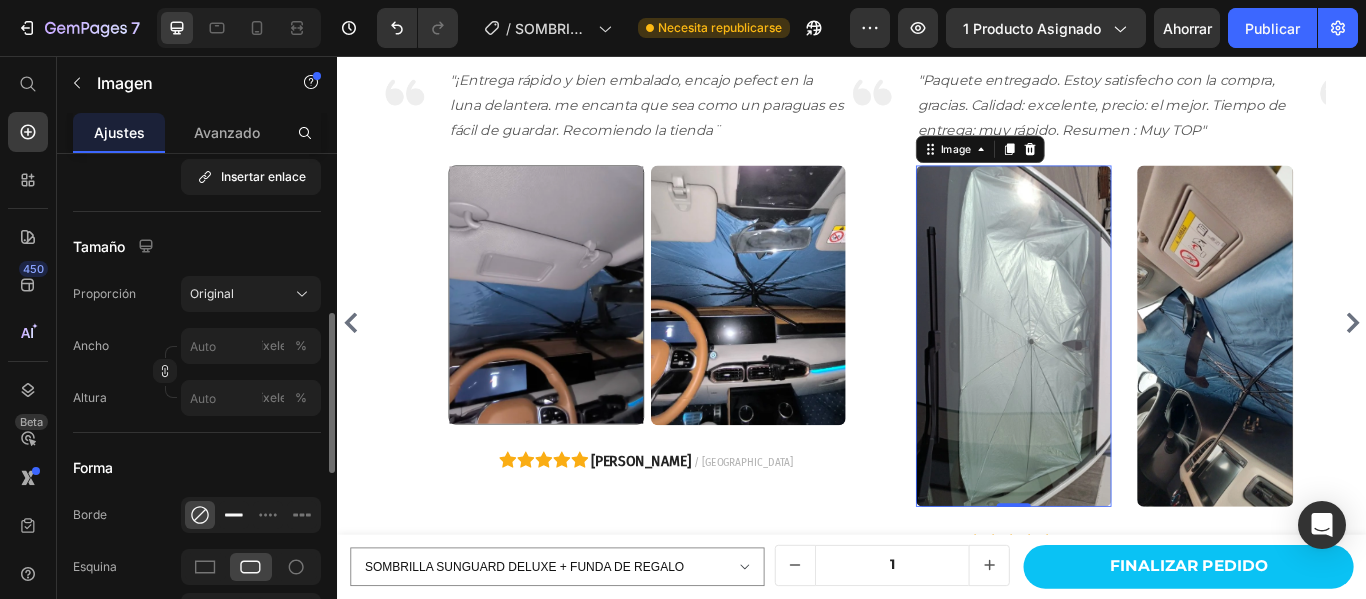 click 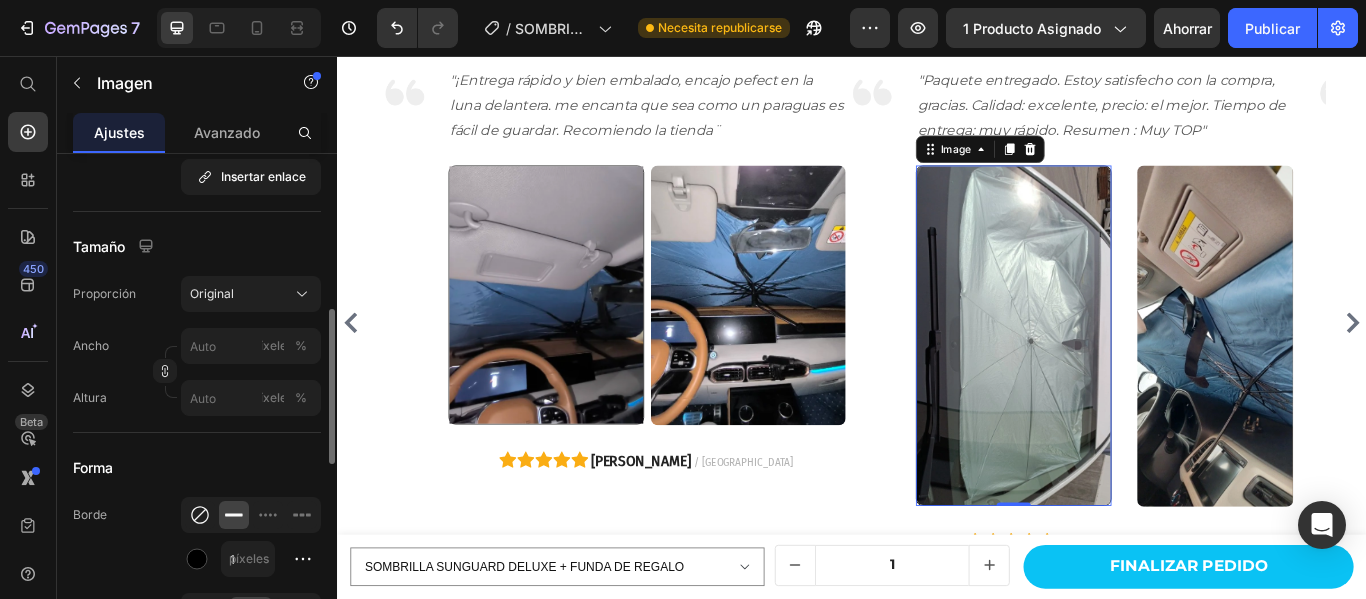 click 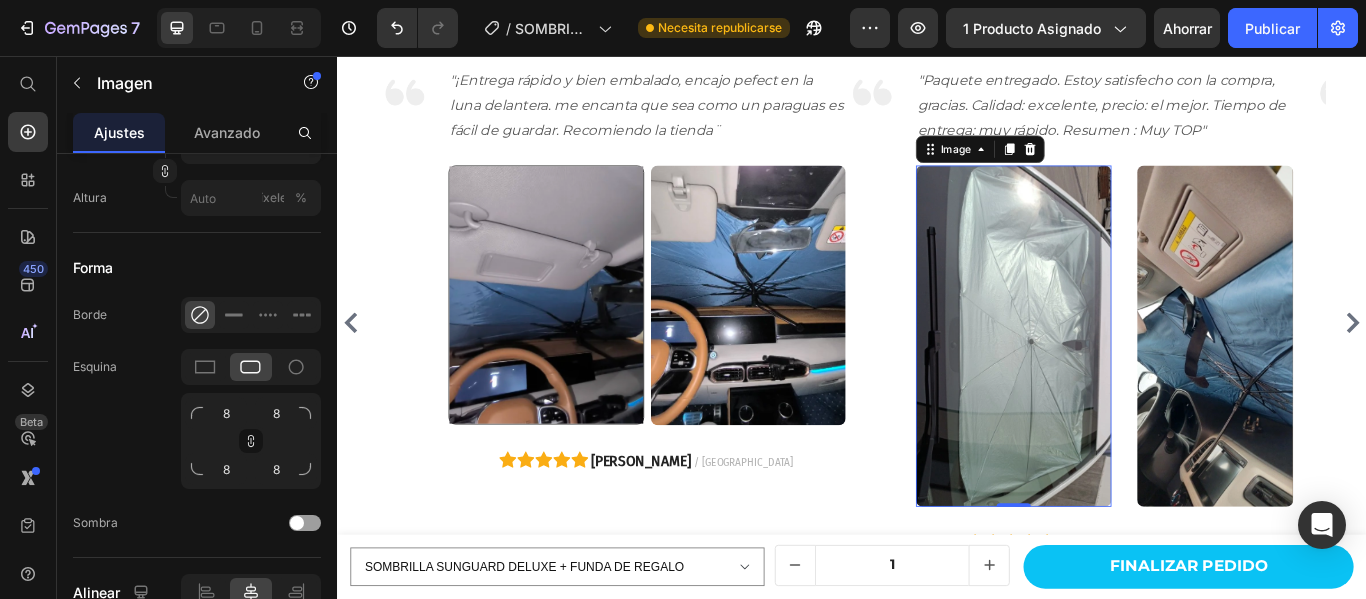 scroll, scrollTop: 900, scrollLeft: 0, axis: vertical 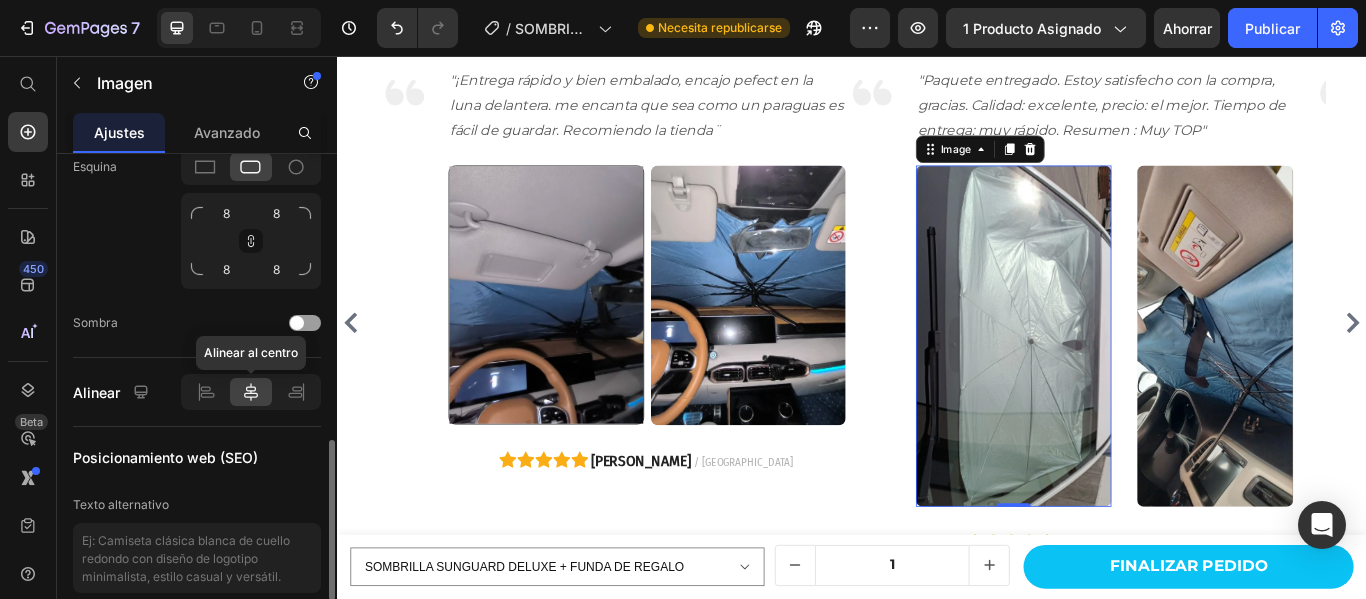 click 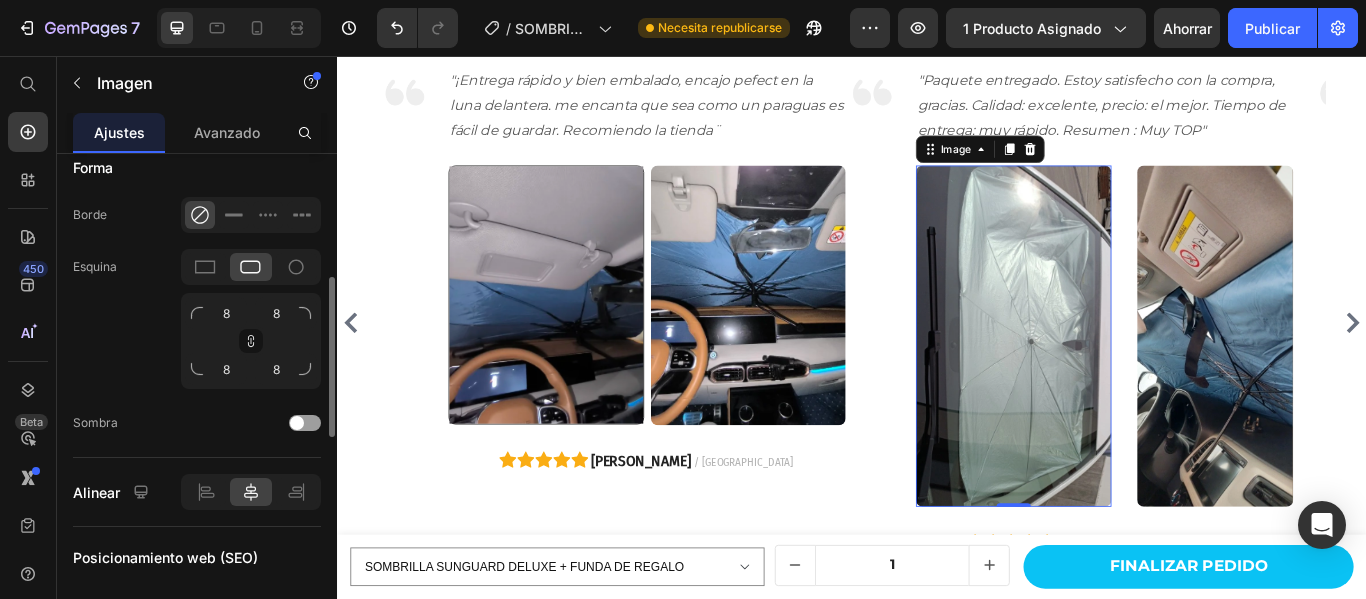 scroll, scrollTop: 500, scrollLeft: 0, axis: vertical 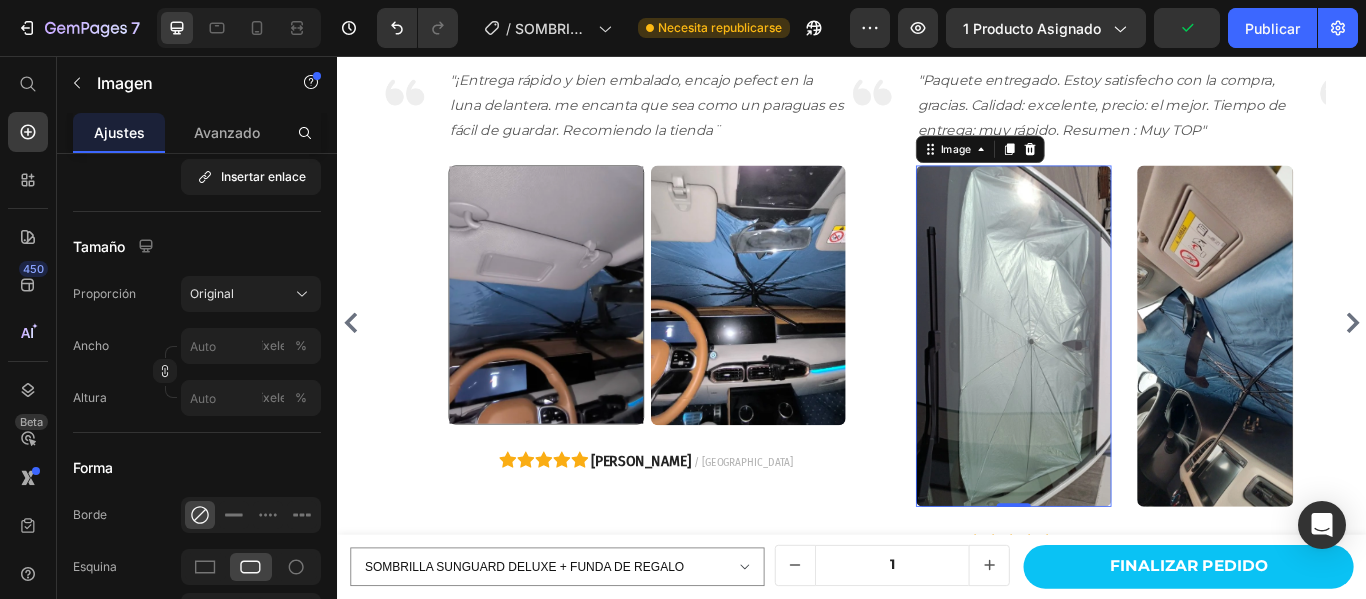 click at bounding box center [1125, 383] 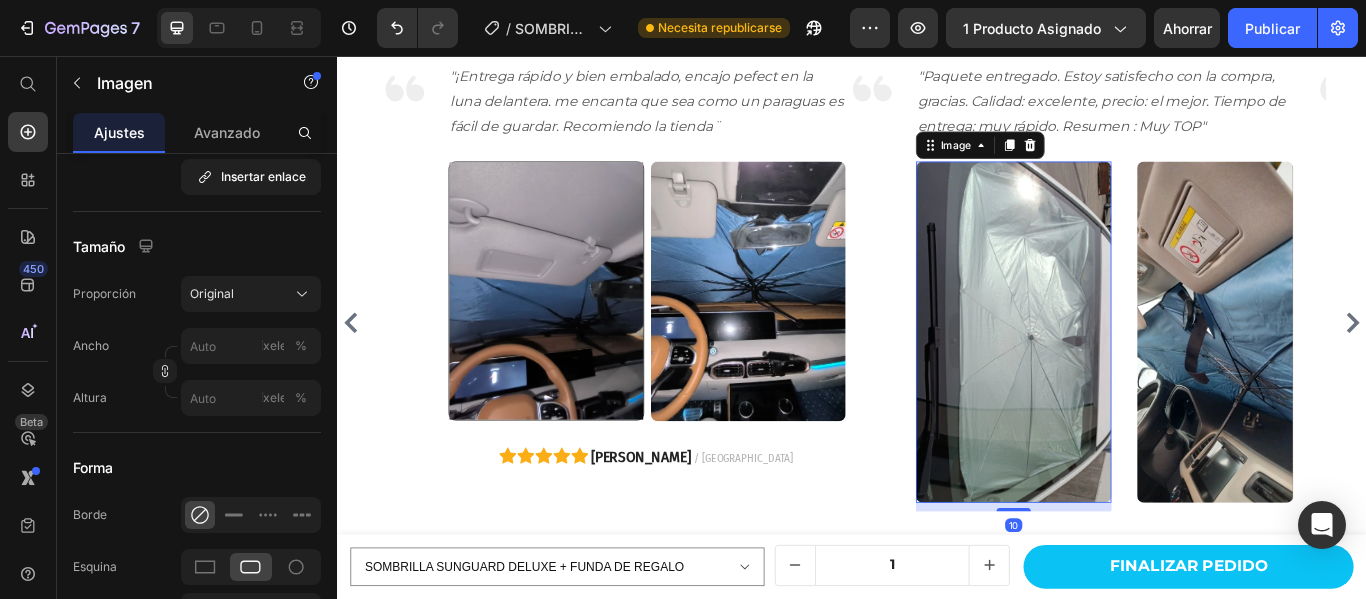scroll, scrollTop: 3708, scrollLeft: 0, axis: vertical 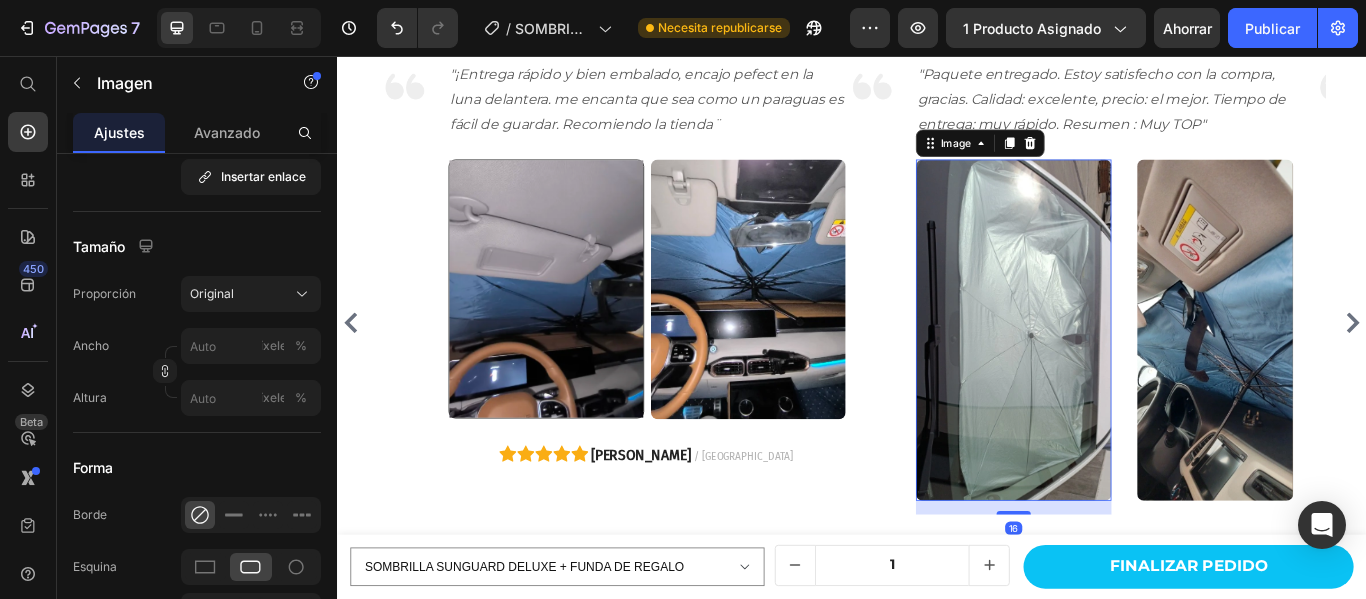 drag, startPoint x: 1114, startPoint y: 606, endPoint x: 1112, endPoint y: 622, distance: 16.124516 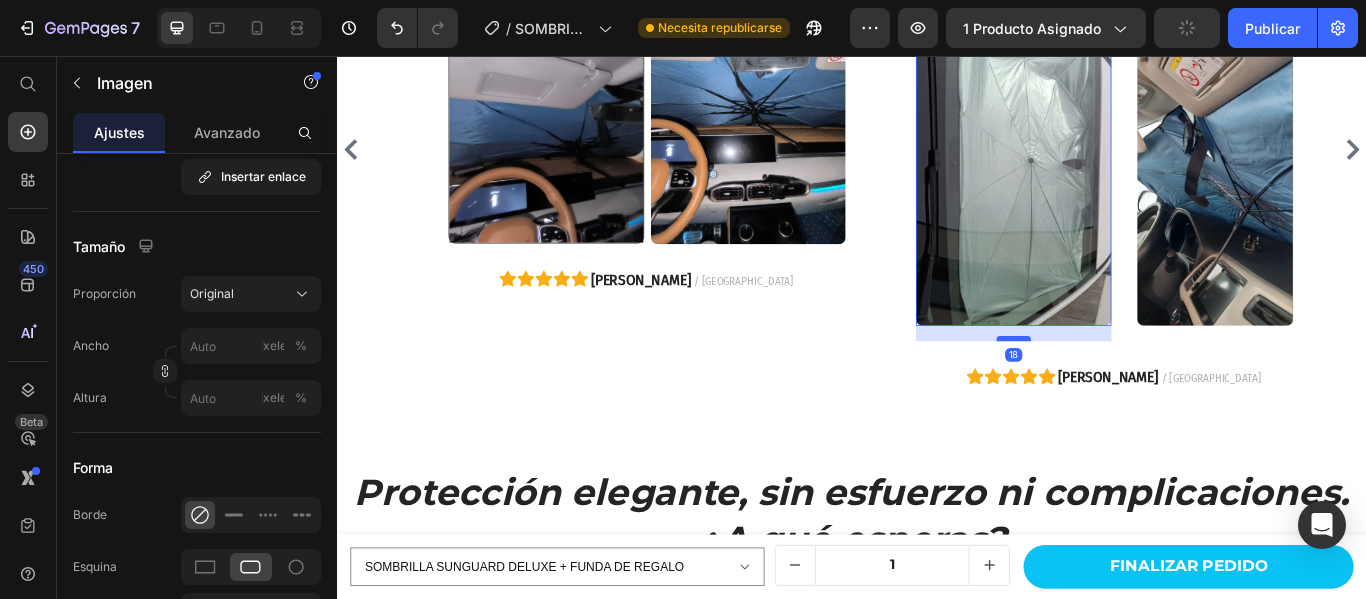 scroll, scrollTop: 3909, scrollLeft: 0, axis: vertical 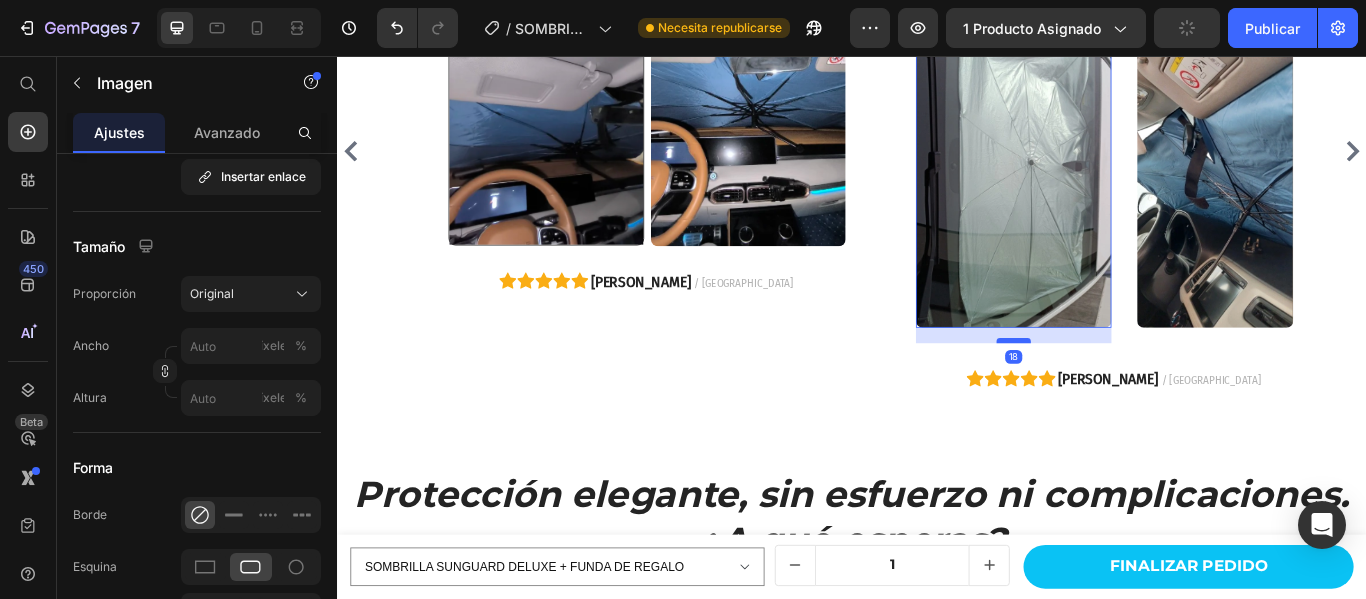 click at bounding box center [1125, 388] 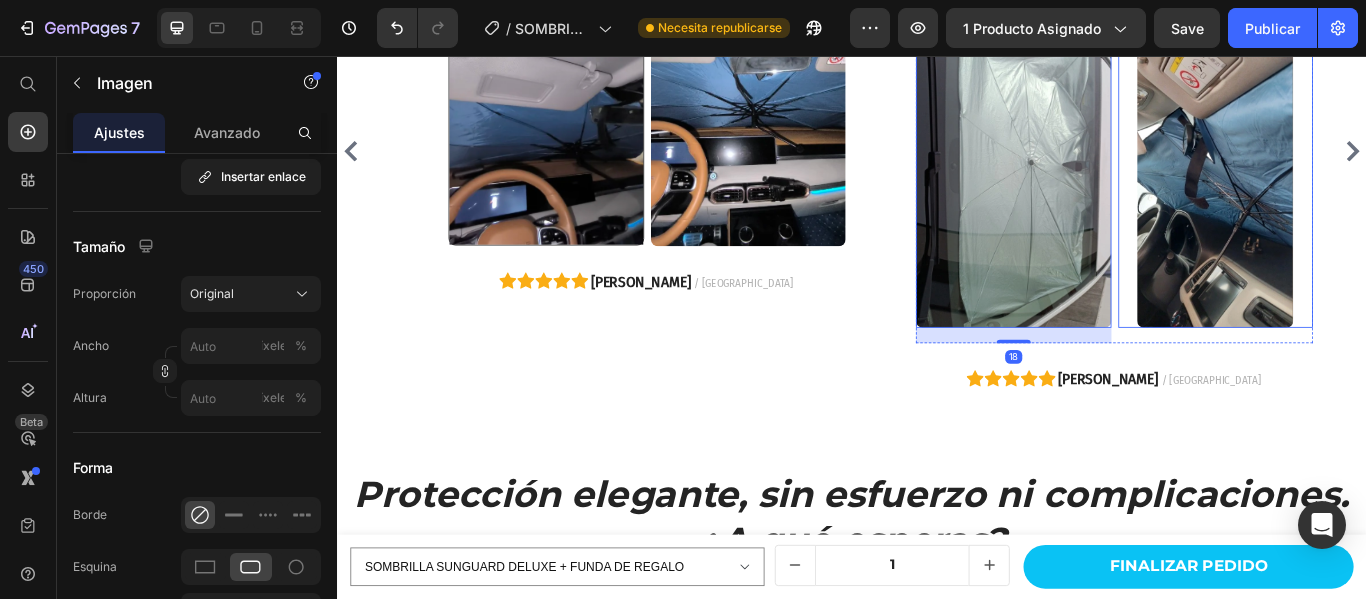 click at bounding box center [1361, 174] 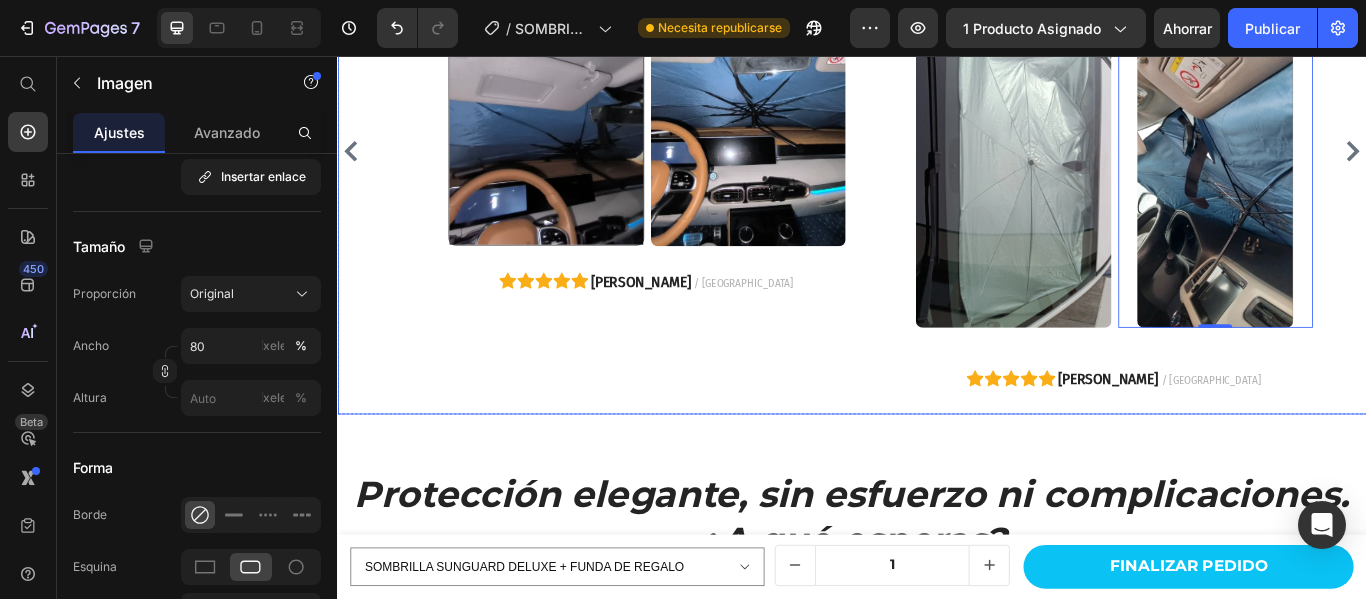 click 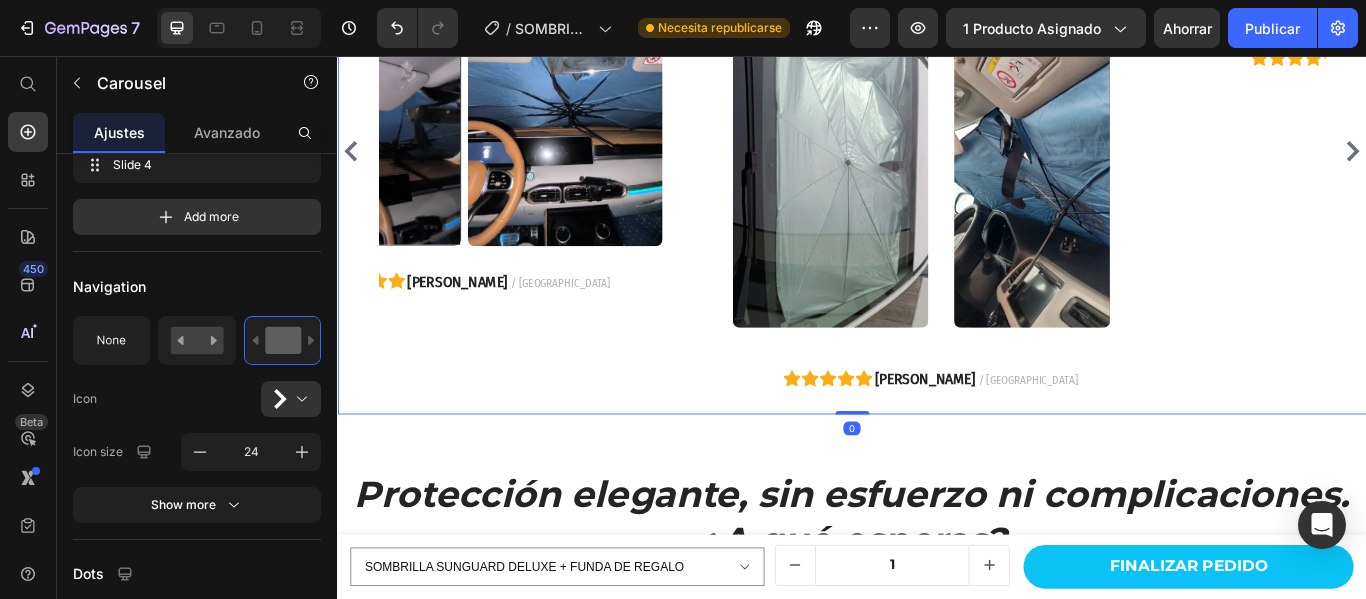 scroll, scrollTop: 0, scrollLeft: 0, axis: both 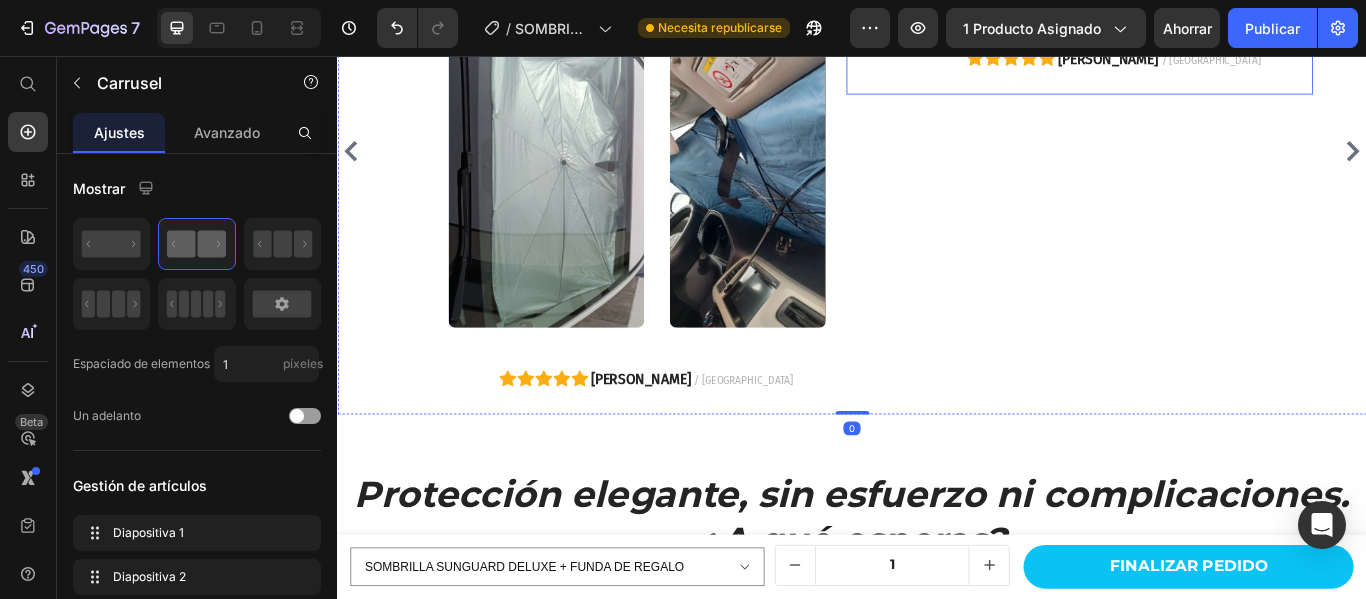 click at bounding box center (1295, 3) 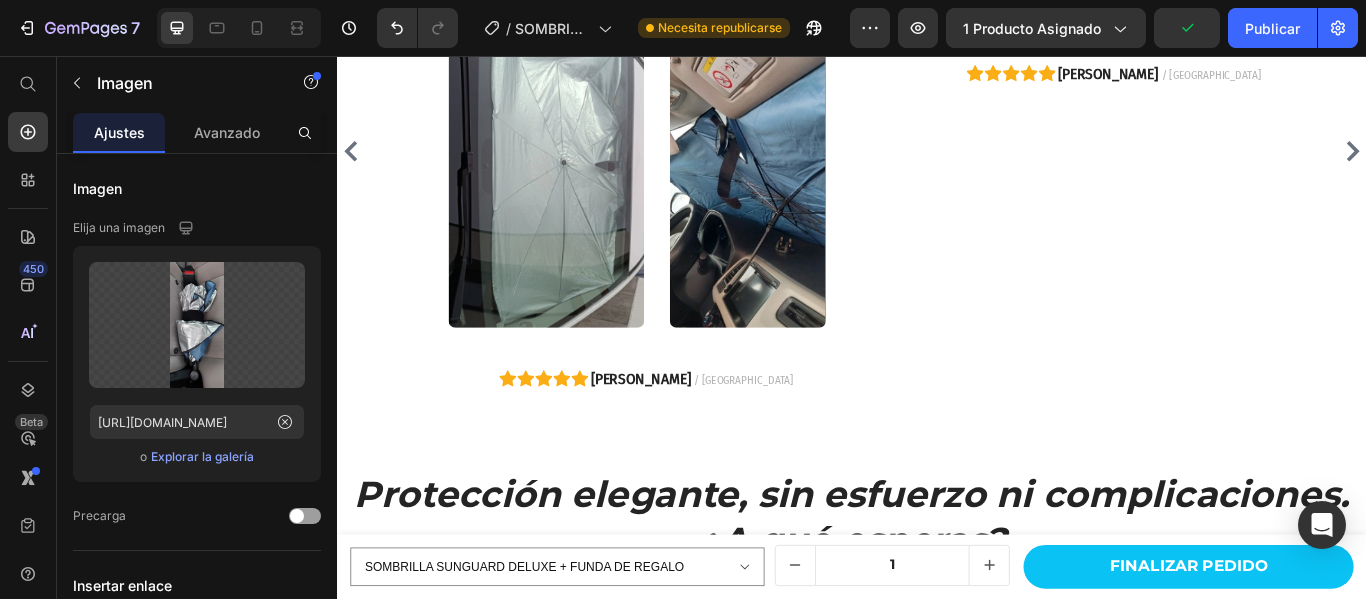 drag, startPoint x: 1299, startPoint y: 257, endPoint x: 1299, endPoint y: 275, distance: 18 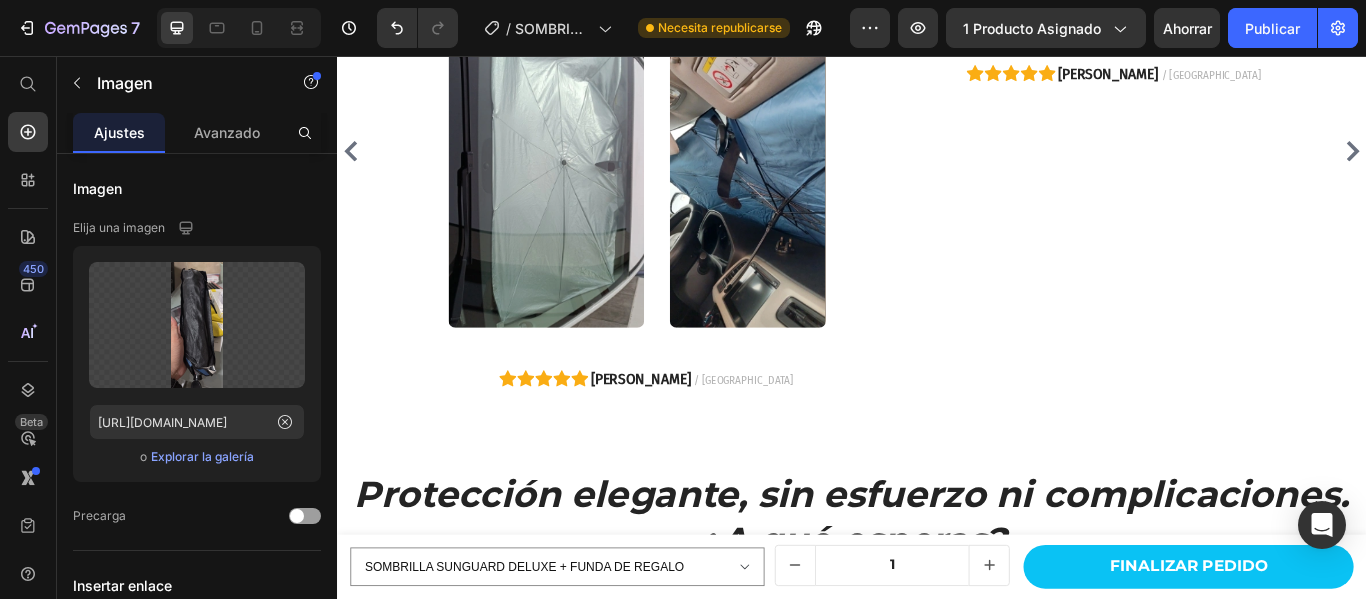 drag, startPoint x: 1187, startPoint y: 258, endPoint x: 1425, endPoint y: 70, distance: 303.29523 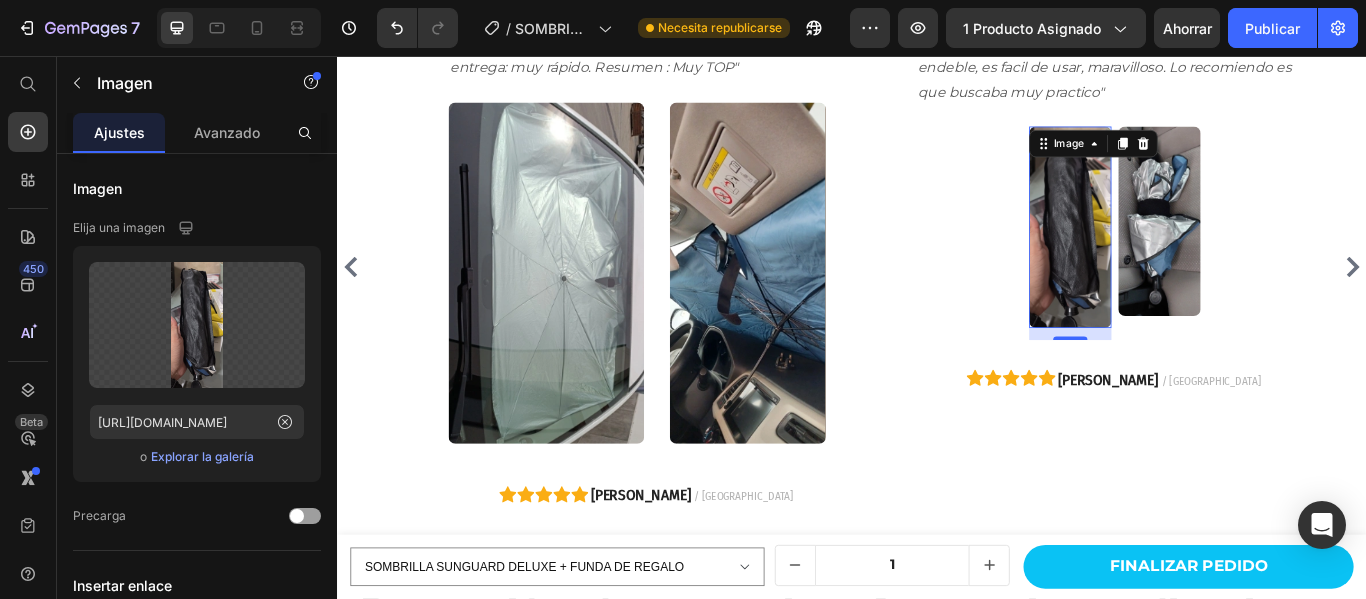 scroll, scrollTop: 3709, scrollLeft: 0, axis: vertical 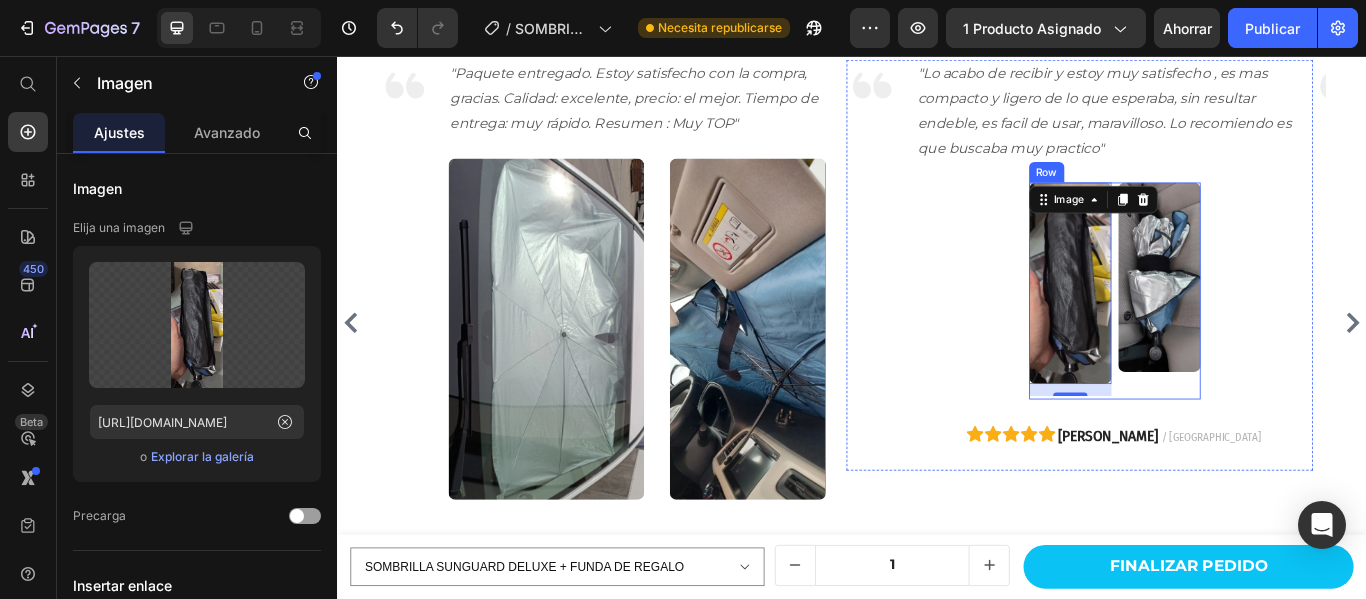 click at bounding box center [1191, 320] 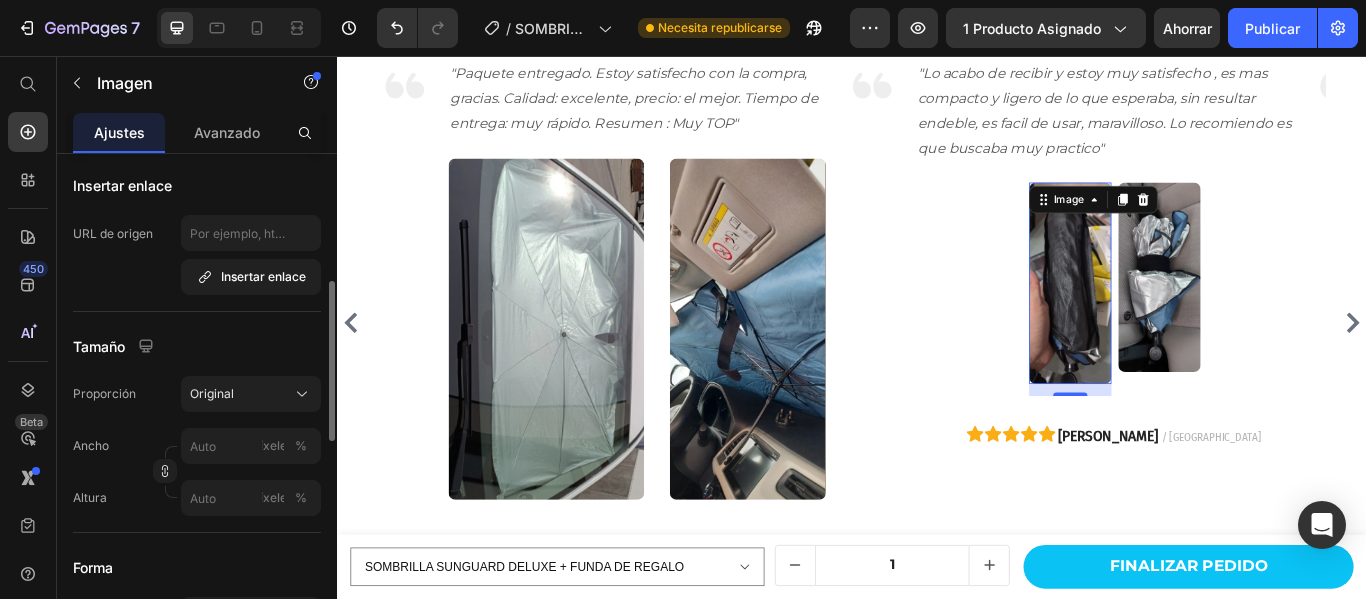 scroll, scrollTop: 500, scrollLeft: 0, axis: vertical 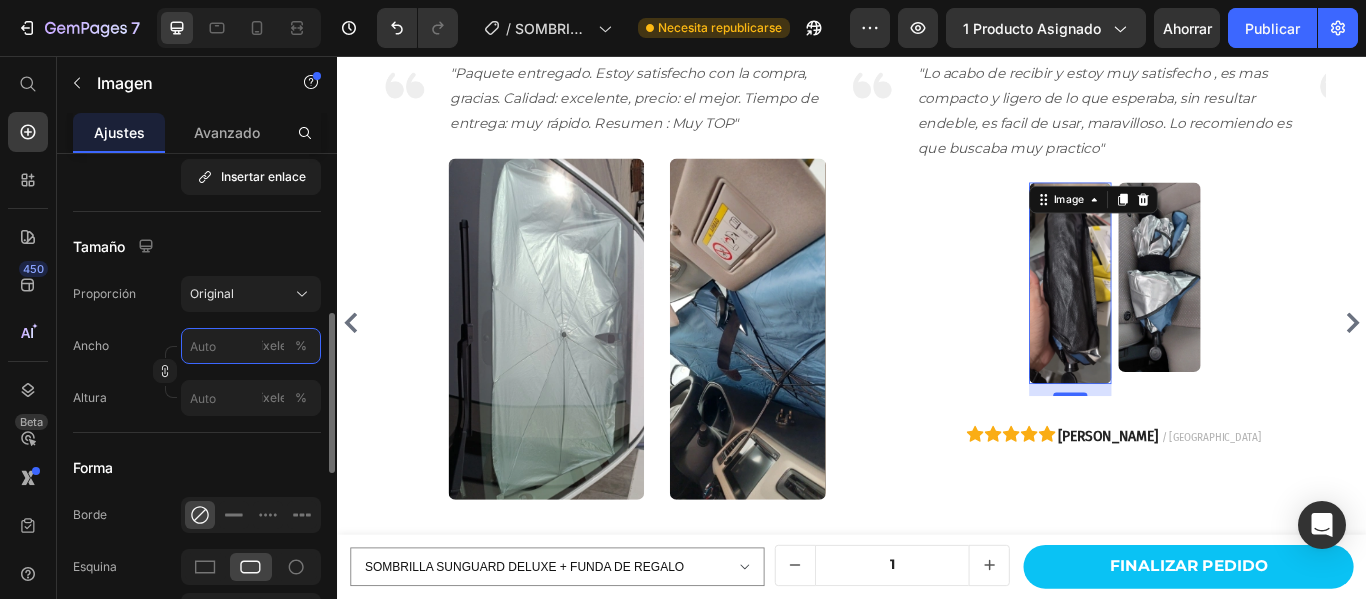 click on "píxeles %" at bounding box center [251, 346] 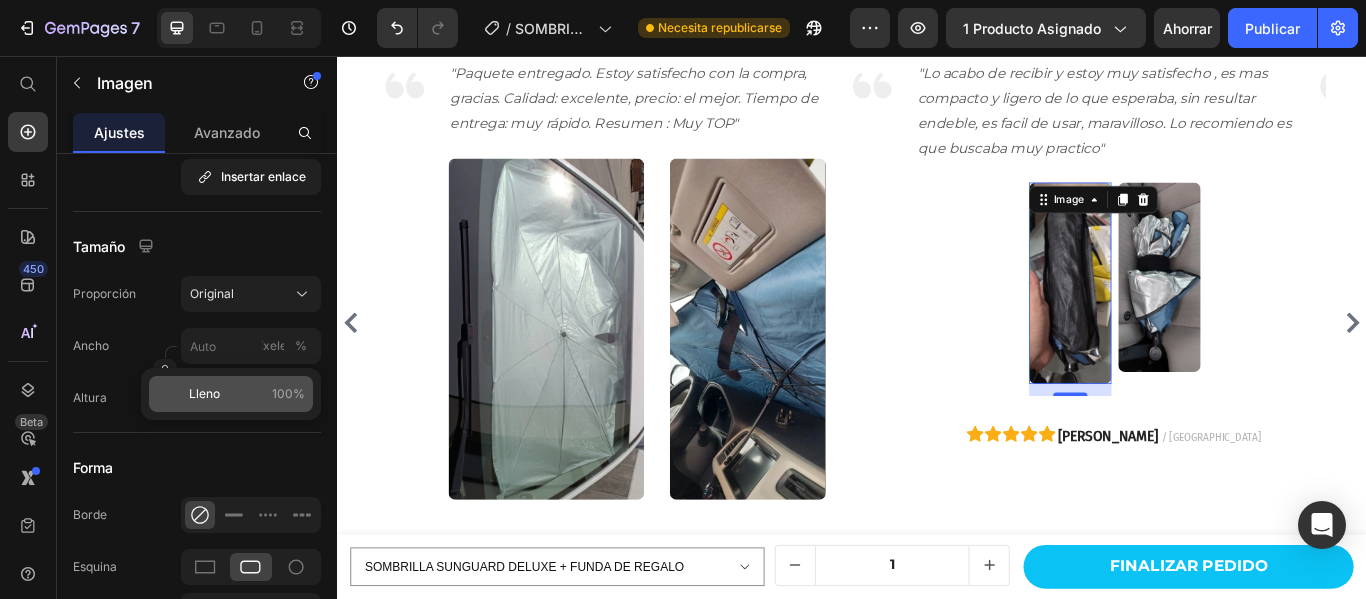 click on "Lleno" at bounding box center [204, 393] 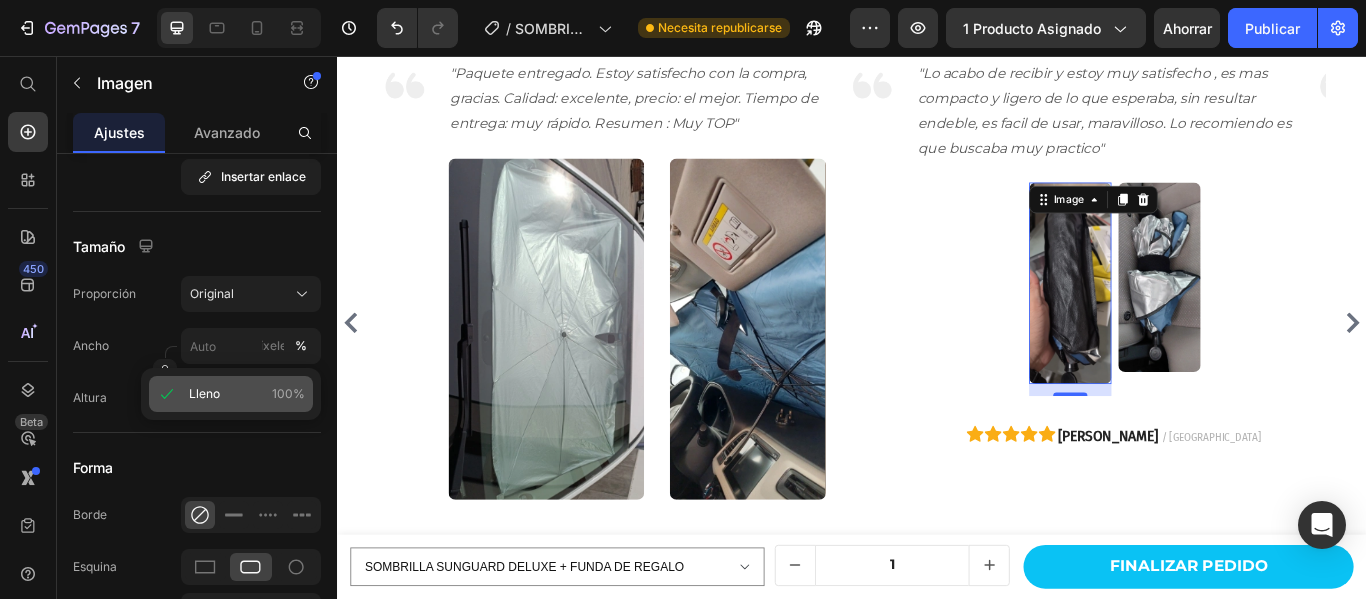 type on "100" 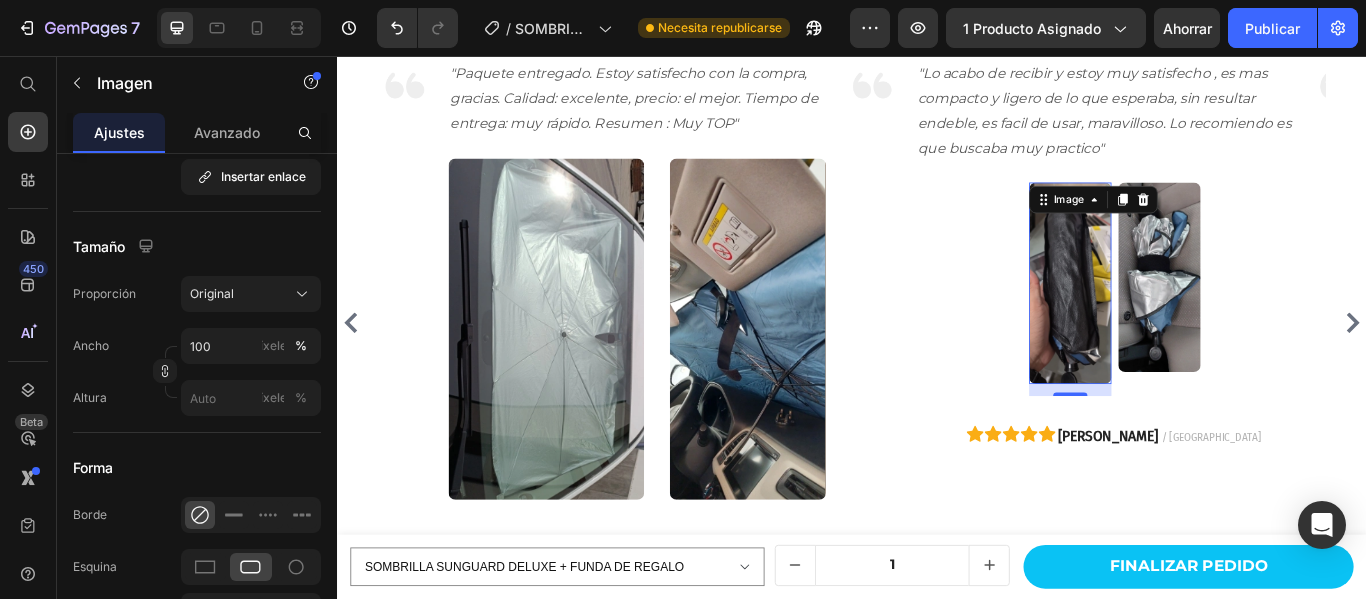 click at bounding box center [1295, 313] 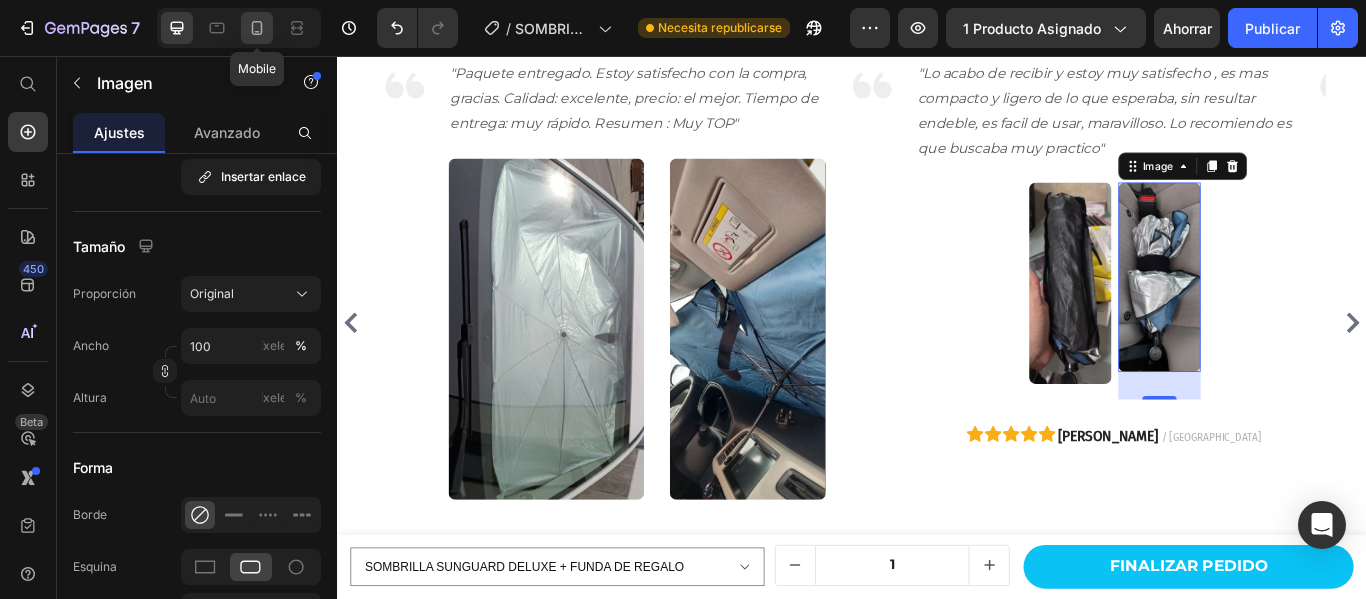 click 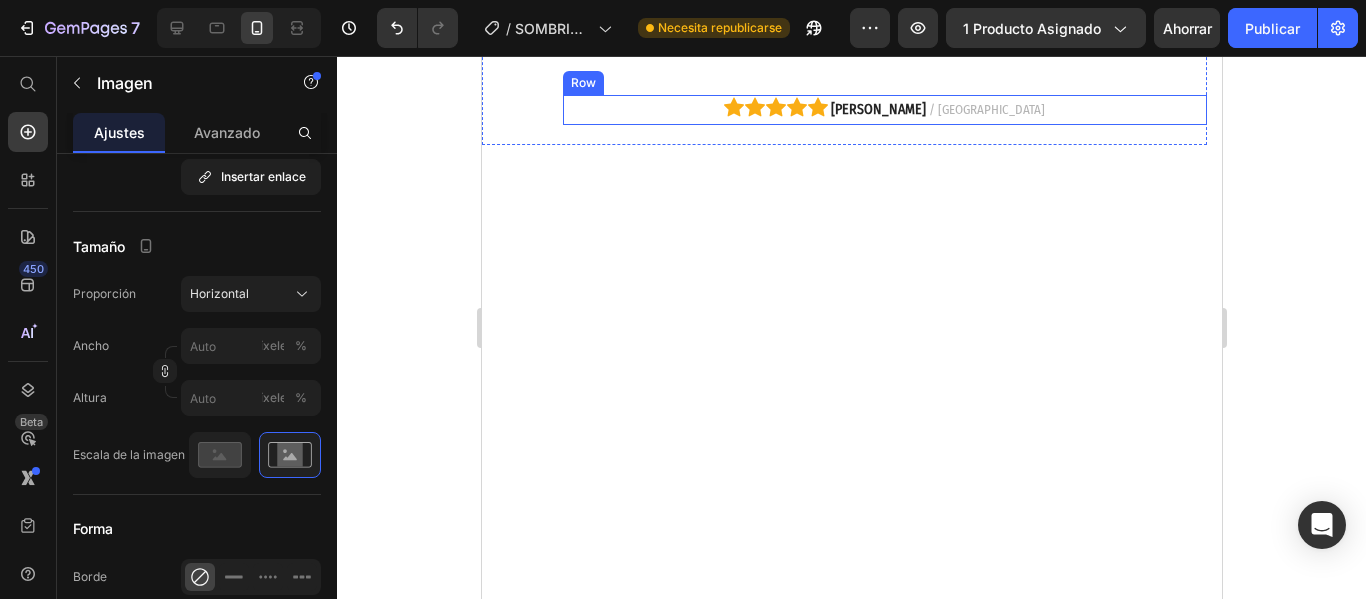 scroll, scrollTop: 4306, scrollLeft: 0, axis: vertical 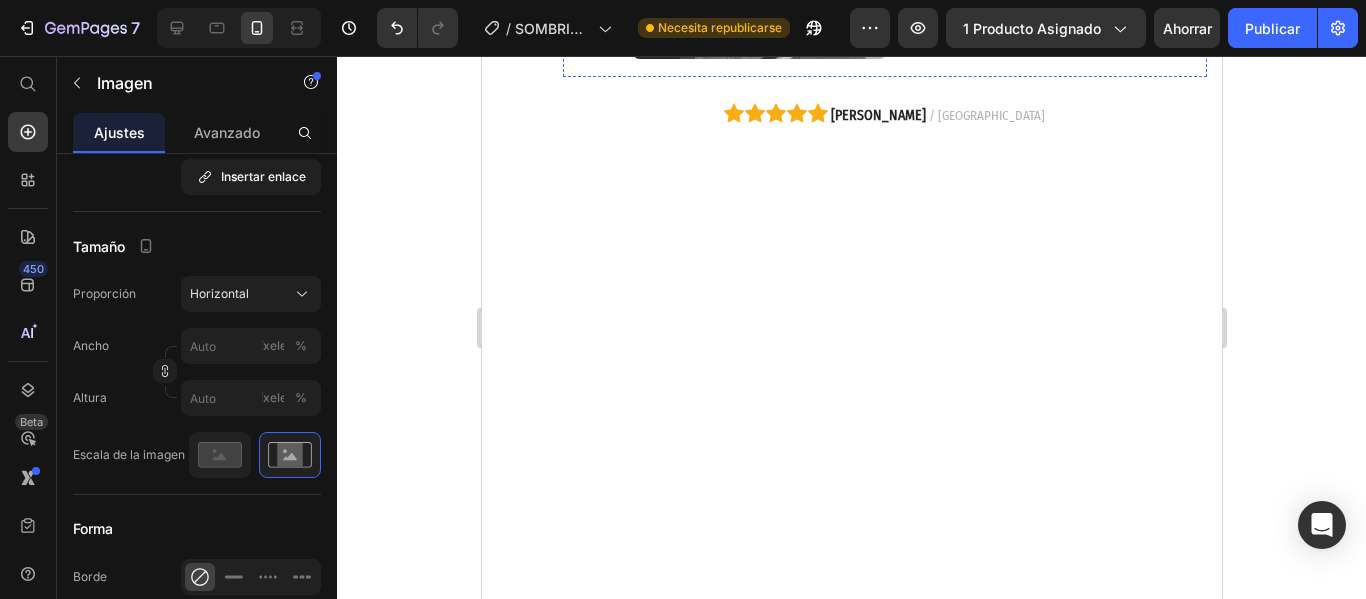click at bounding box center (1016, -297) 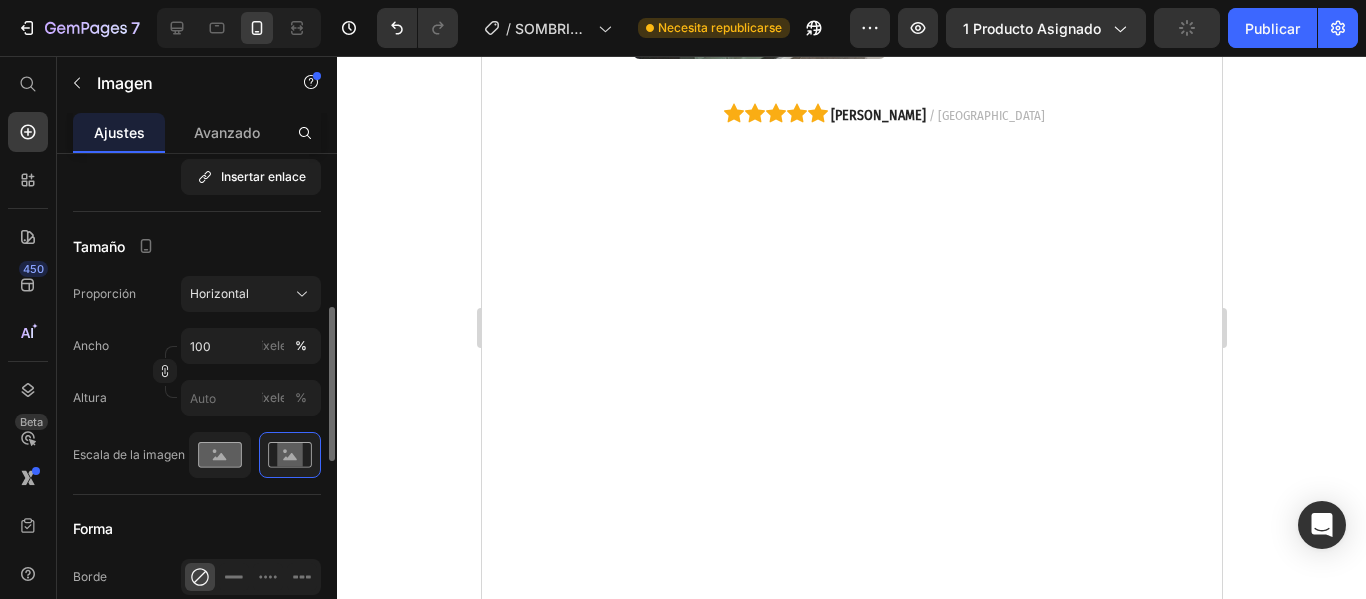 click 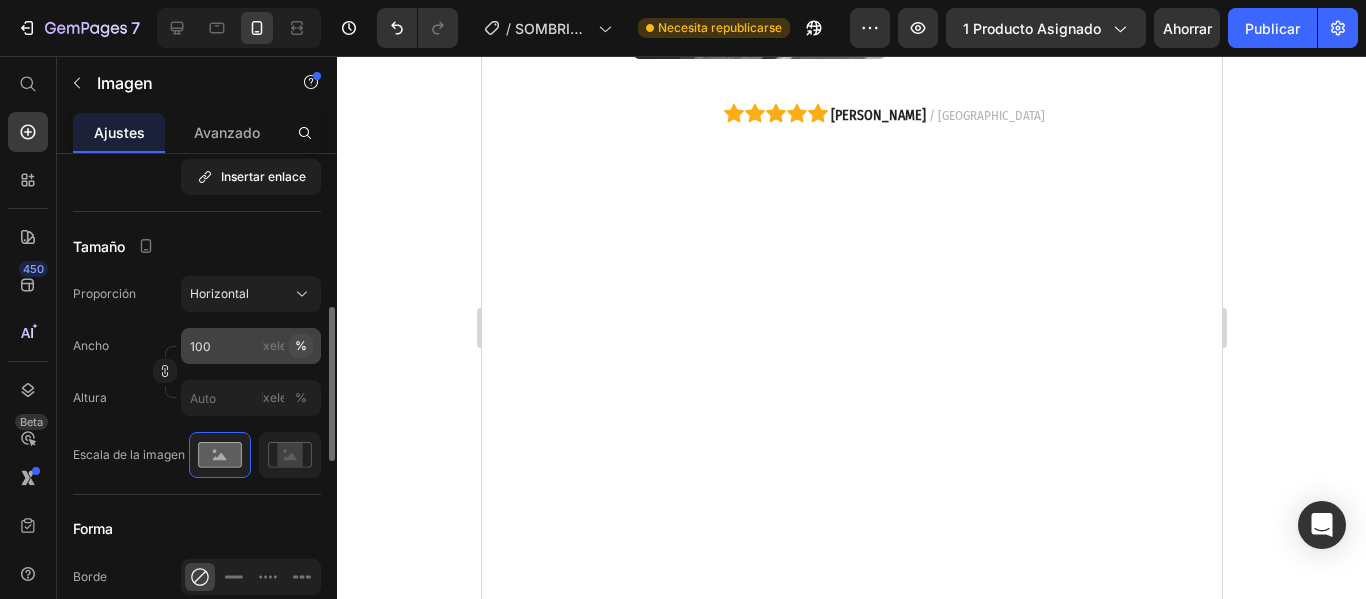 click on "%" at bounding box center (301, 345) 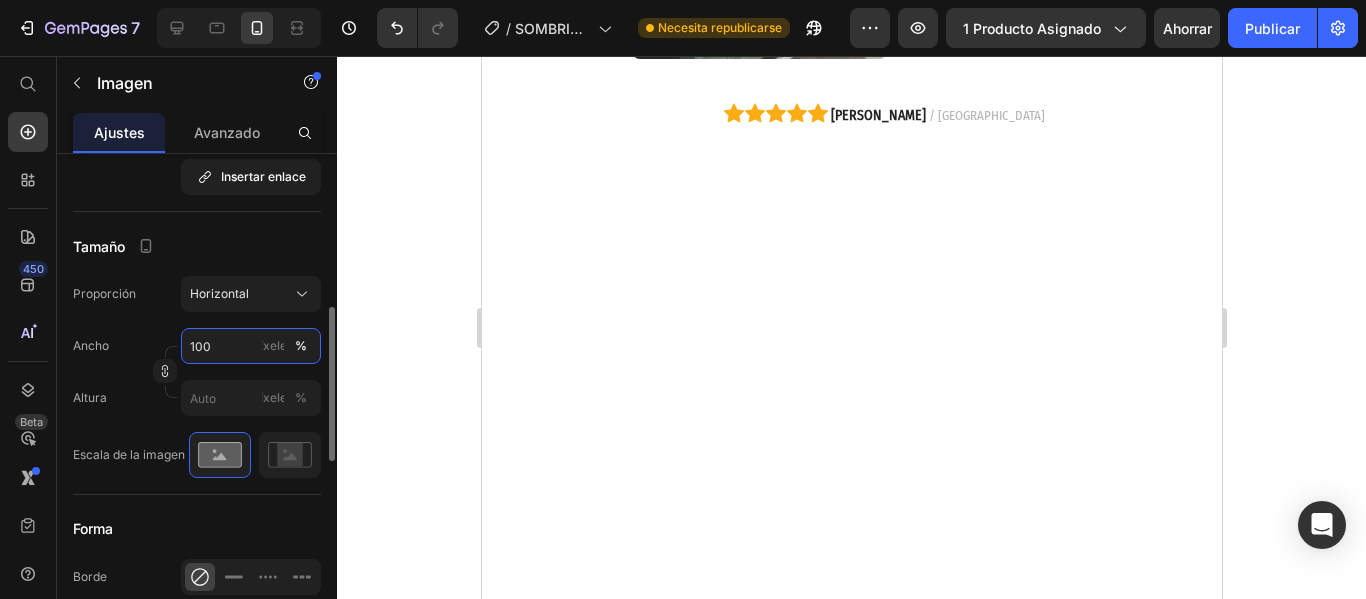 click on "100" at bounding box center [251, 346] 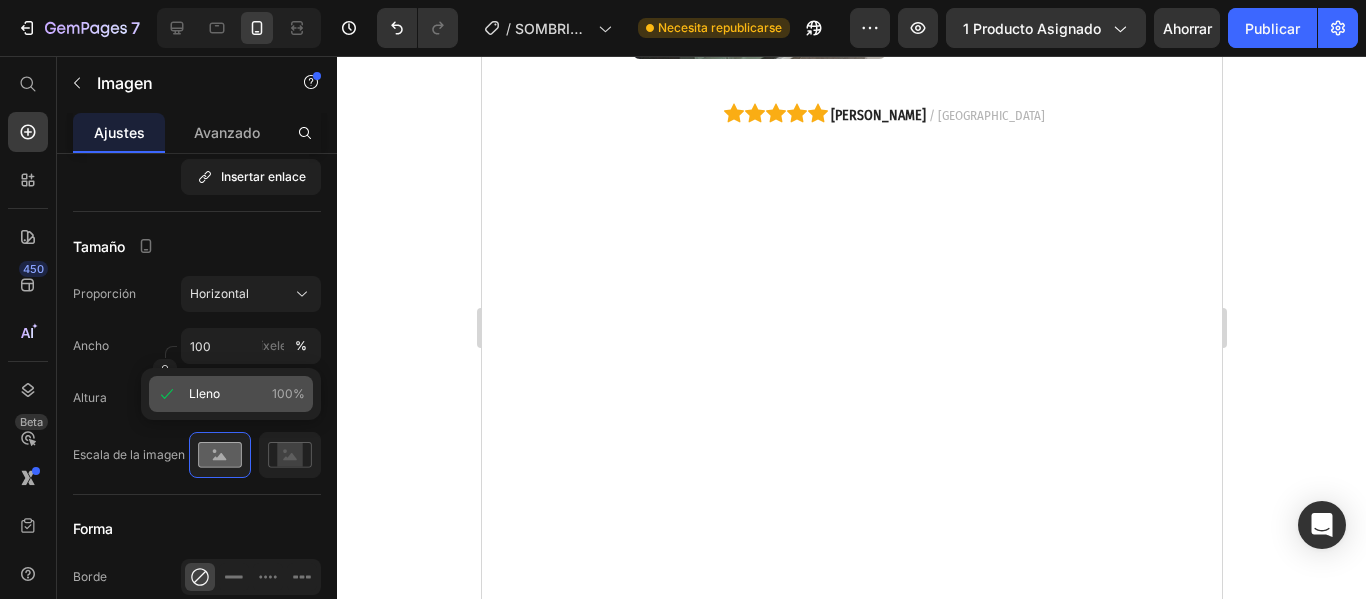 click on "Lleno 100%" 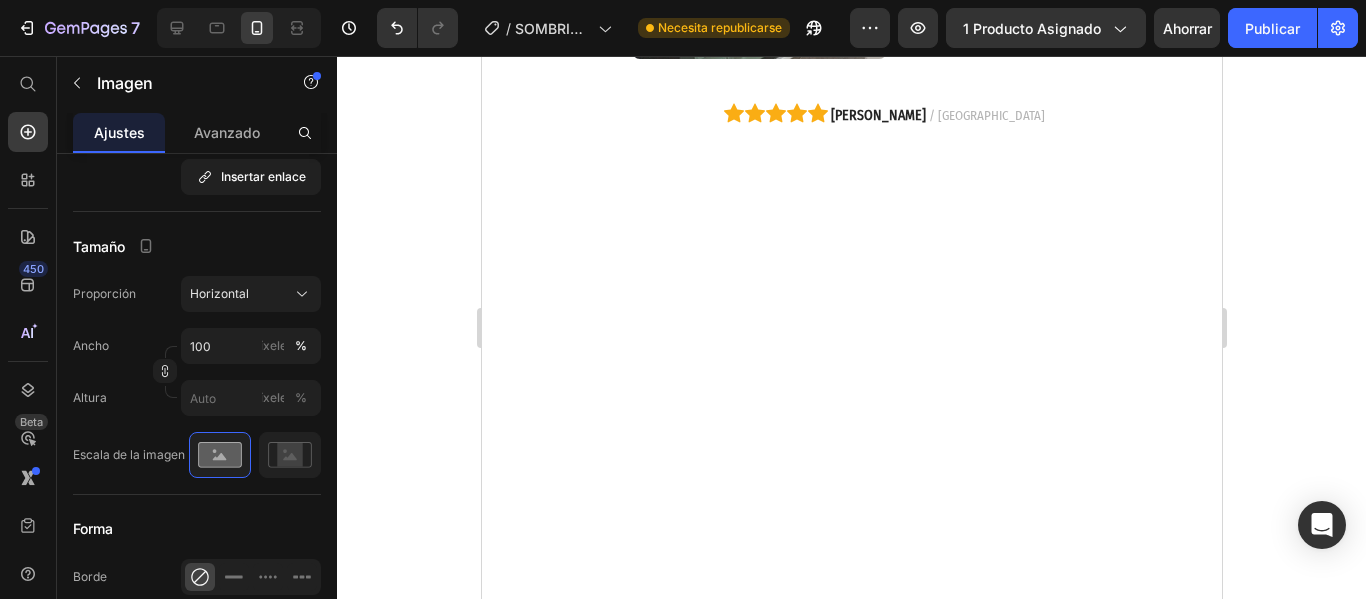 click at bounding box center [1016, -208] 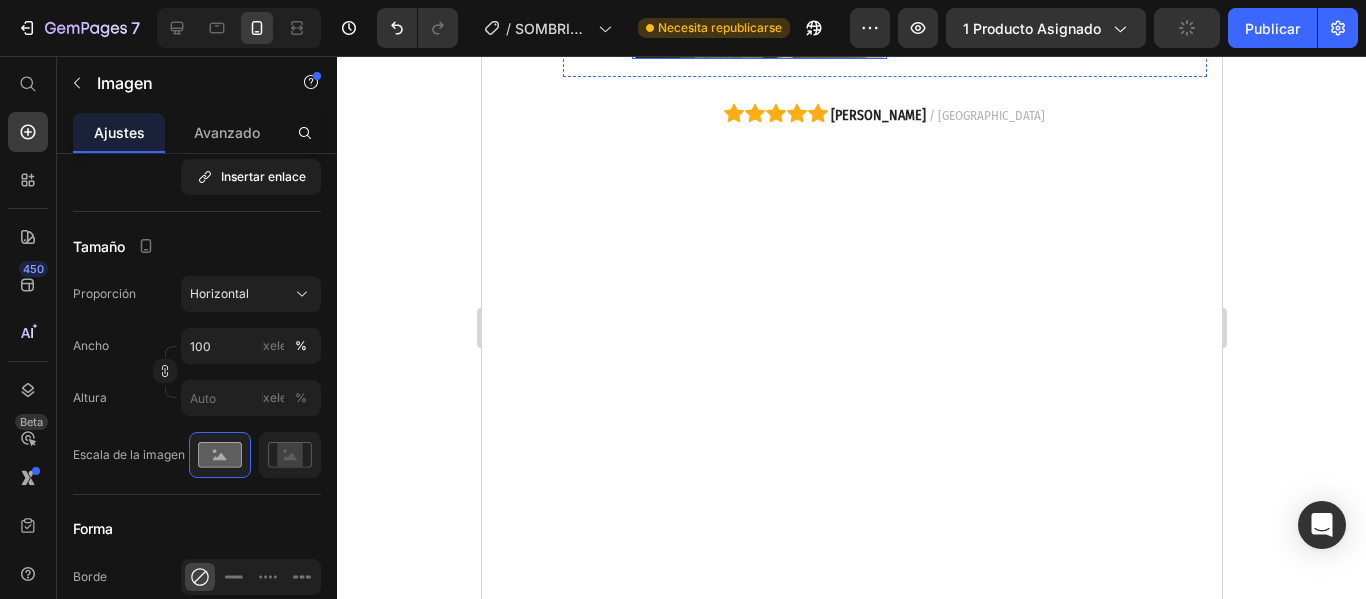 click at bounding box center [758, -165] 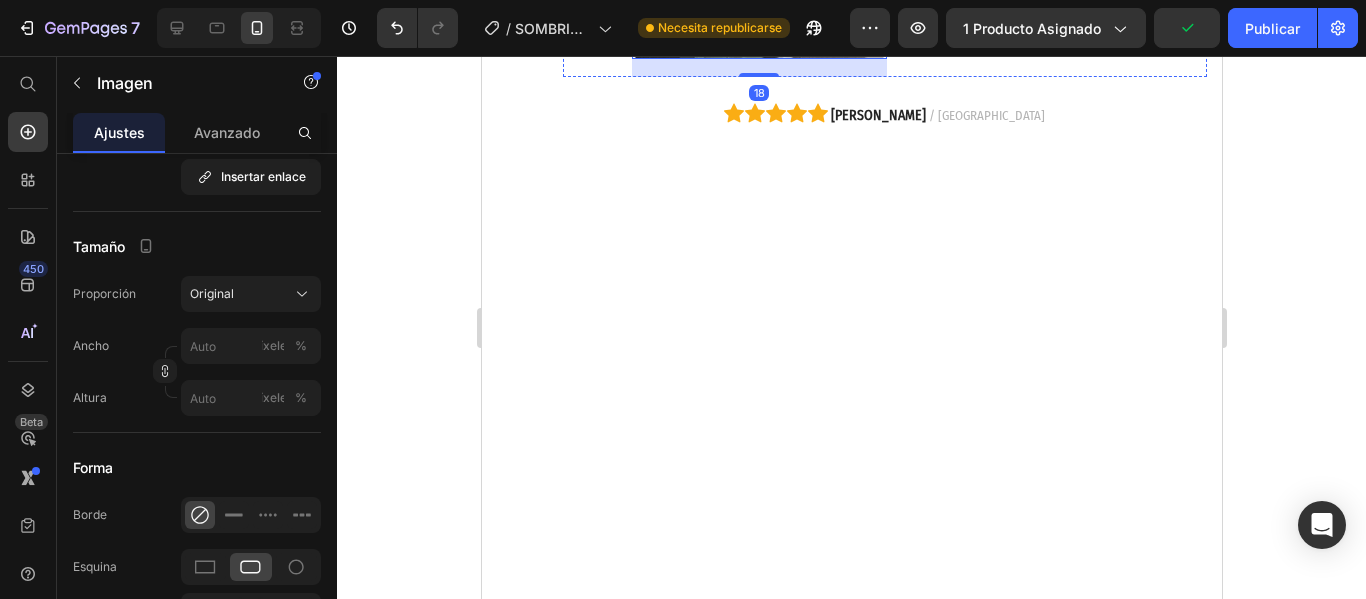 click at bounding box center (1016, -297) 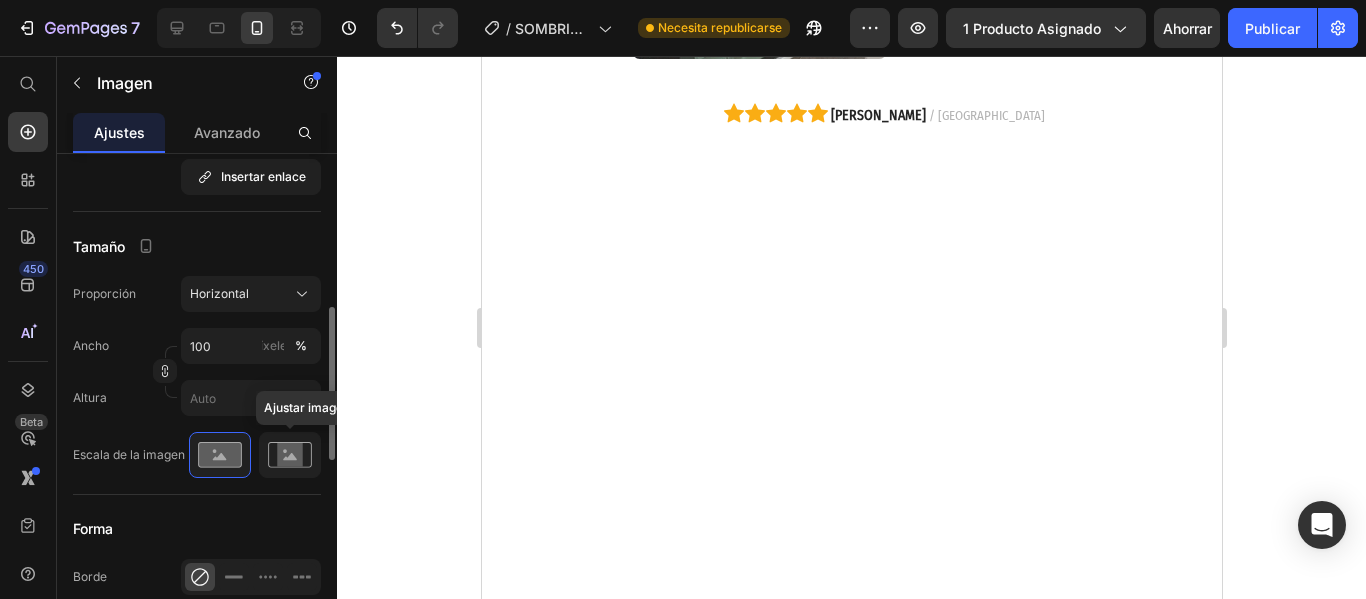 click 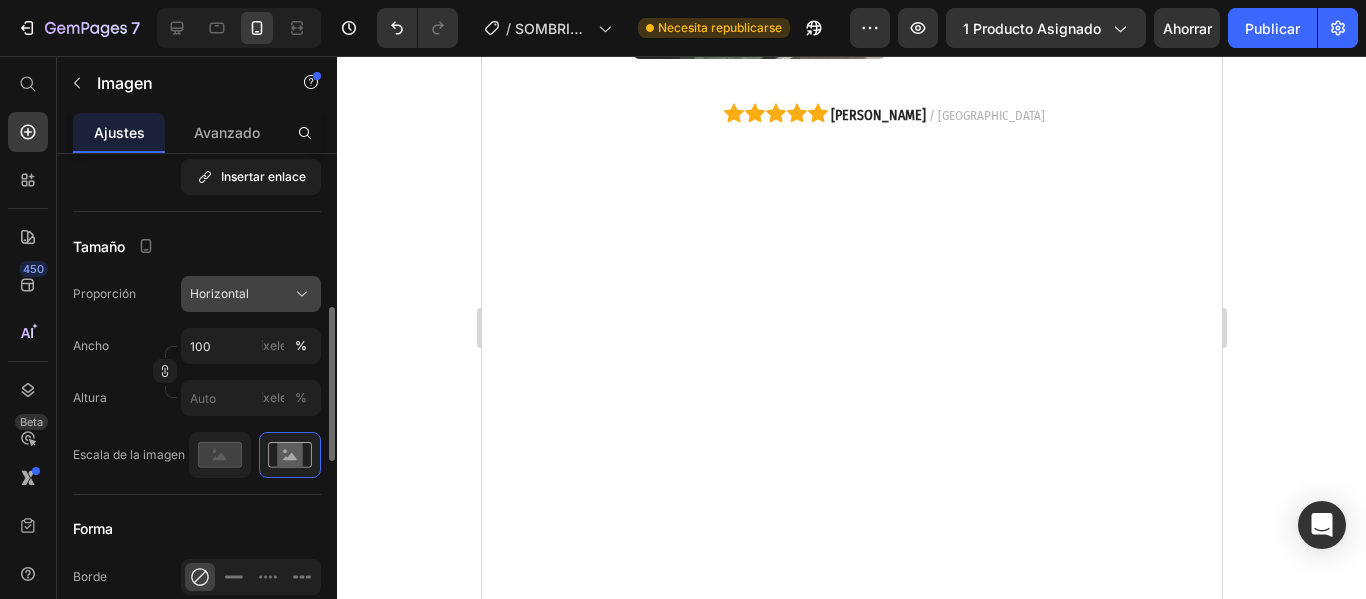 click on "Horizontal" 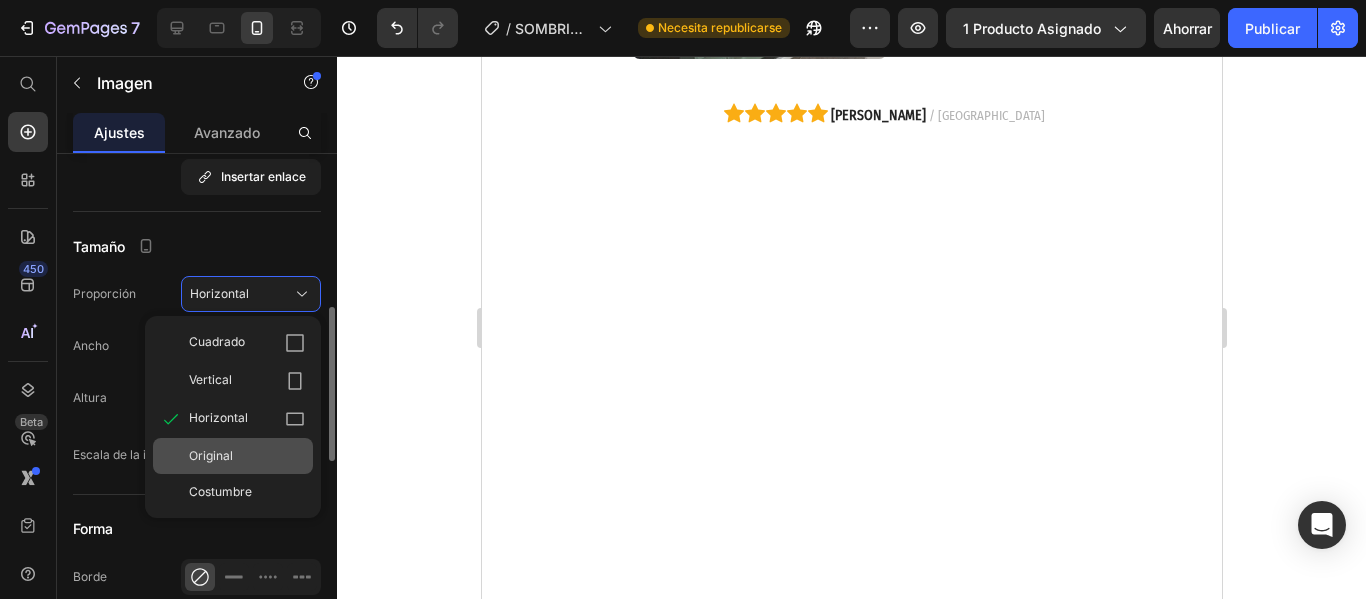 click on "Original" at bounding box center [247, 456] 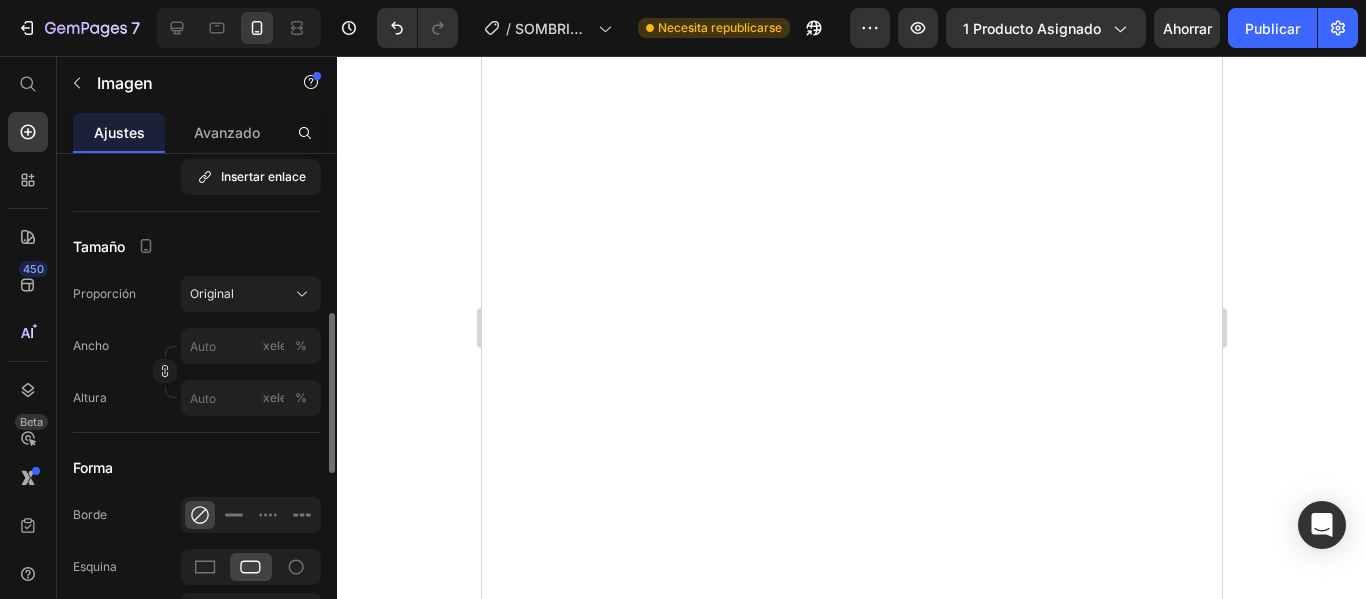 scroll, scrollTop: 4506, scrollLeft: 0, axis: vertical 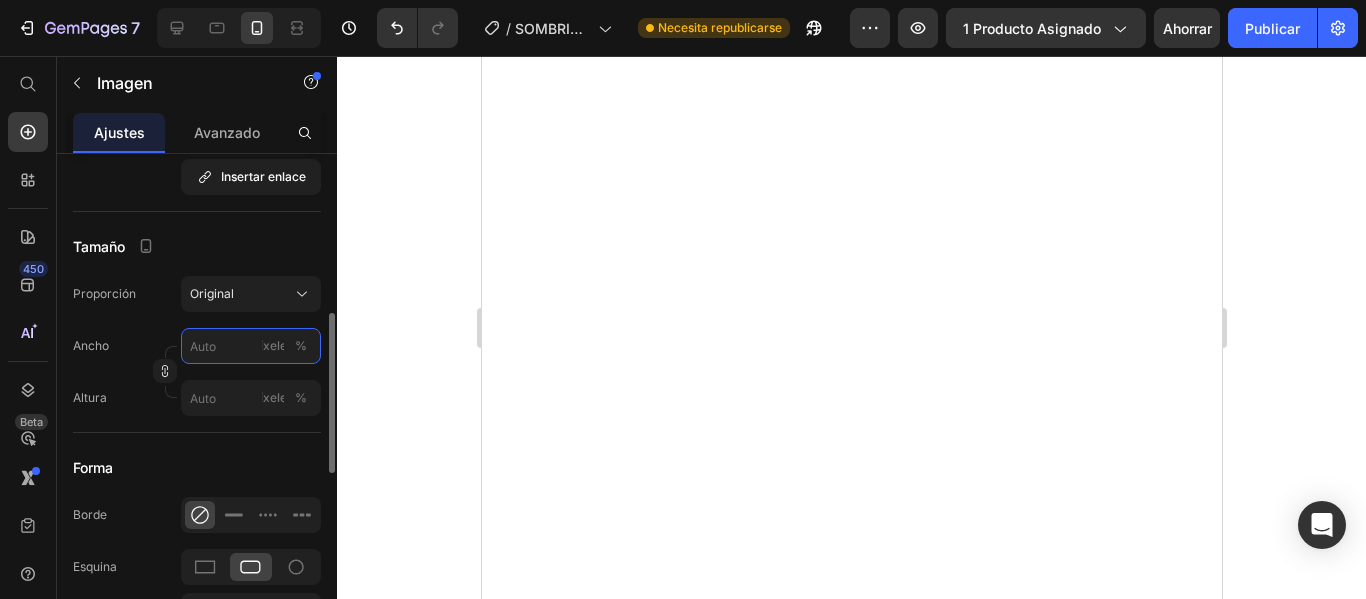 click on "píxeles %" at bounding box center (251, 346) 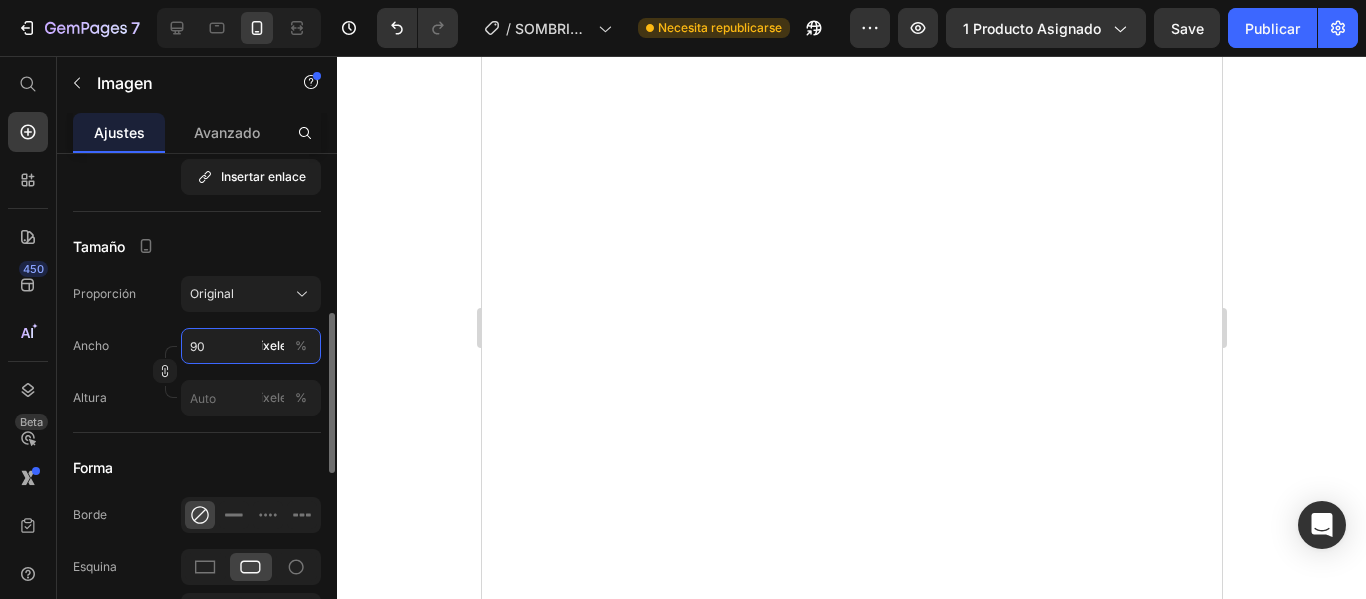 type on "90" 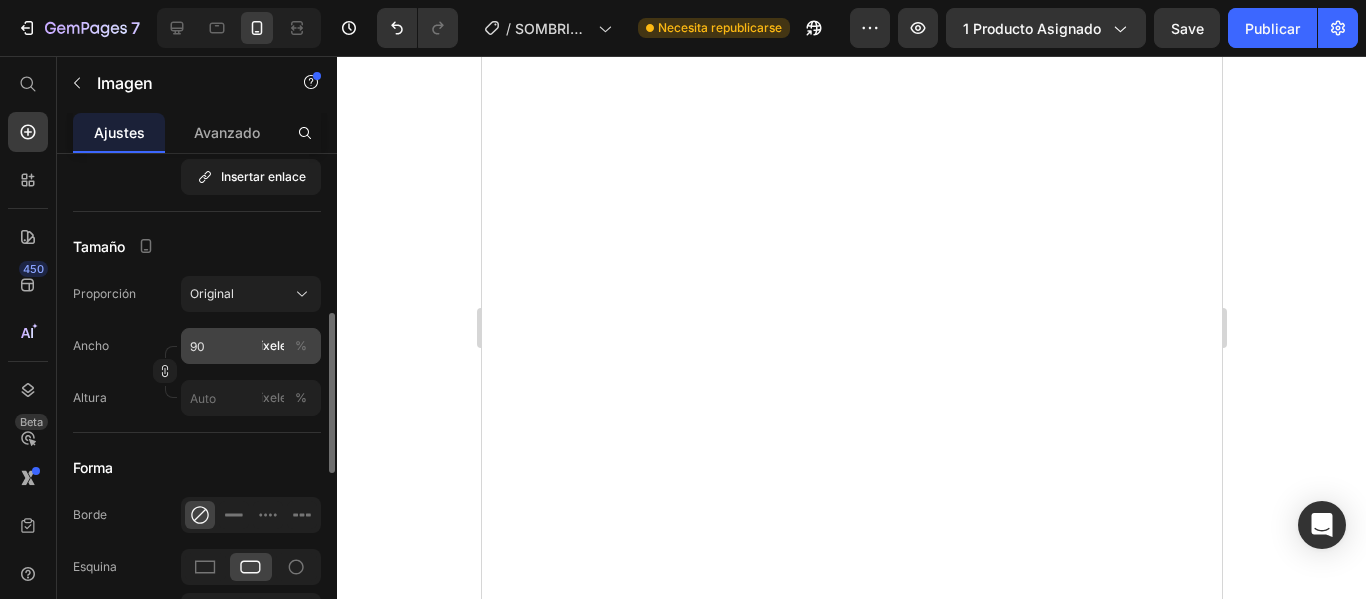 click on "%" at bounding box center [301, 345] 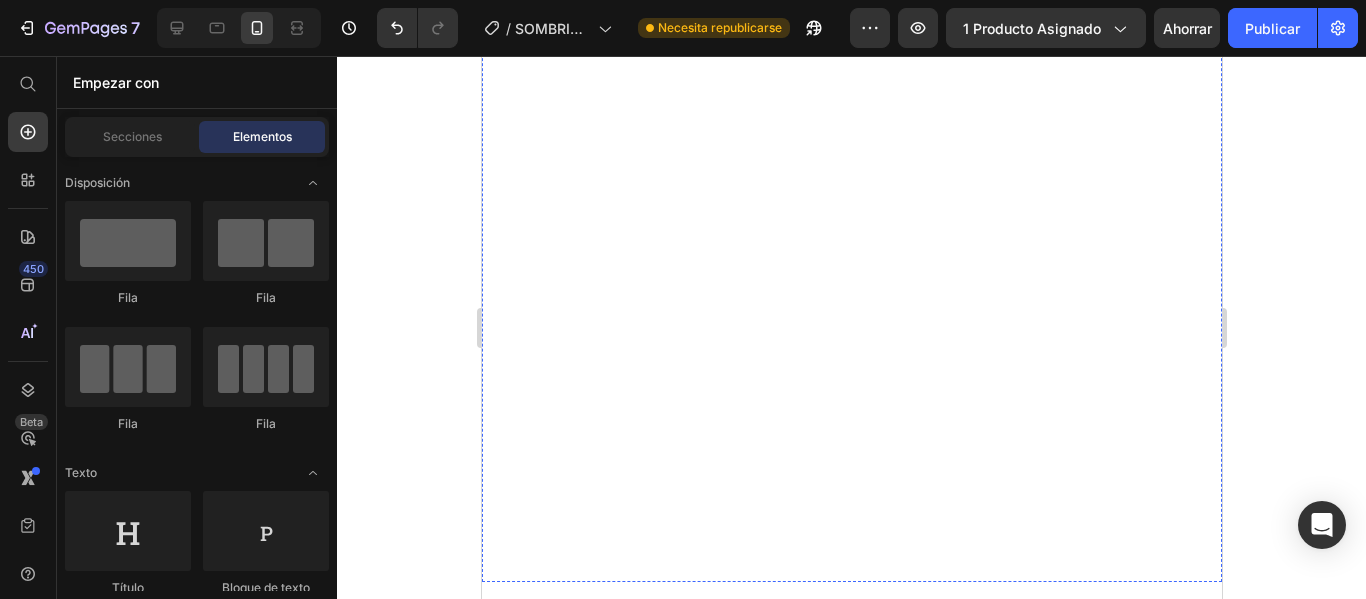 scroll, scrollTop: 4531, scrollLeft: 0, axis: vertical 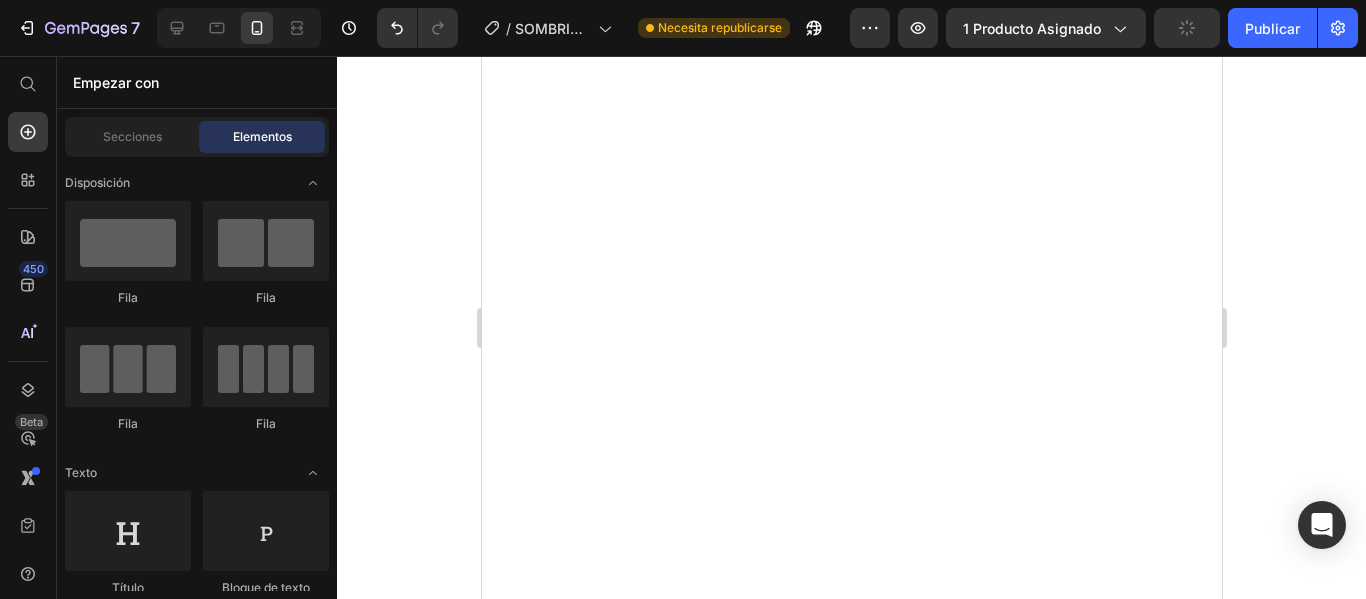 click on "Image Image Row" at bounding box center [884, -373] 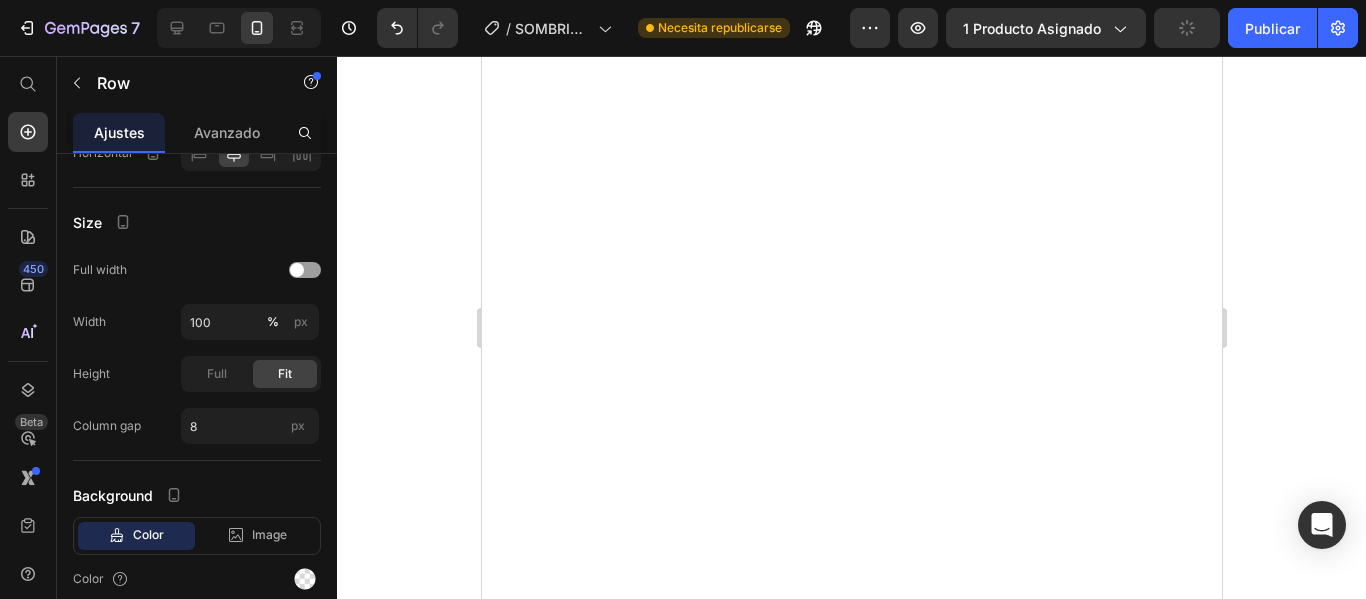 scroll, scrollTop: 0, scrollLeft: 0, axis: both 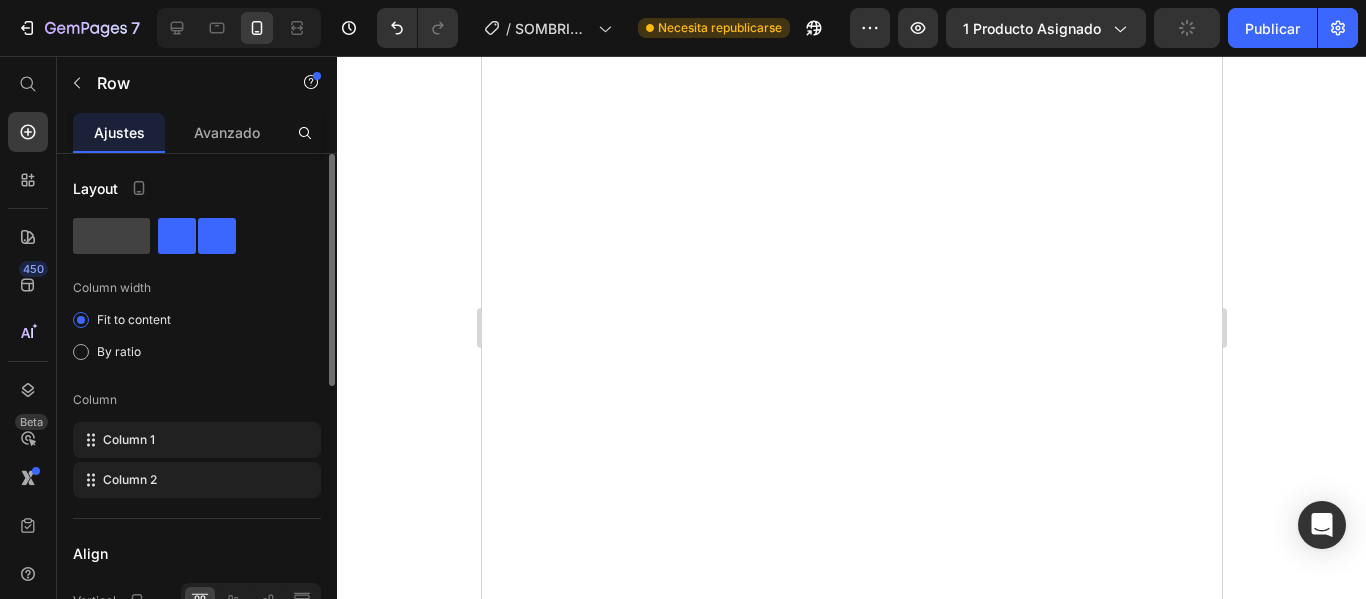 drag, startPoint x: 1185, startPoint y: 174, endPoint x: 1092, endPoint y: 197, distance: 95.80188 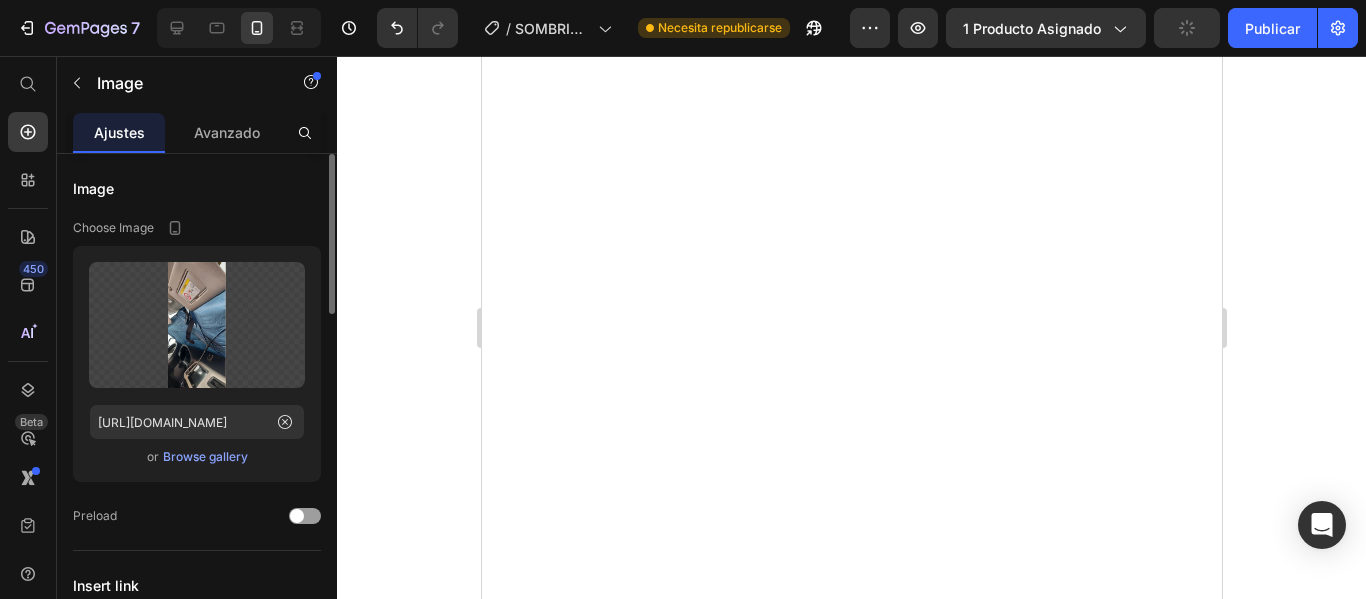 drag, startPoint x: 1092, startPoint y: 197, endPoint x: 985, endPoint y: 273, distance: 131.24405 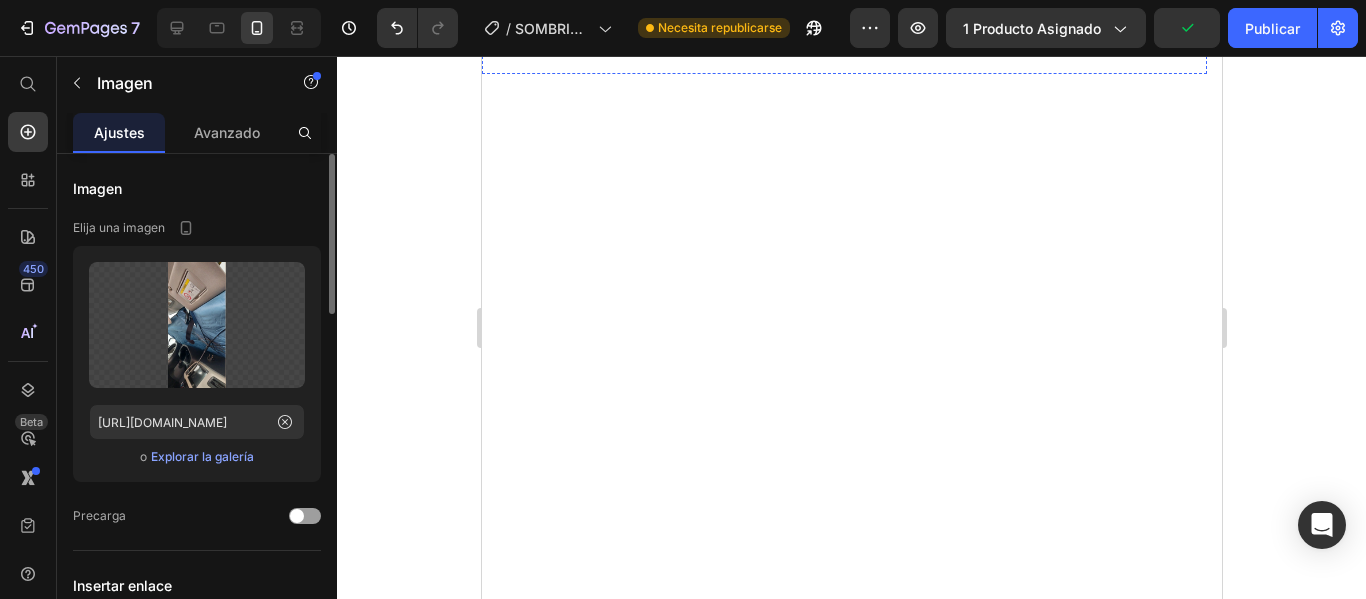 scroll, scrollTop: 4331, scrollLeft: 0, axis: vertical 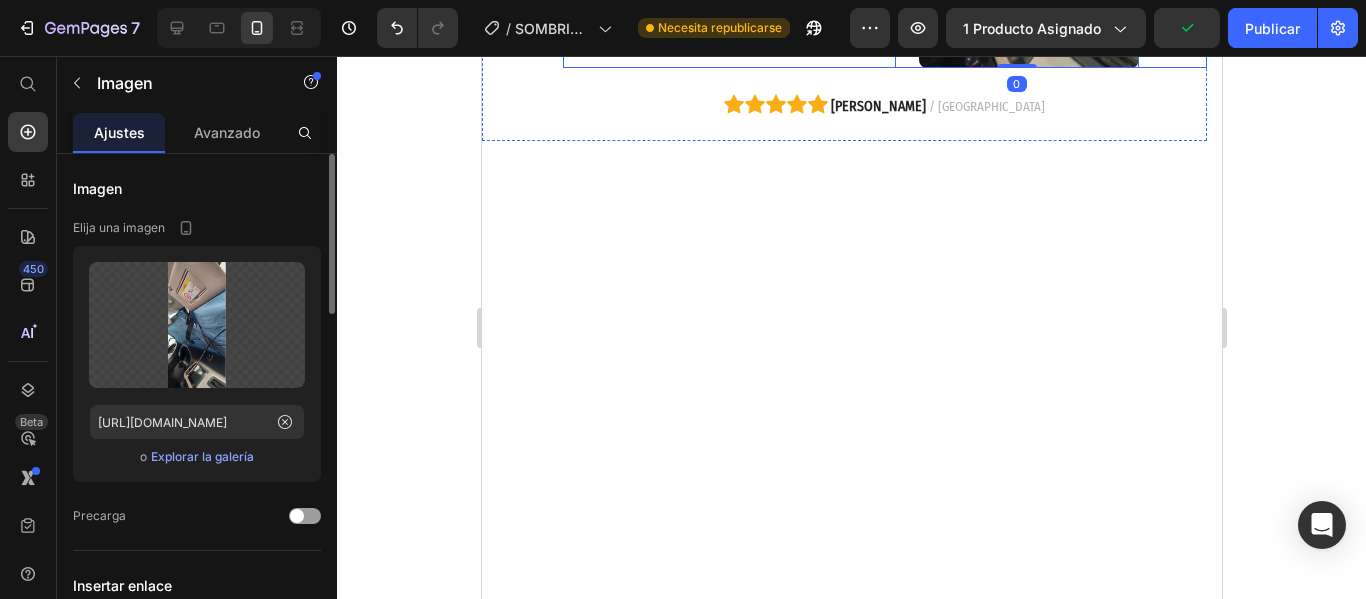 click on "Image Image   0 Row" at bounding box center (884, -173) 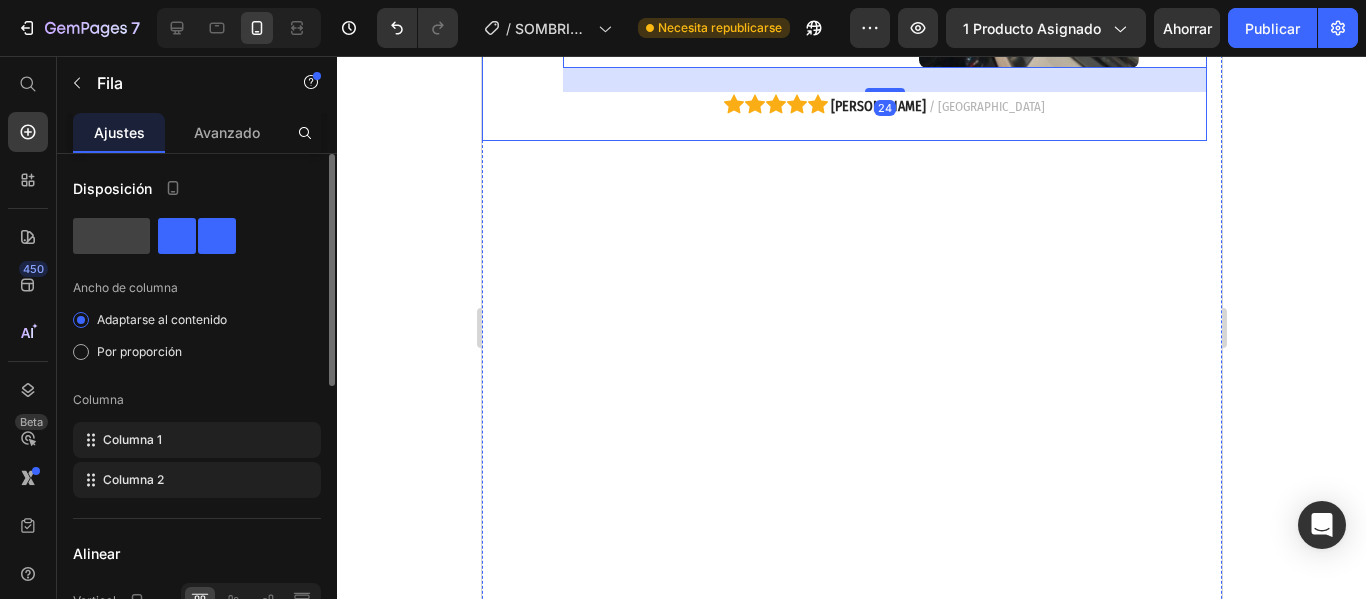 click on "Image" at bounding box center [511, -175] 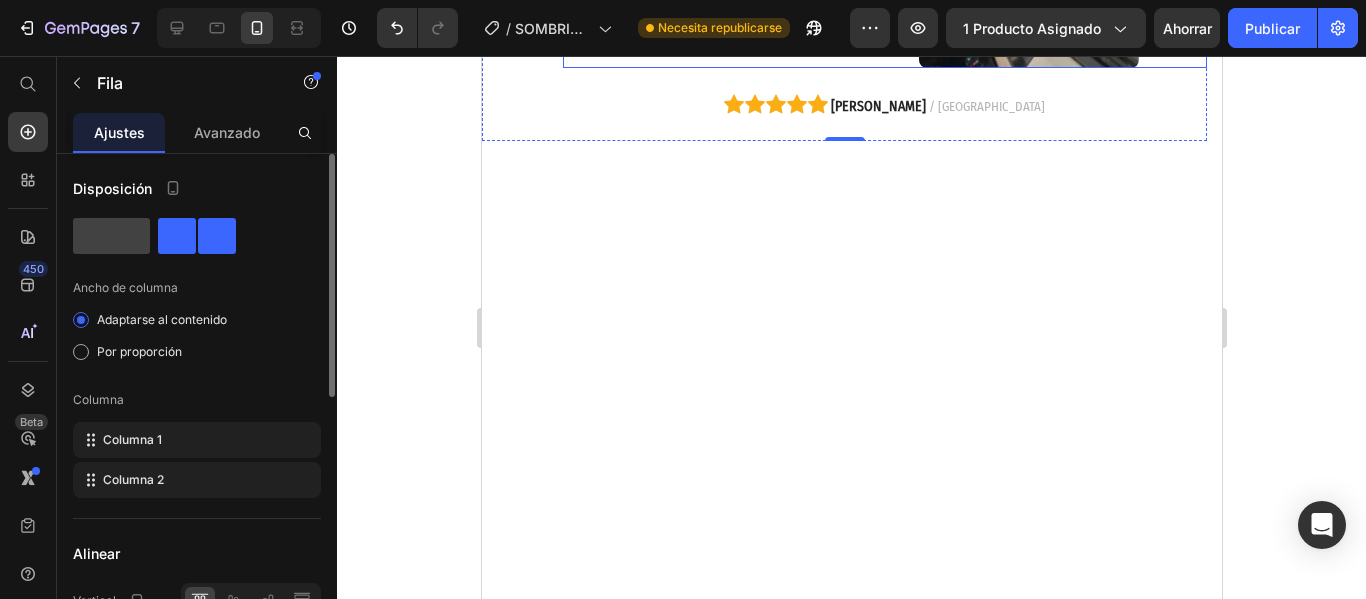 click on "Image Image Row" at bounding box center (884, -173) 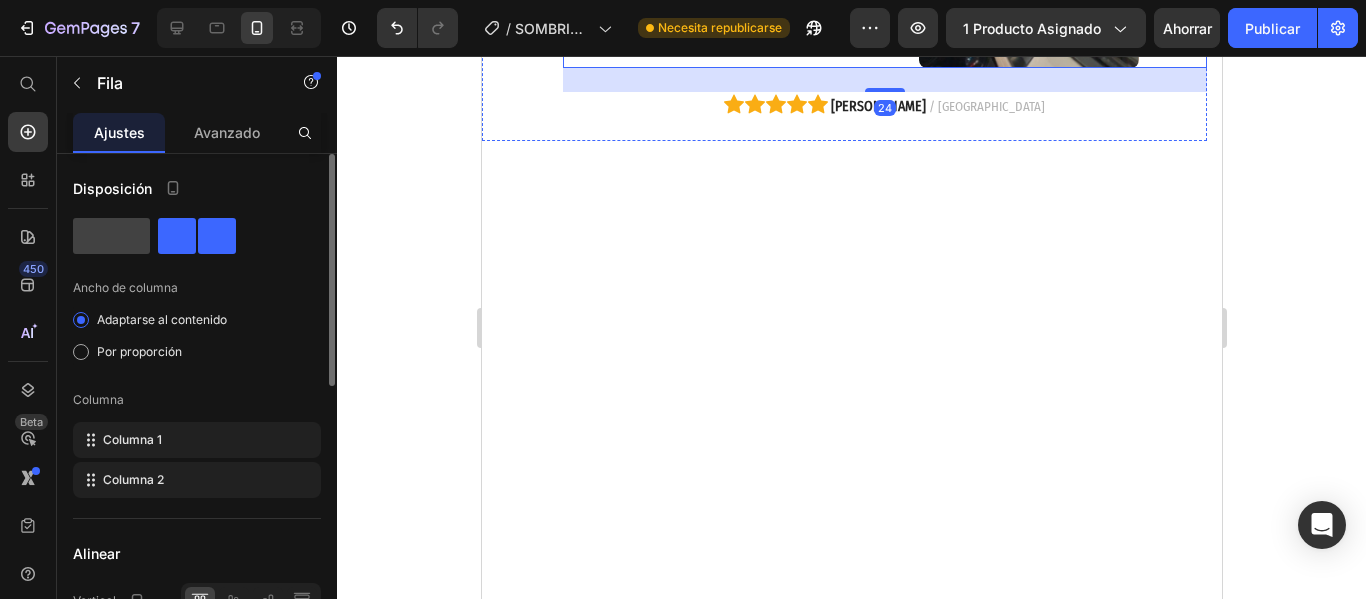 click on ""Paquete entregado. Estoy satisfecho con la compra, gracias. Calidad: excelente, precio: el mejor. Tiempo de entrega: muy rápido. Resumen : Muy TOP"" at bounding box center [884, -464] 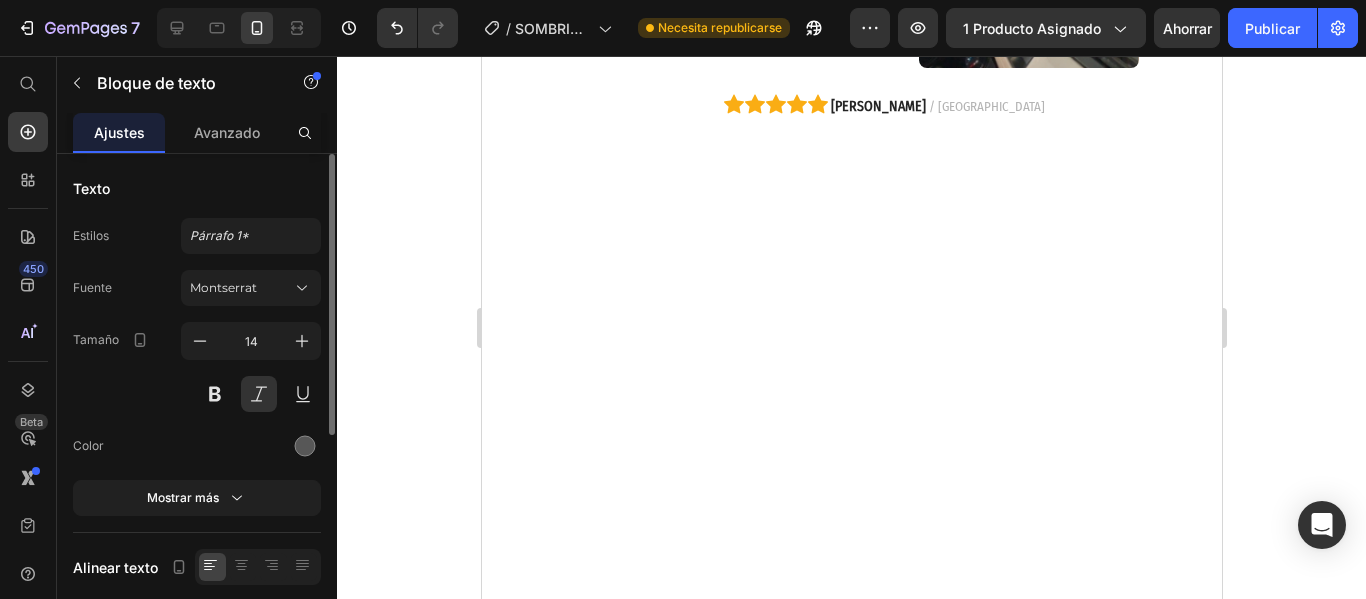 scroll, scrollTop: 4131, scrollLeft: 0, axis: vertical 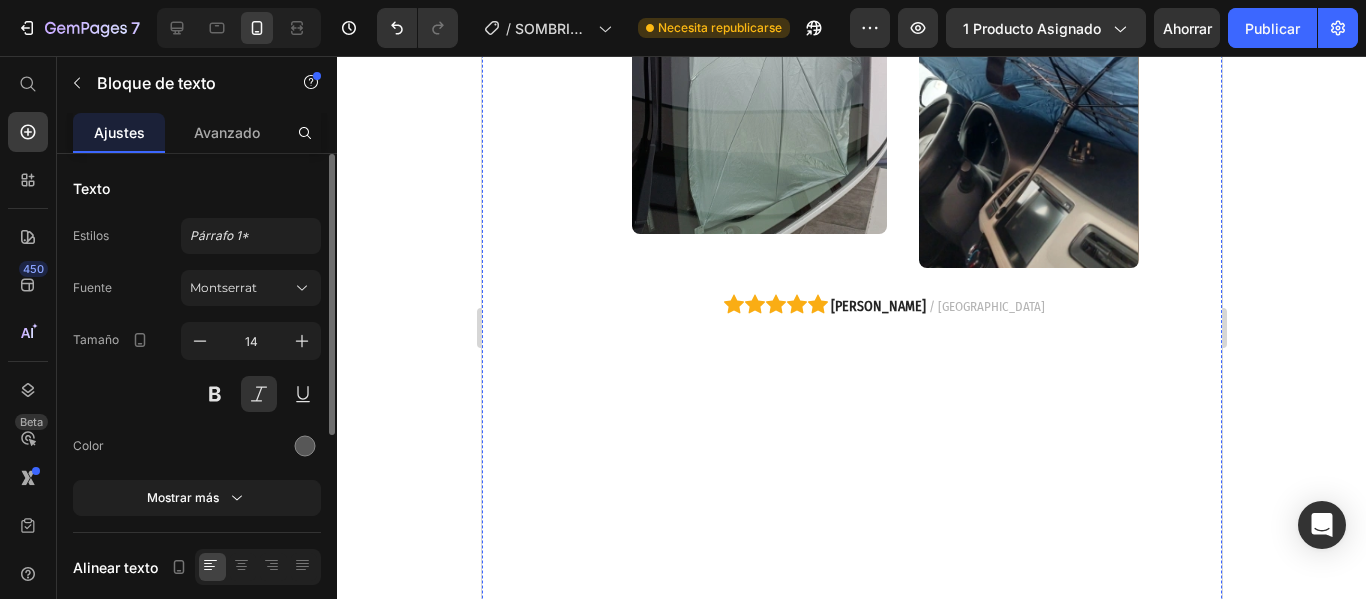click on "No lo decimos nosotros, lo decís vosotros ..." at bounding box center [851, -341] 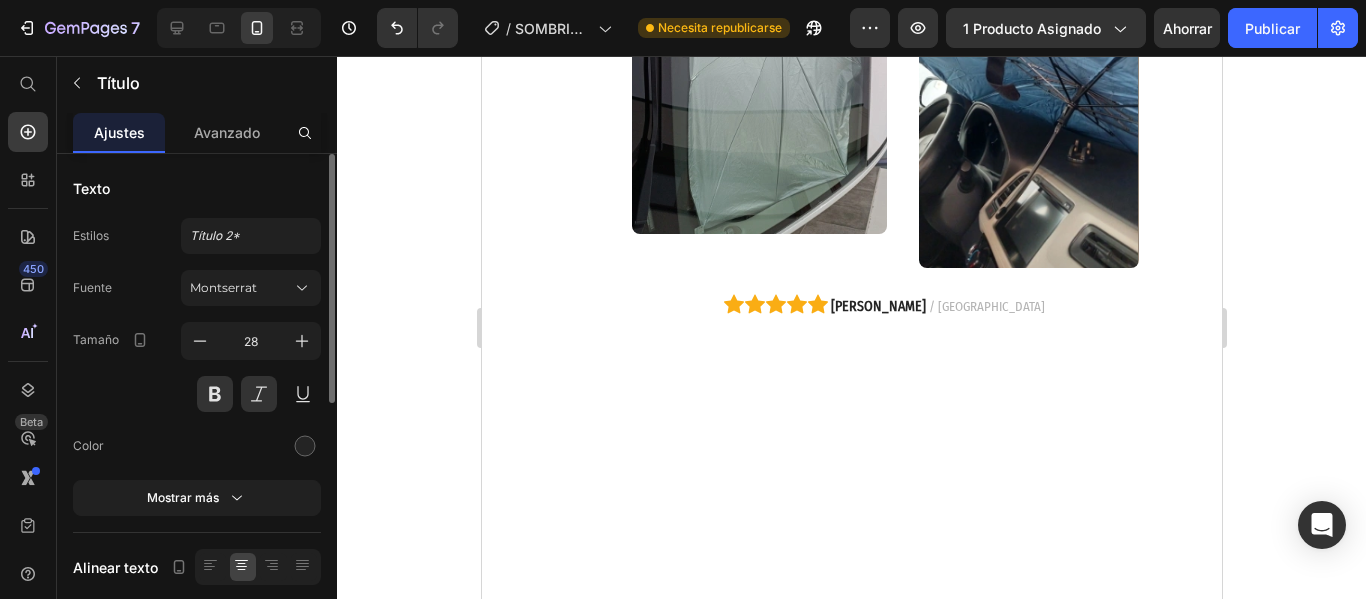 click on "30" at bounding box center [851, -306] 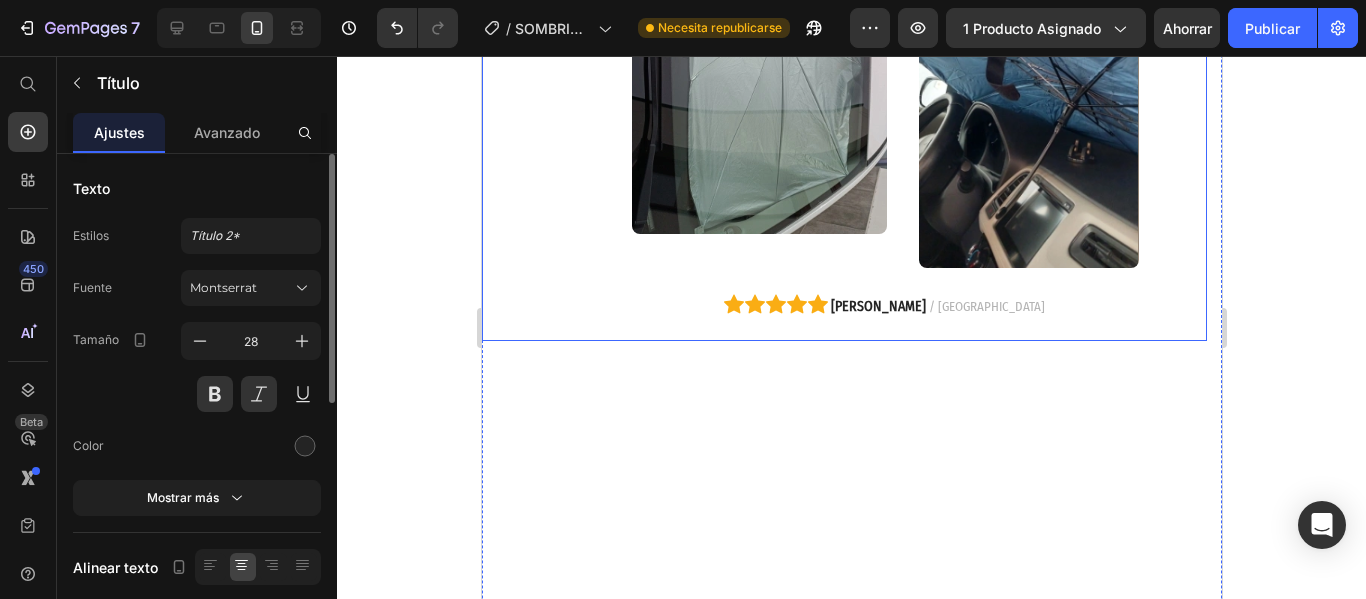 click on "Image" at bounding box center (511, 25) 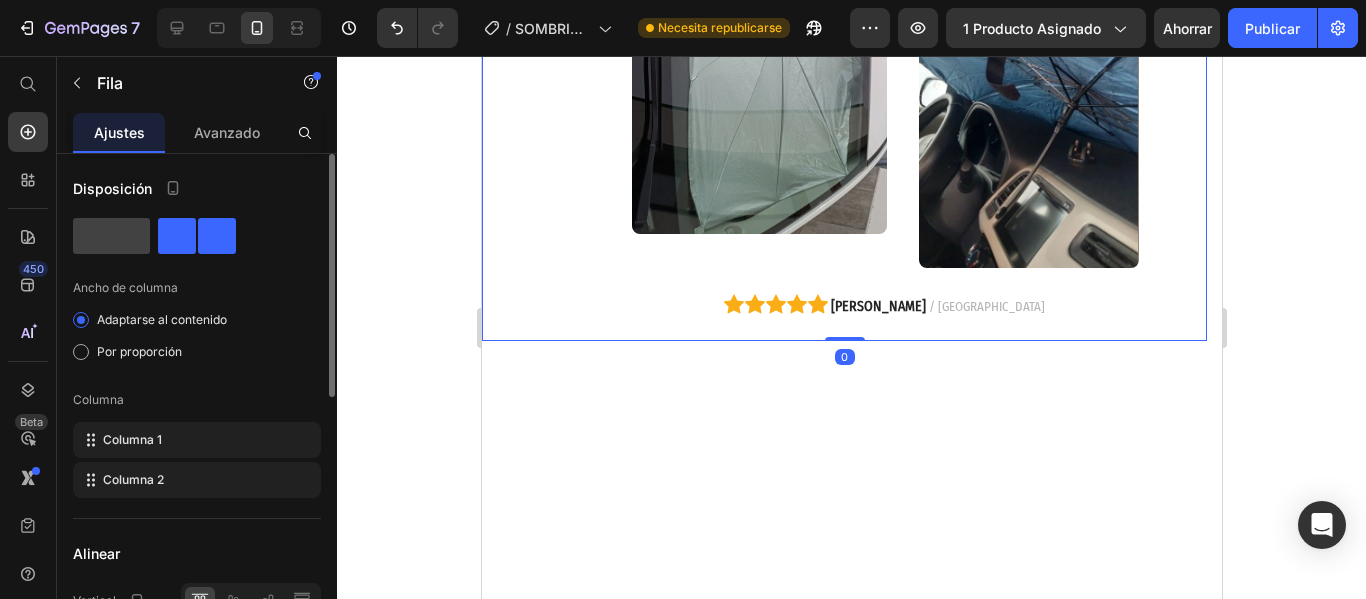 scroll, scrollTop: 4431, scrollLeft: 0, axis: vertical 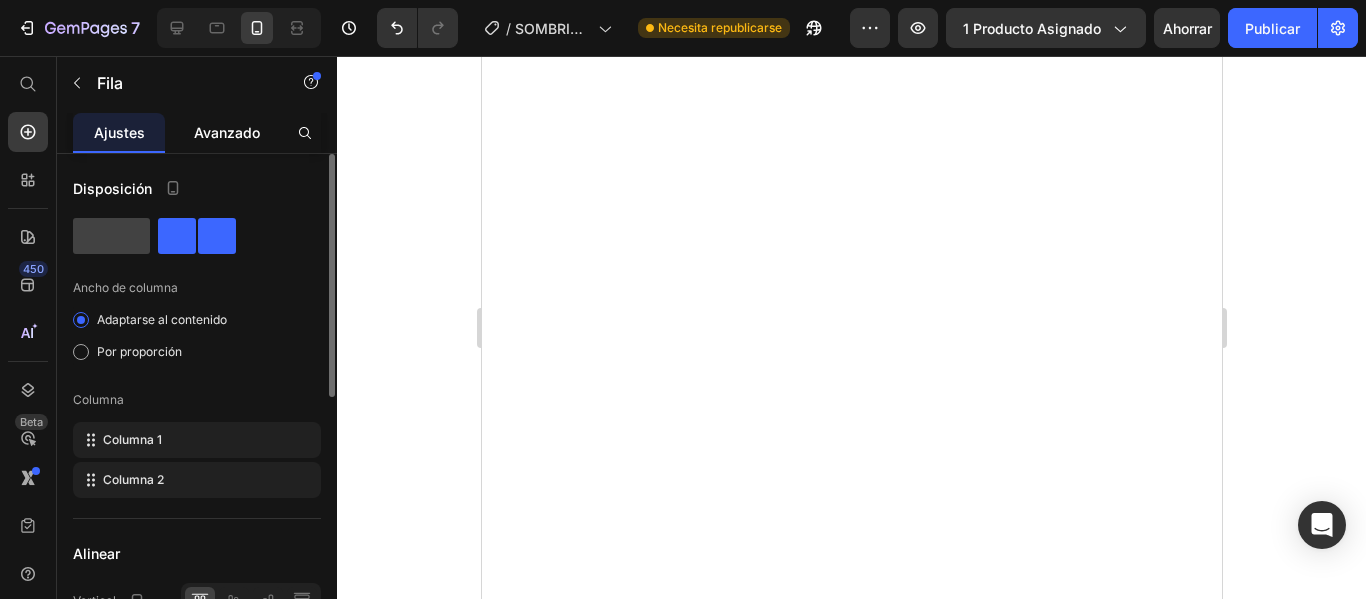 click on "Avanzado" 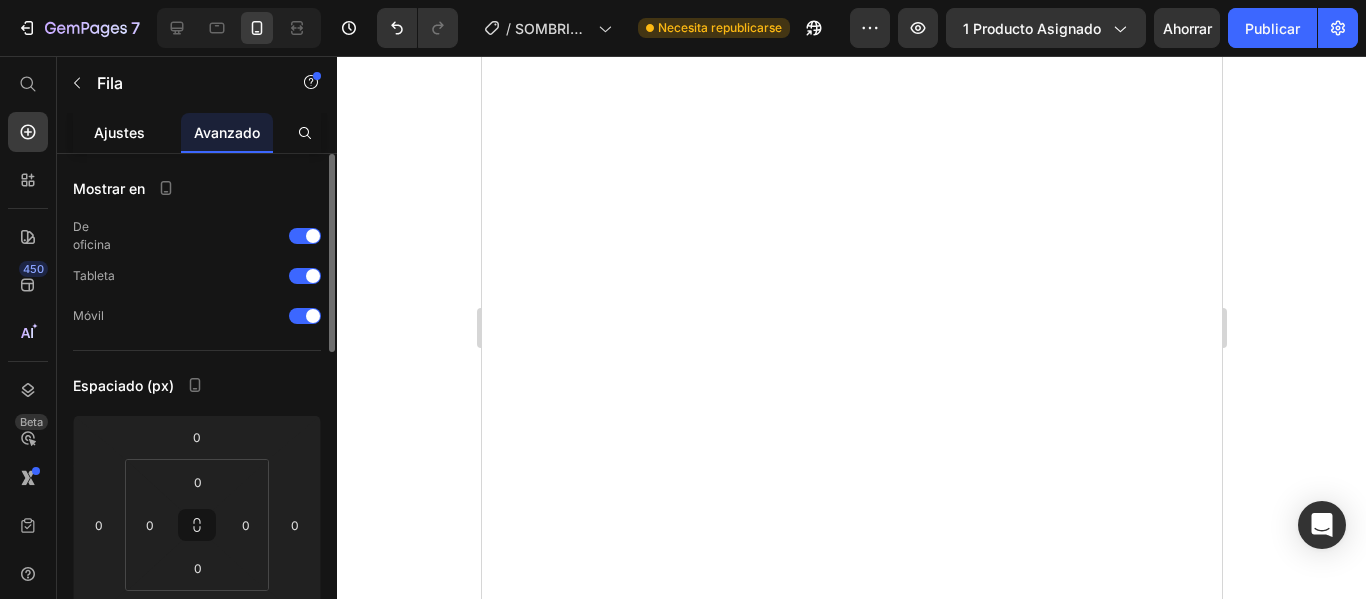 click on "Ajustes" 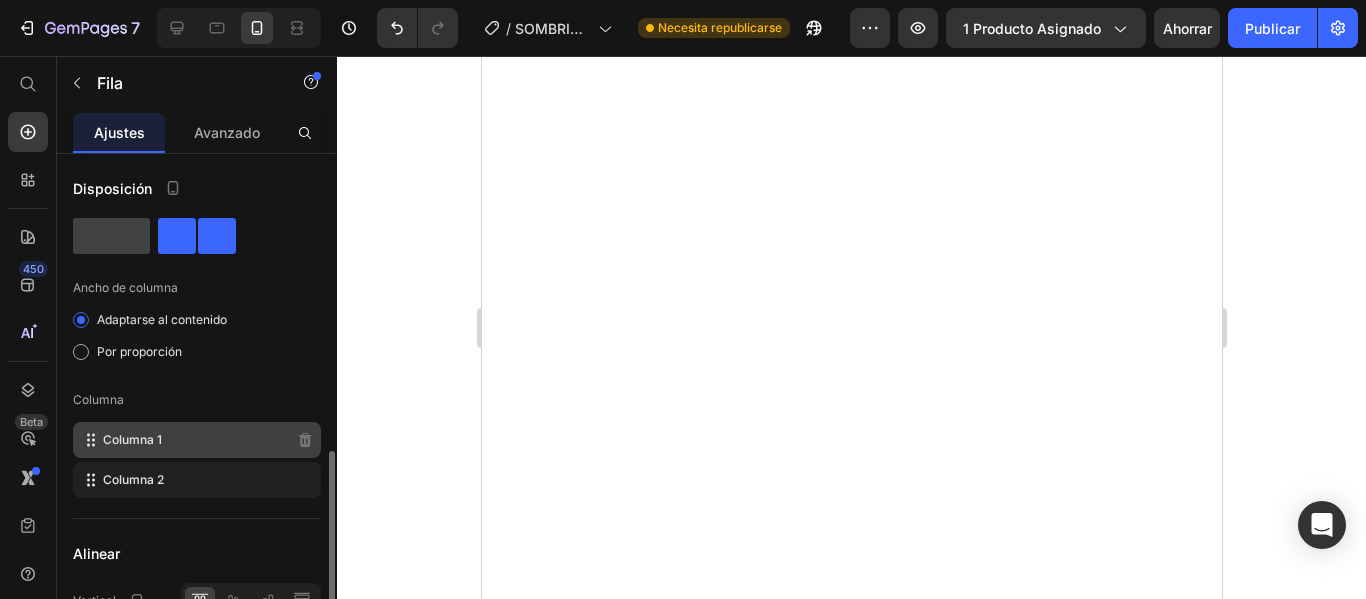 scroll, scrollTop: 200, scrollLeft: 0, axis: vertical 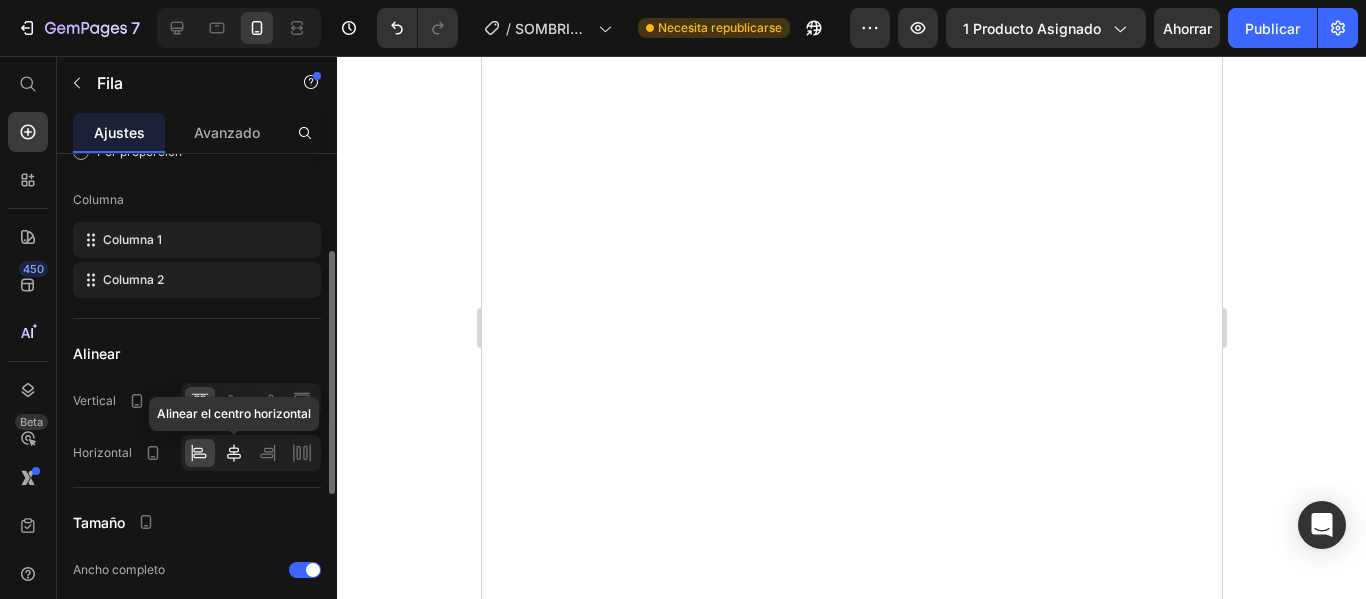 click 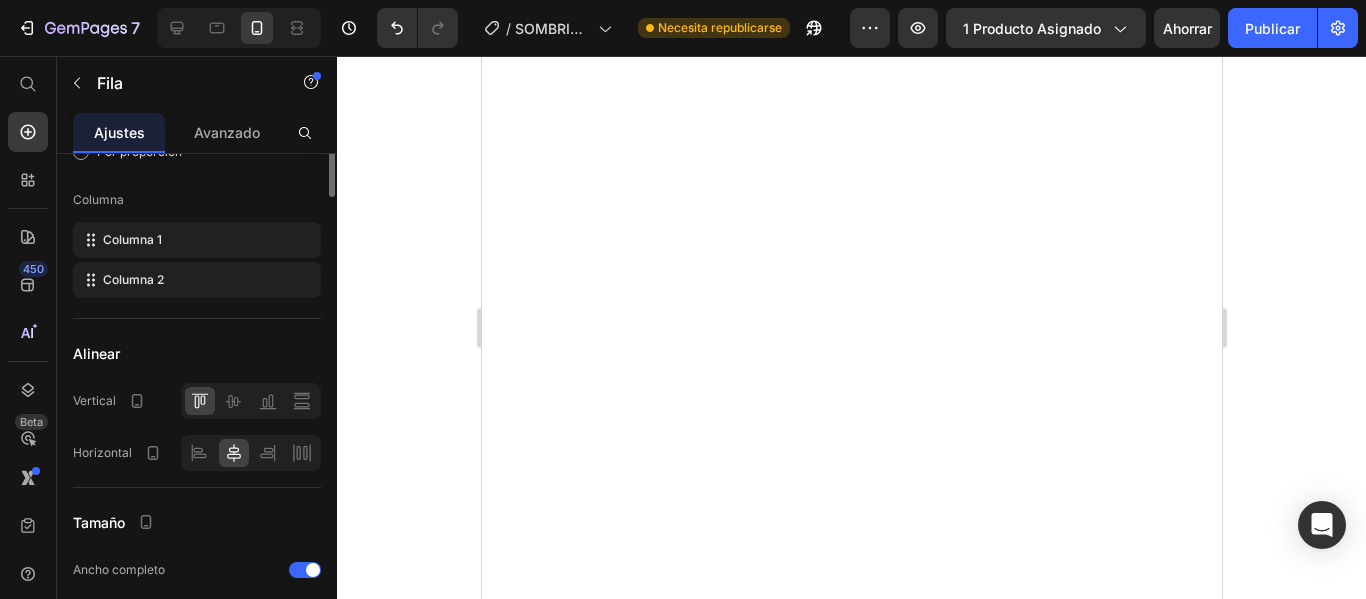 scroll, scrollTop: 0, scrollLeft: 0, axis: both 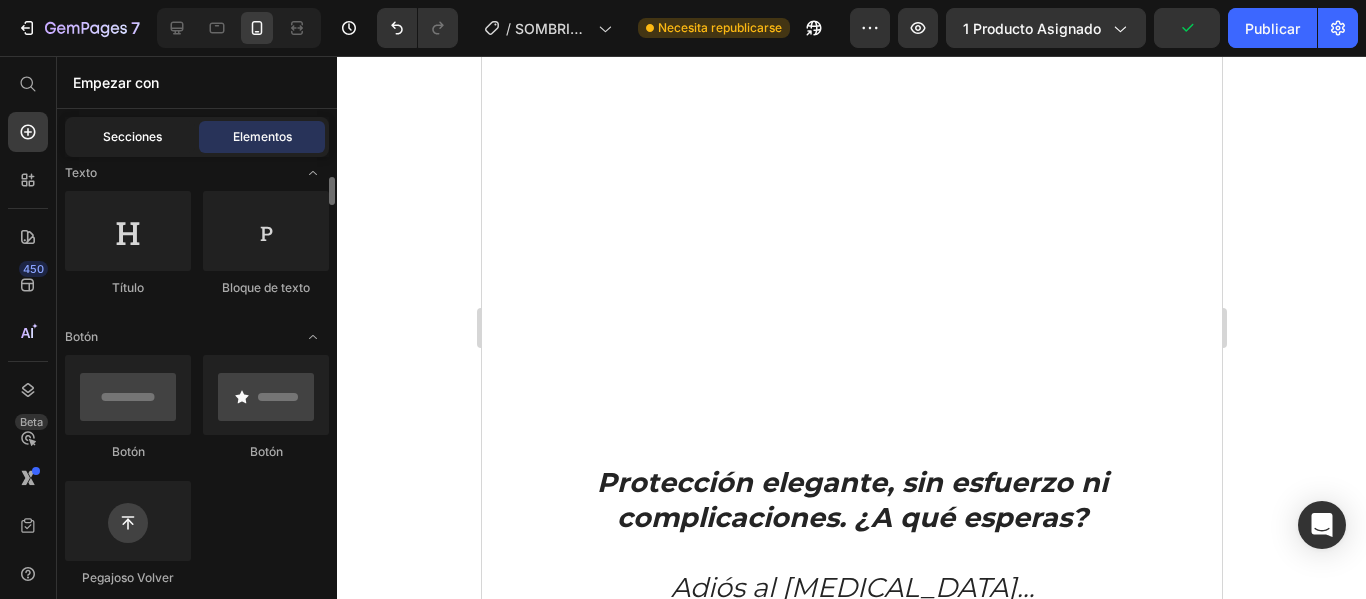 click on "Secciones" at bounding box center (132, 136) 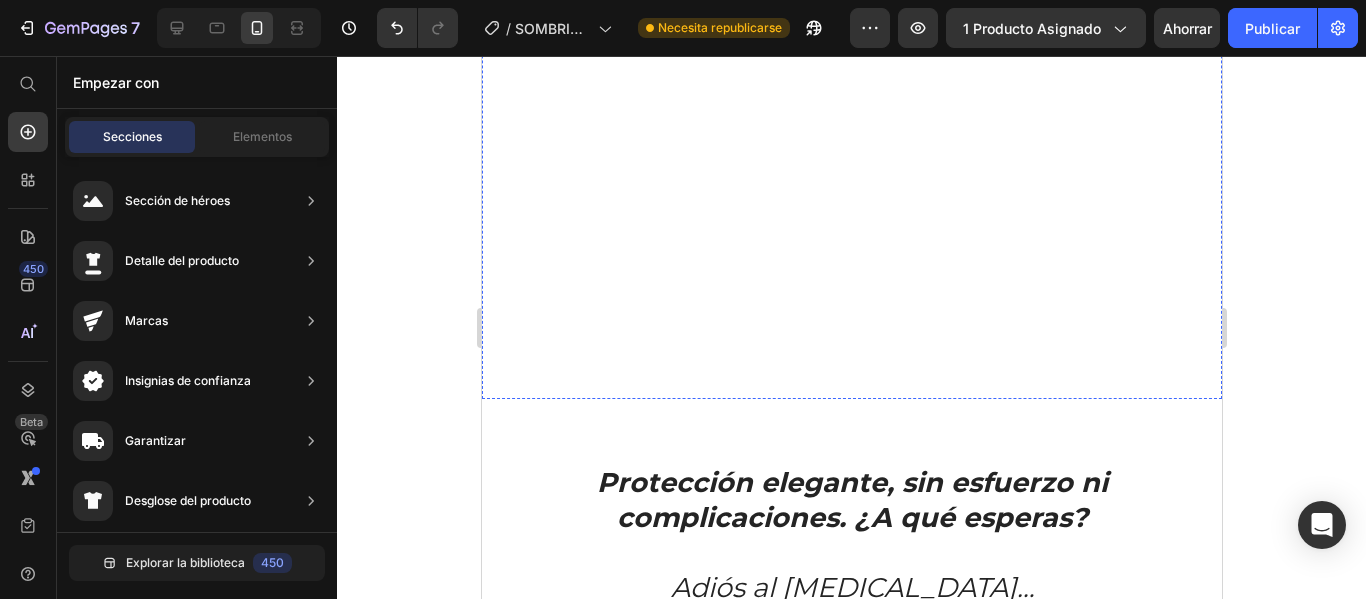 click on "Image" at bounding box center [511, -475] 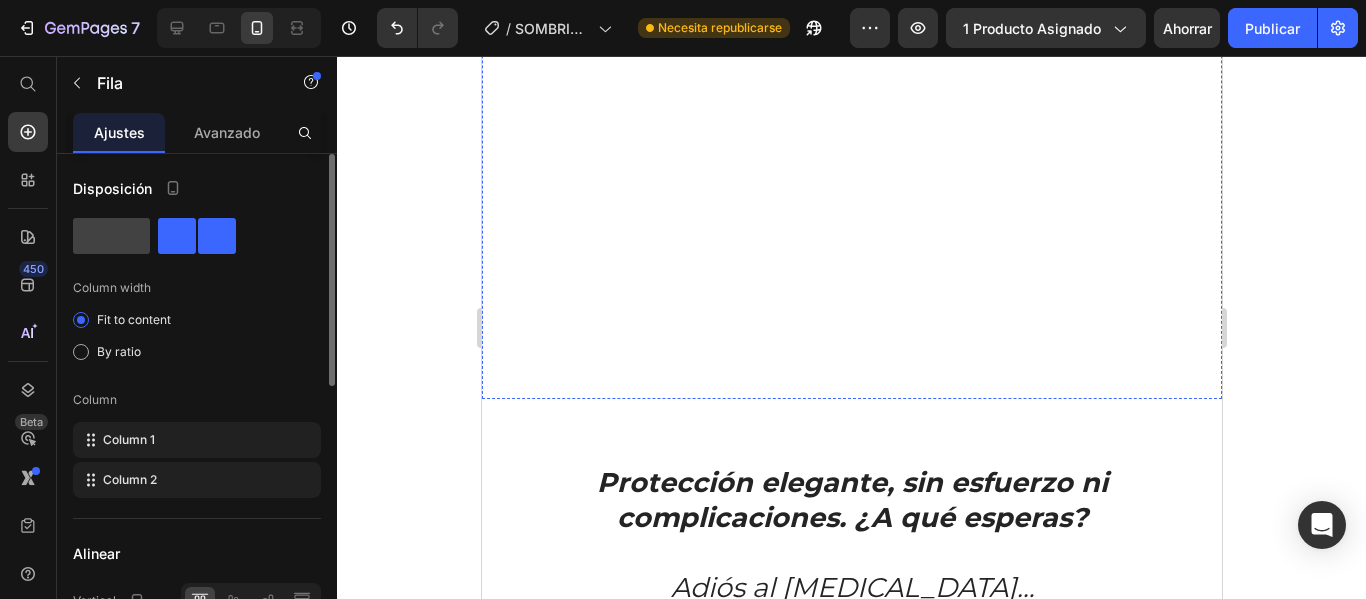 click on "Image" at bounding box center [511, -475] 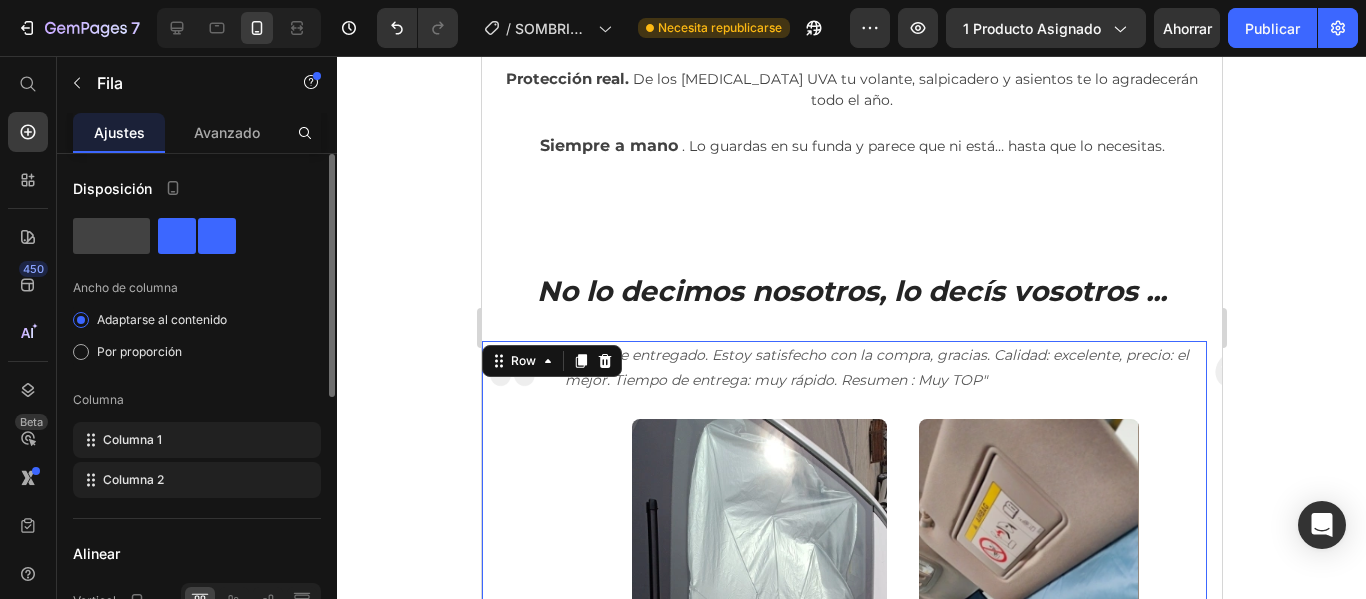 scroll, scrollTop: 4111, scrollLeft: 0, axis: vertical 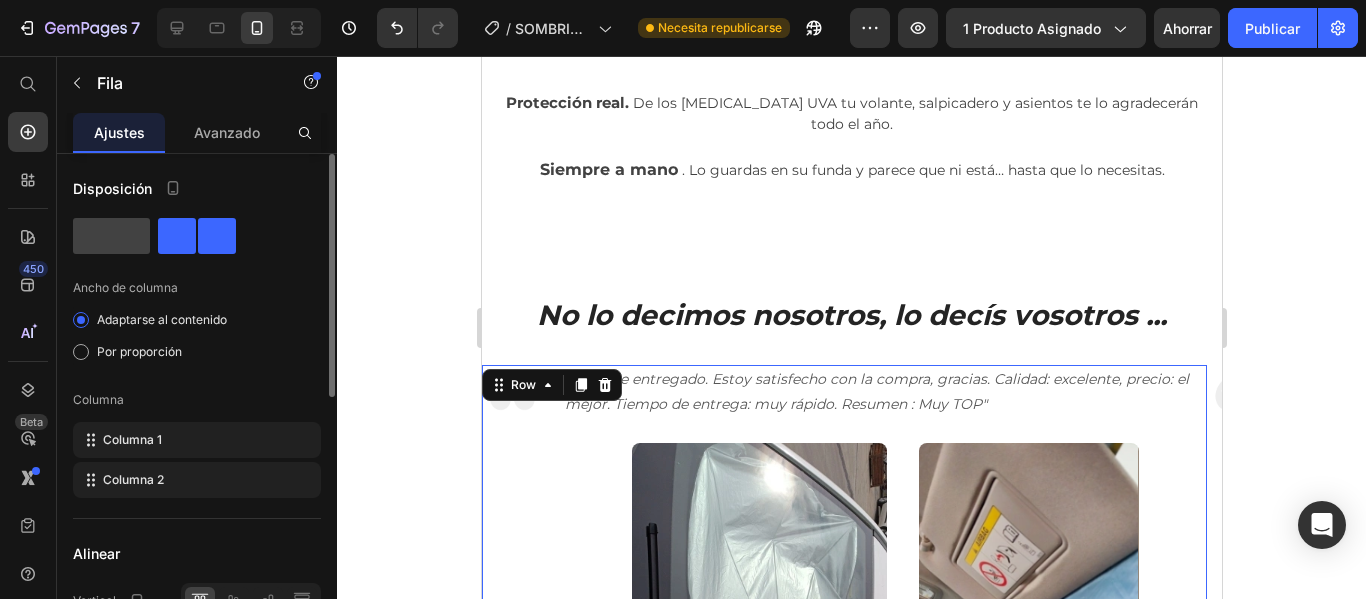 click 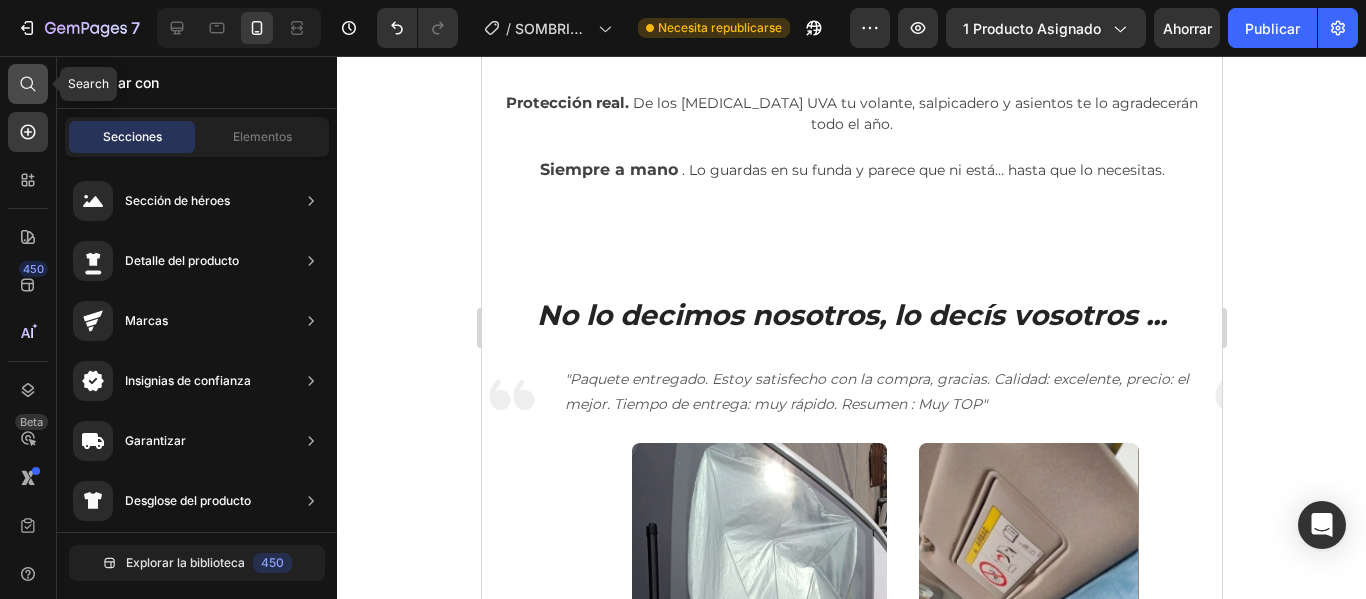 click 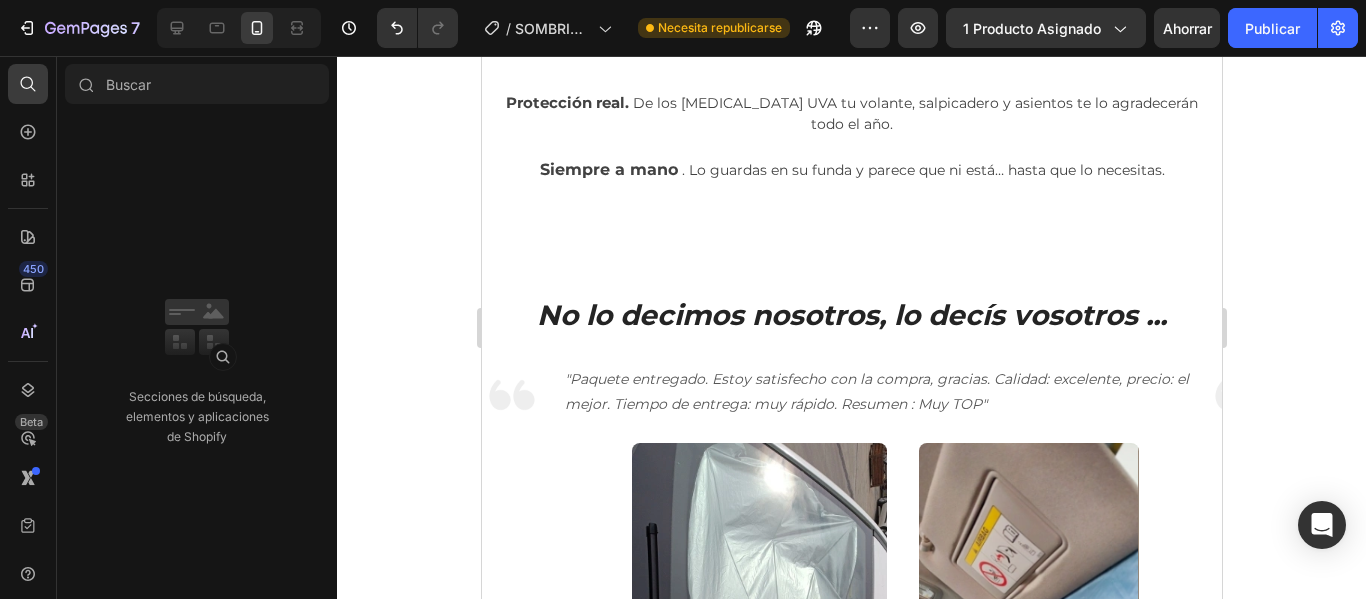 click 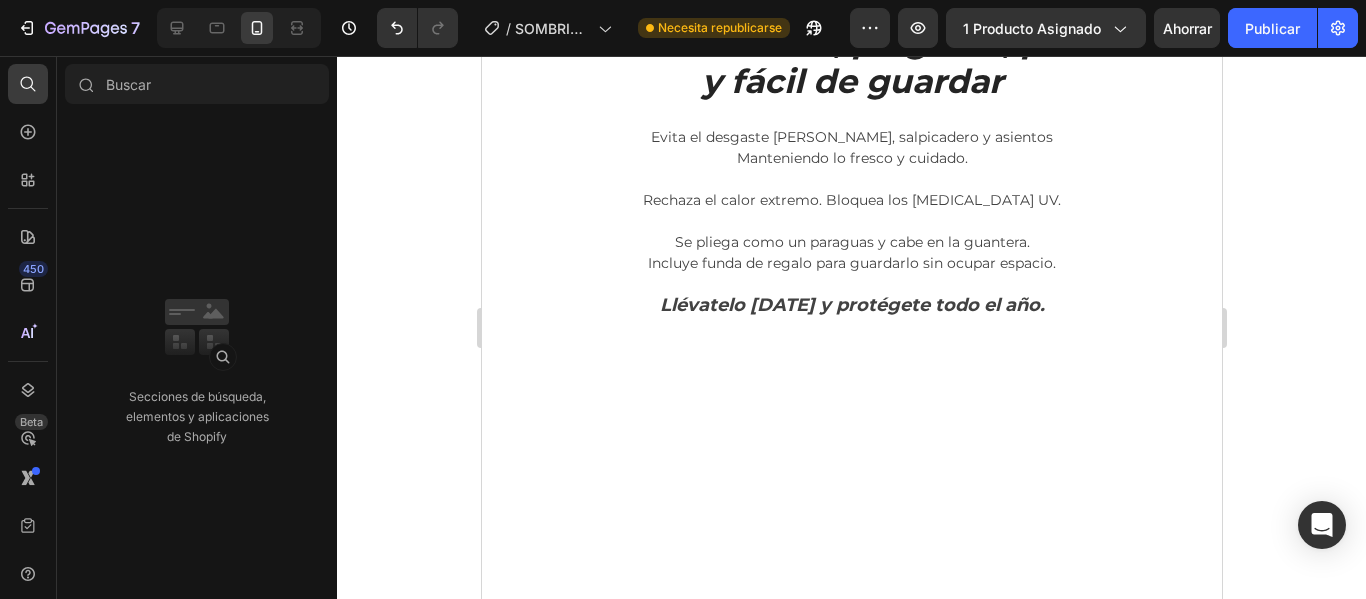 scroll, scrollTop: 4156, scrollLeft: 0, axis: vertical 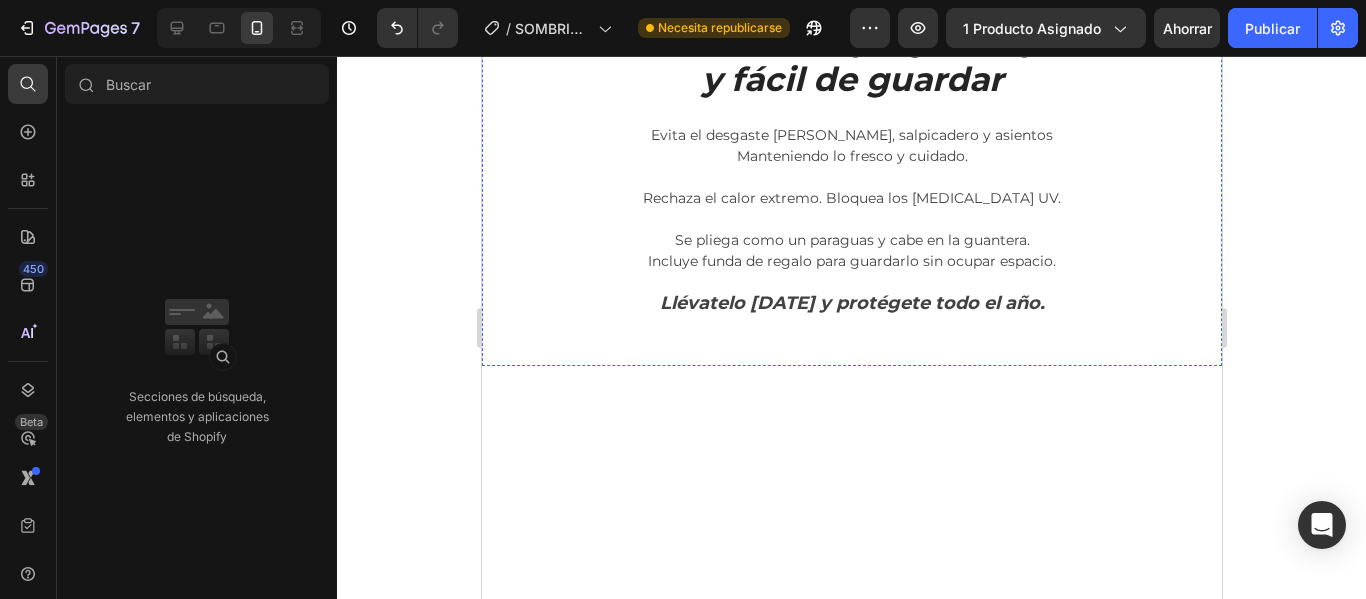 click at bounding box center (851, -34) 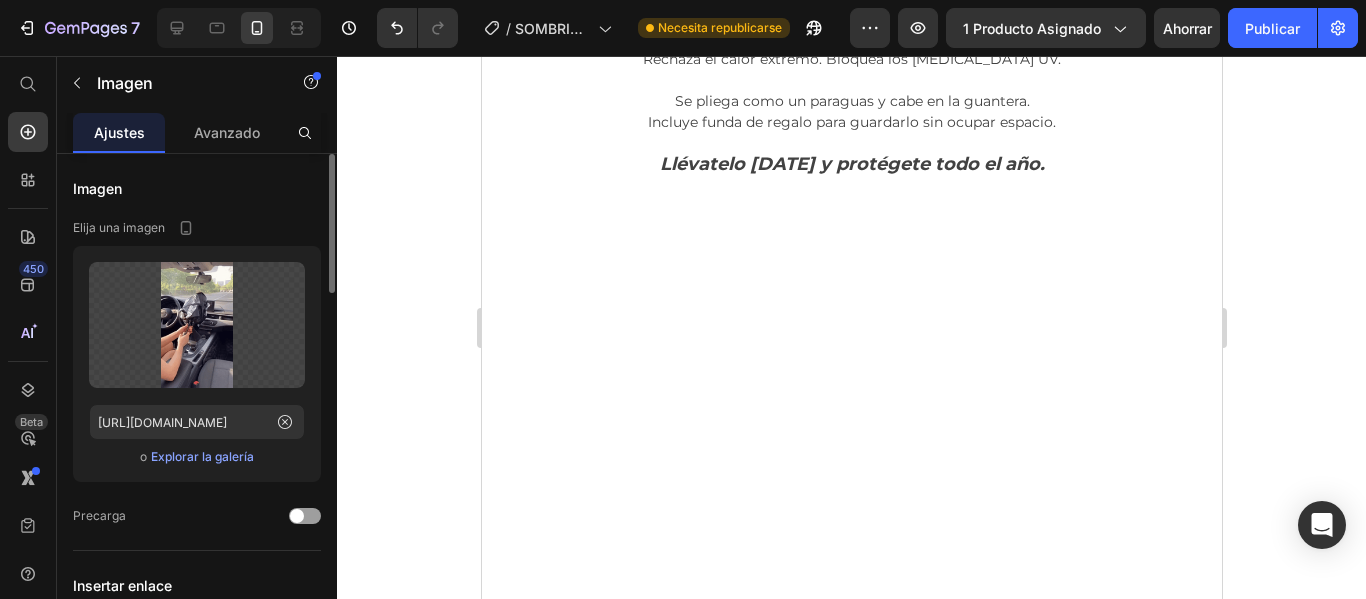 scroll, scrollTop: 4356, scrollLeft: 0, axis: vertical 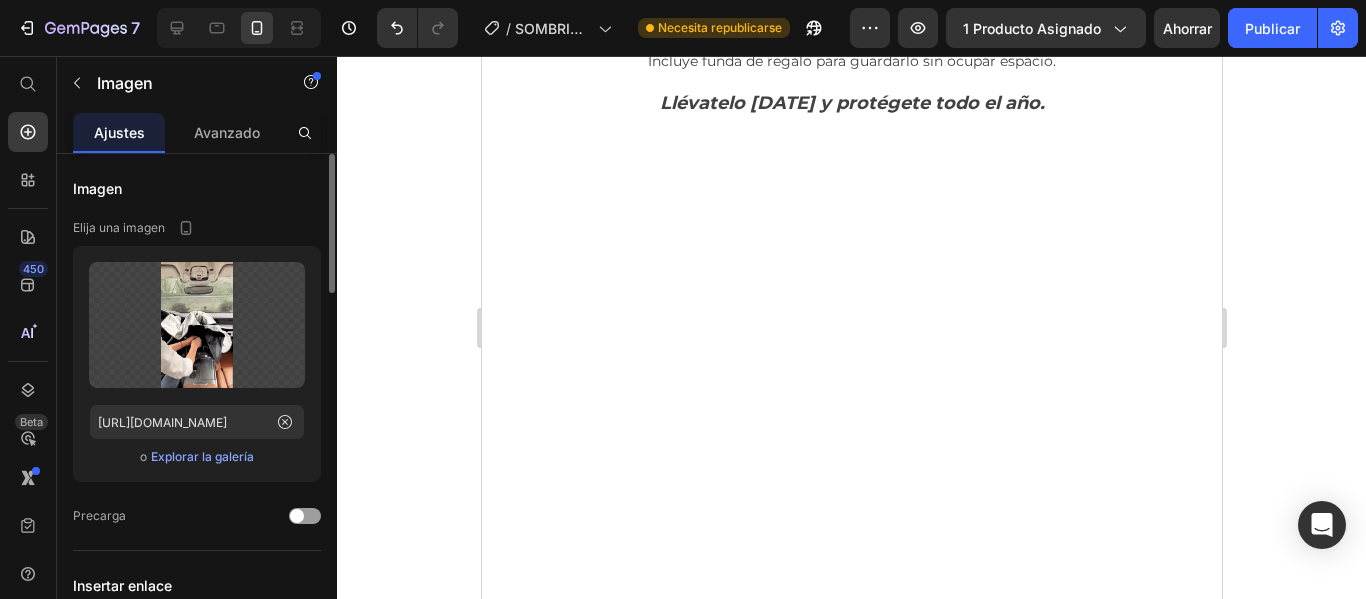 click at bounding box center [851, -234] 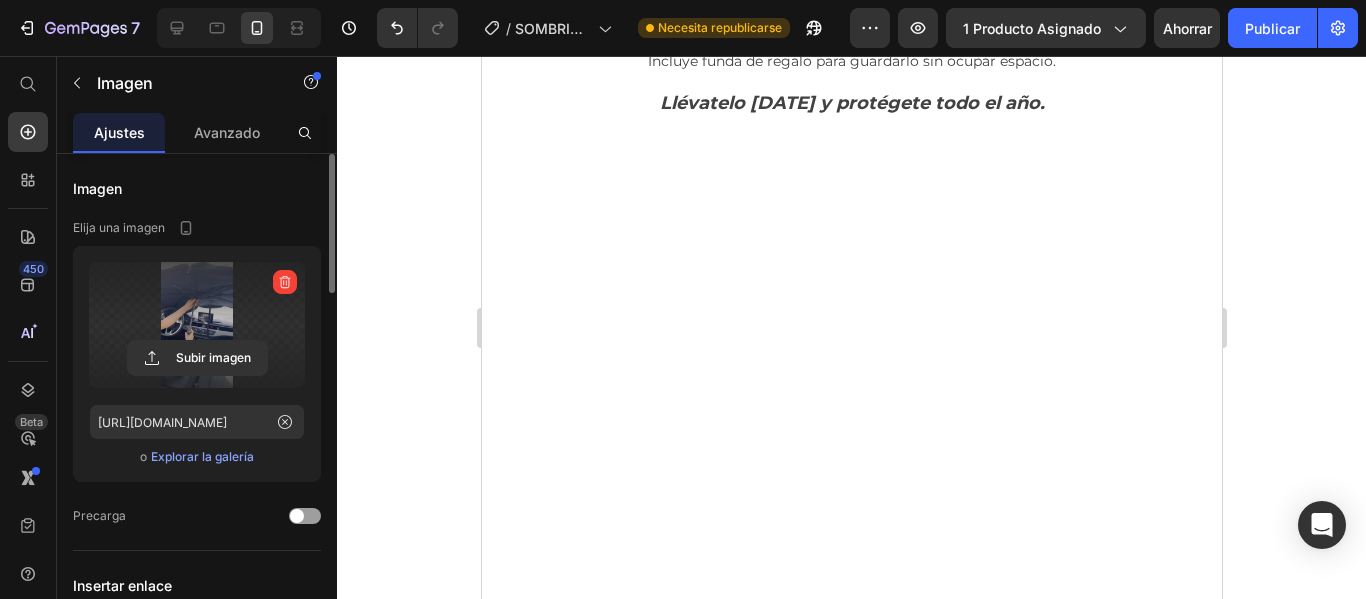 click at bounding box center (197, 325) 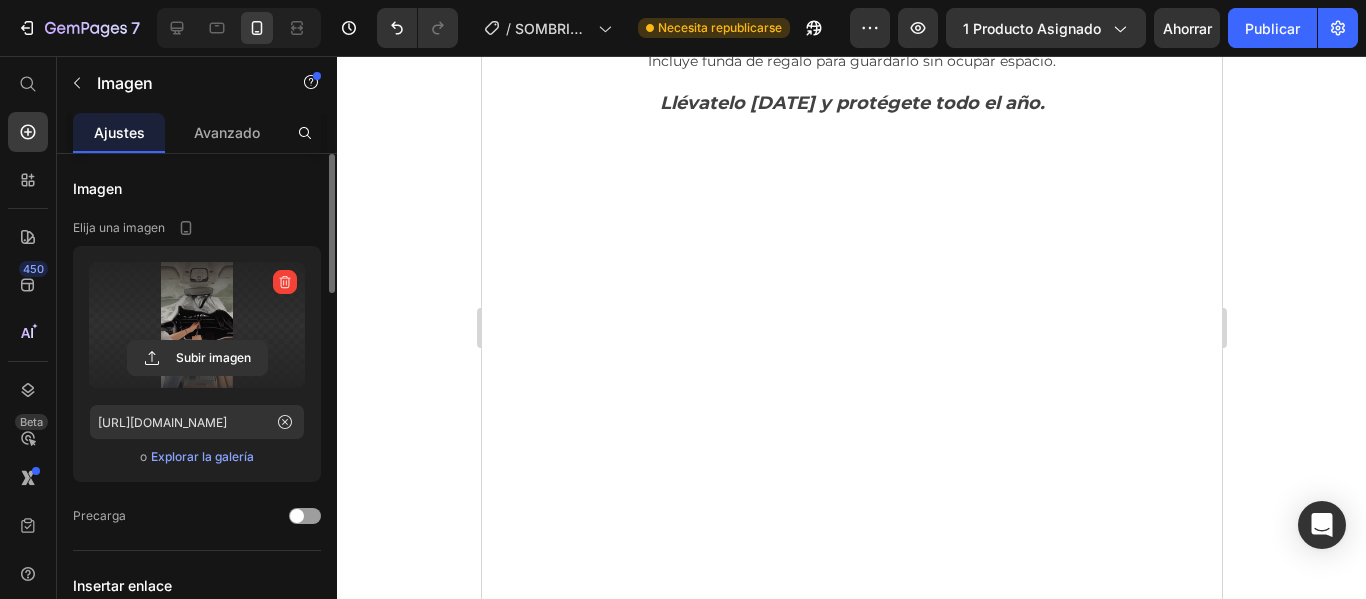 click 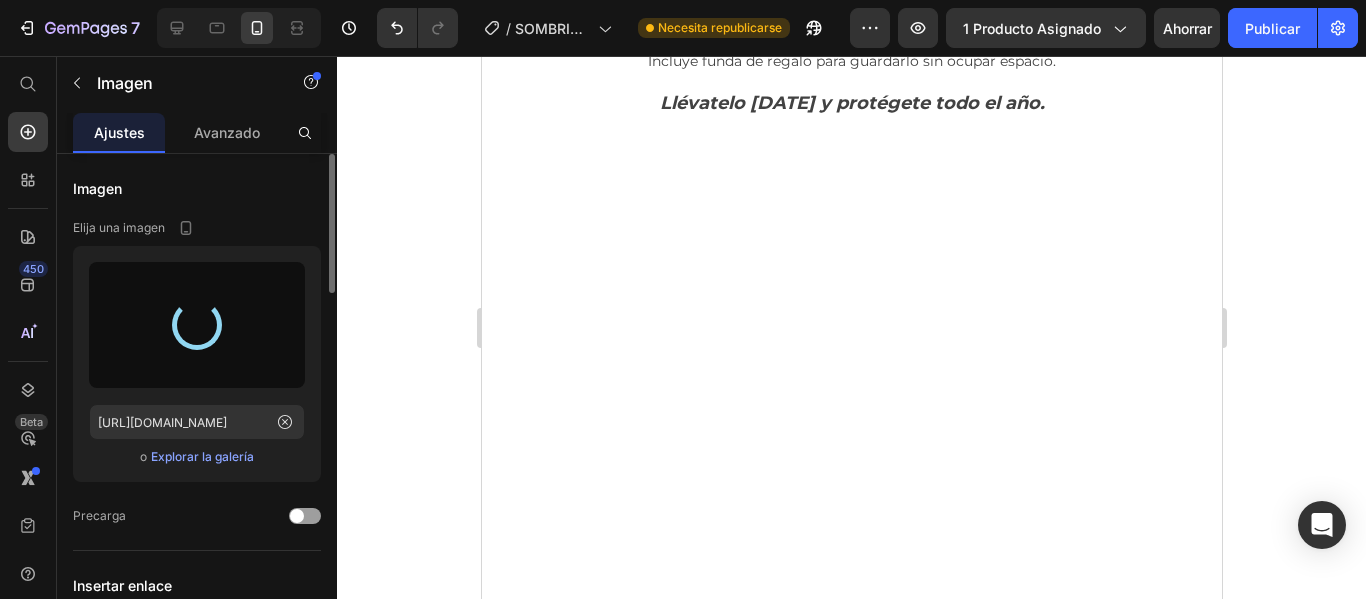 type on "[URL][DOMAIN_NAME]" 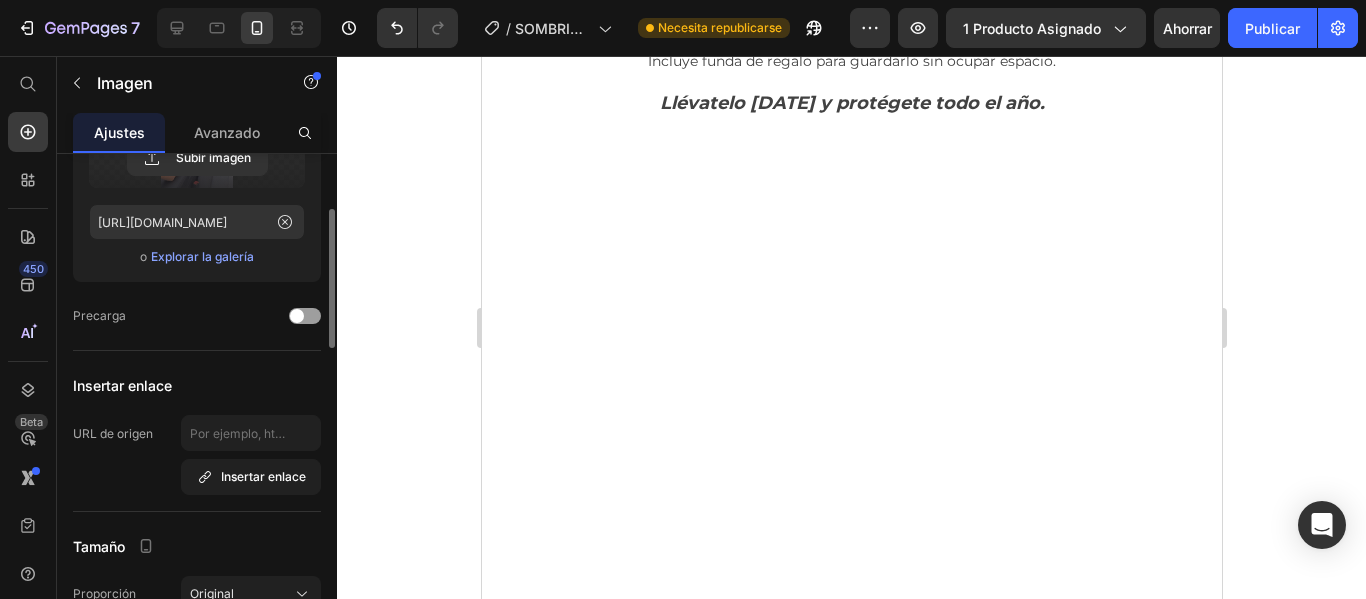 scroll, scrollTop: 400, scrollLeft: 0, axis: vertical 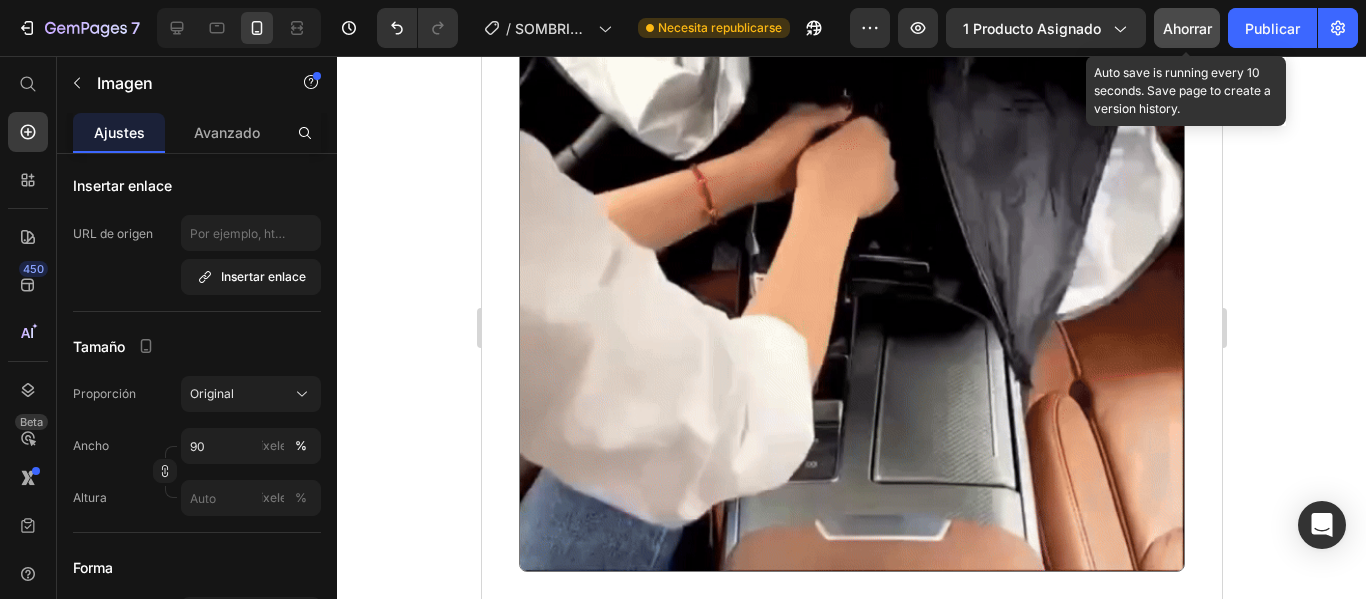 click on "Ahorrar" at bounding box center [1187, 28] 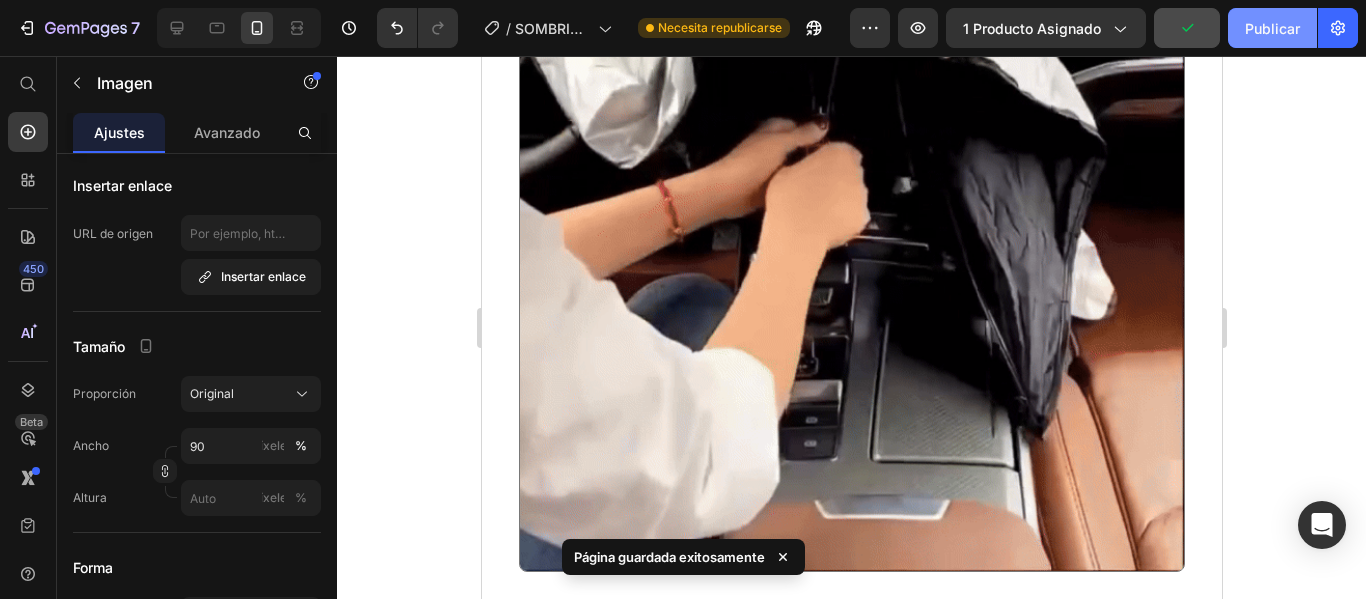 click on "Publicar" 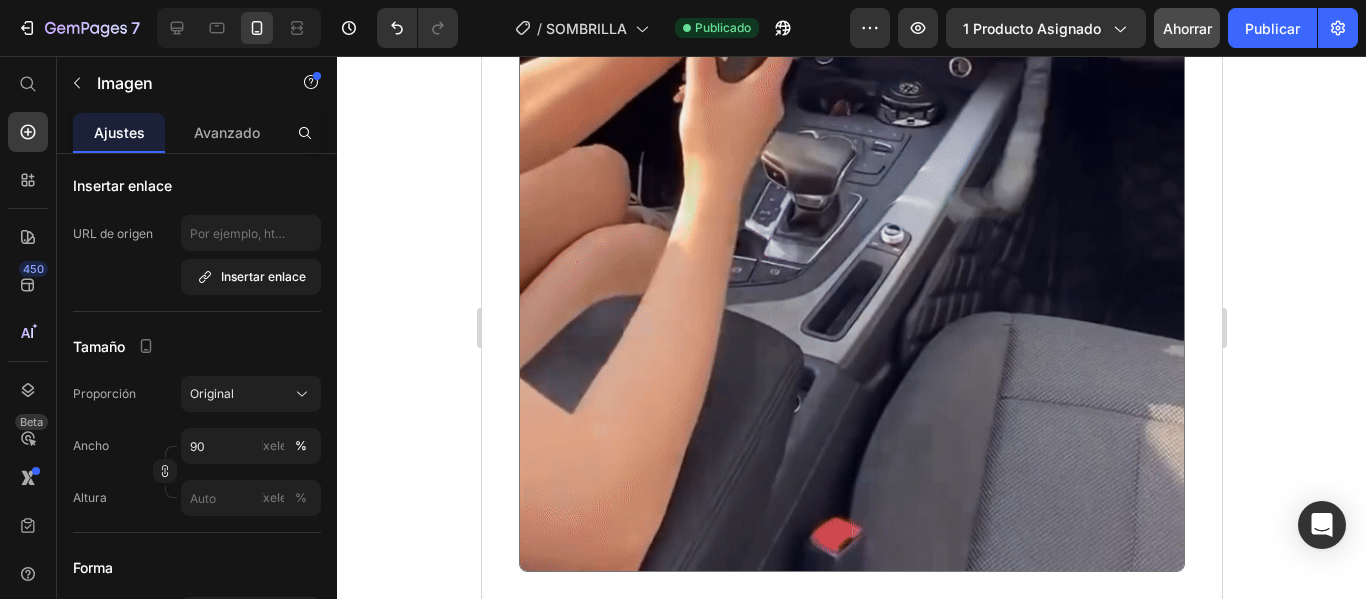 click 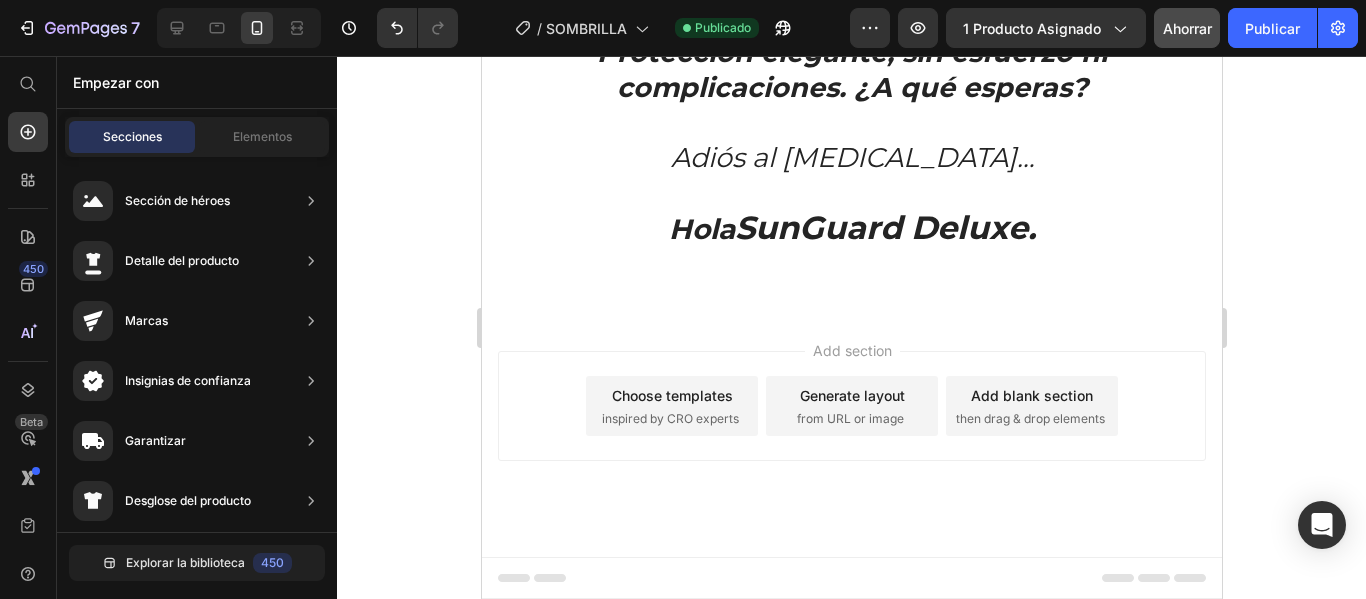 scroll, scrollTop: 8626, scrollLeft: 0, axis: vertical 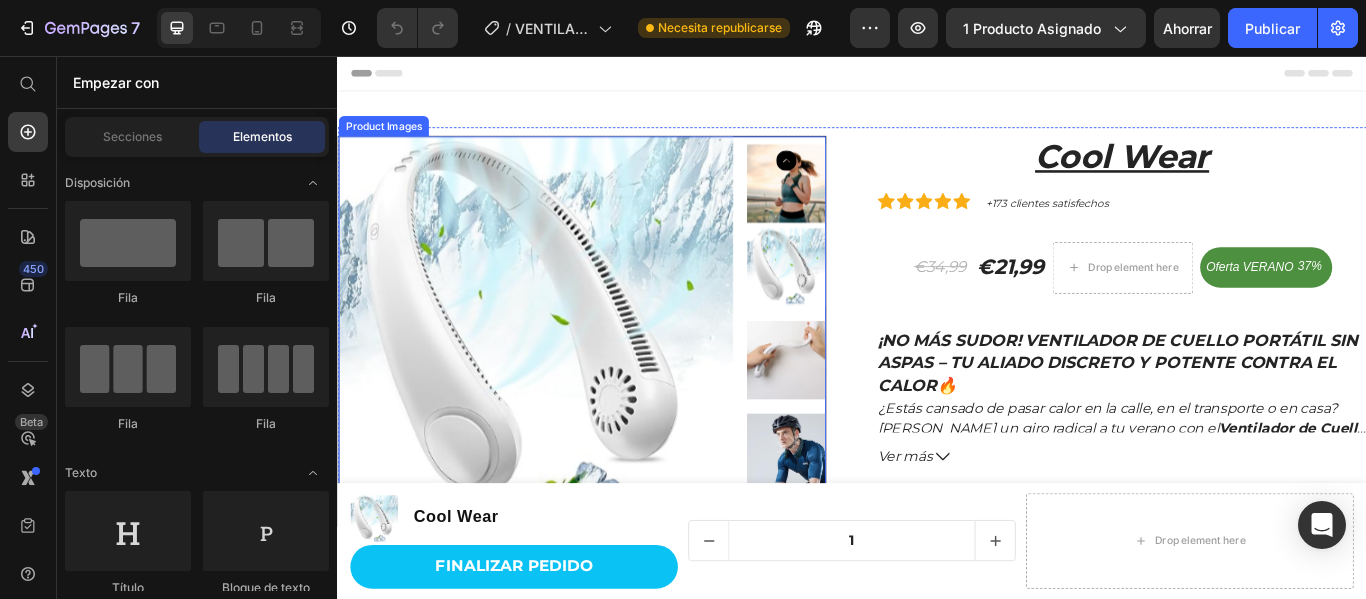 click at bounding box center [568, 380] 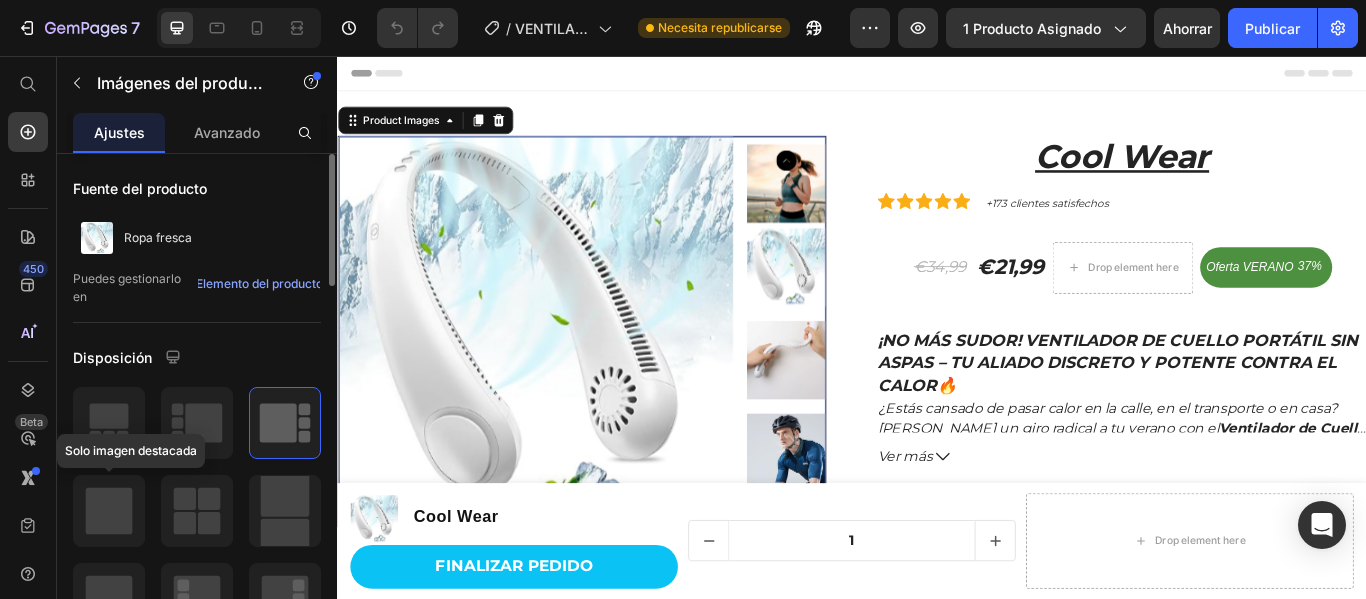 click 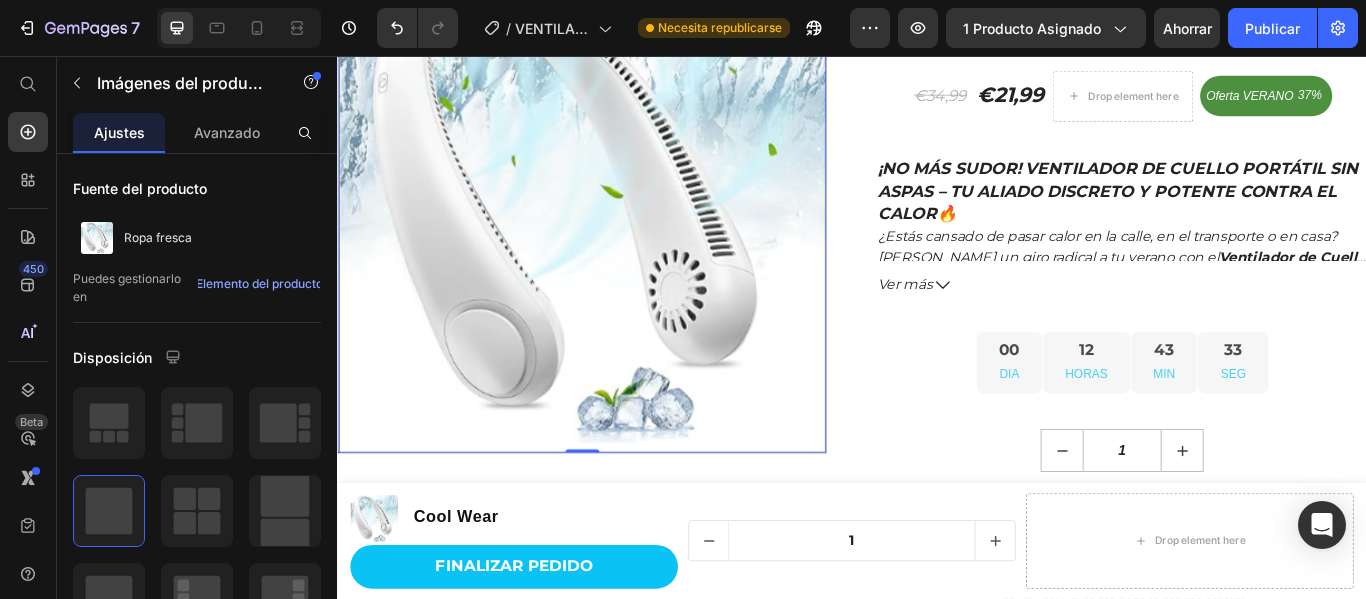 scroll, scrollTop: 300, scrollLeft: 0, axis: vertical 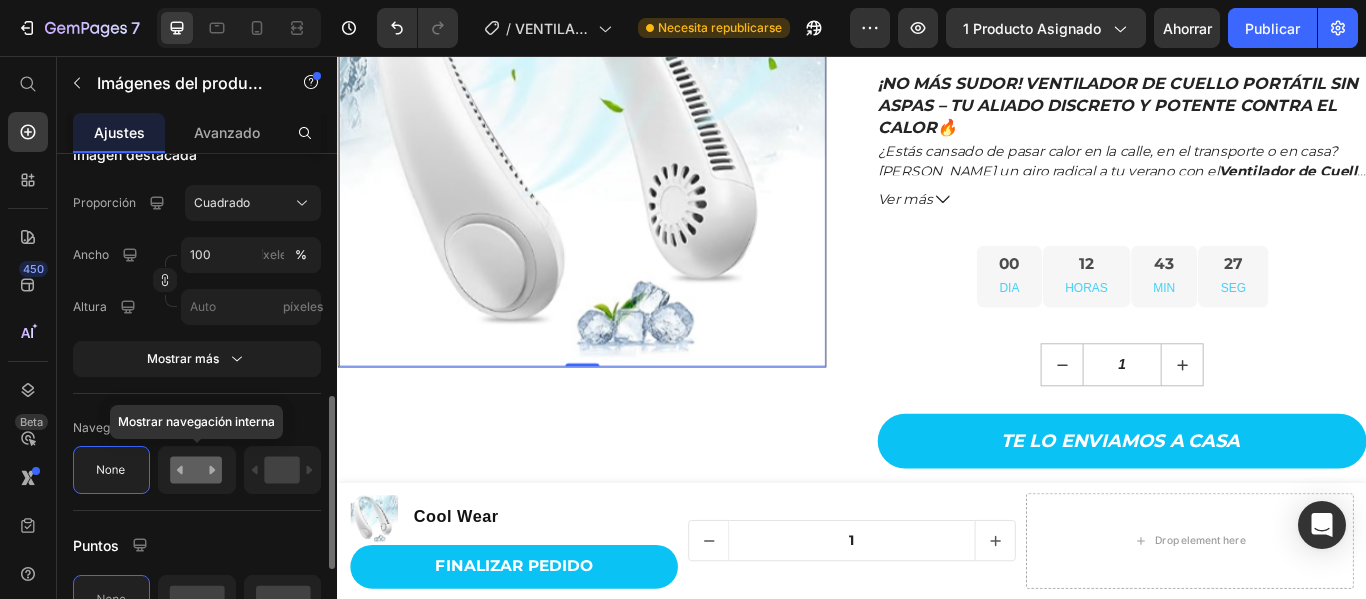 click 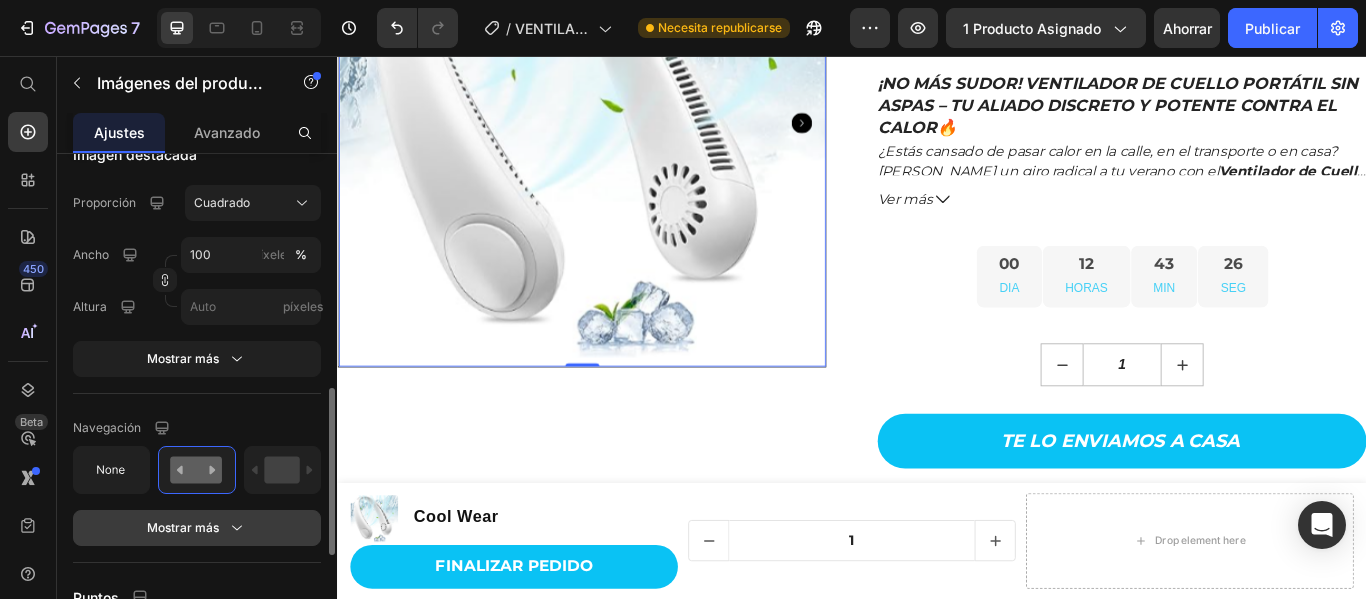 scroll, scrollTop: 800, scrollLeft: 0, axis: vertical 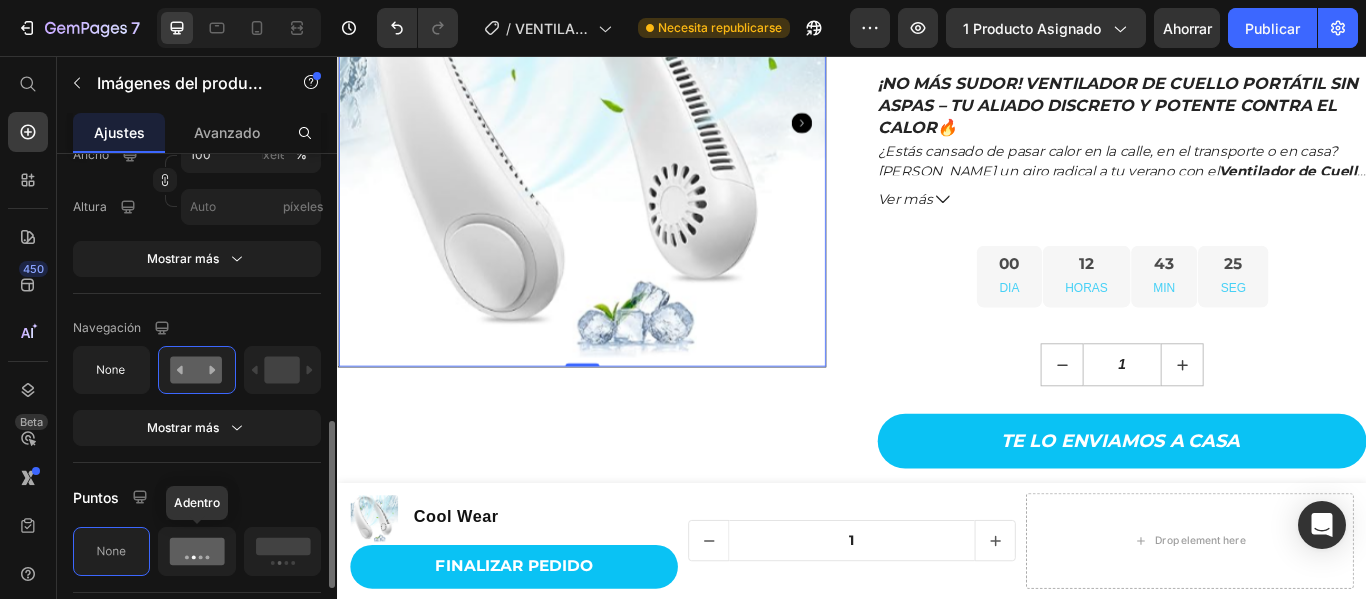 click 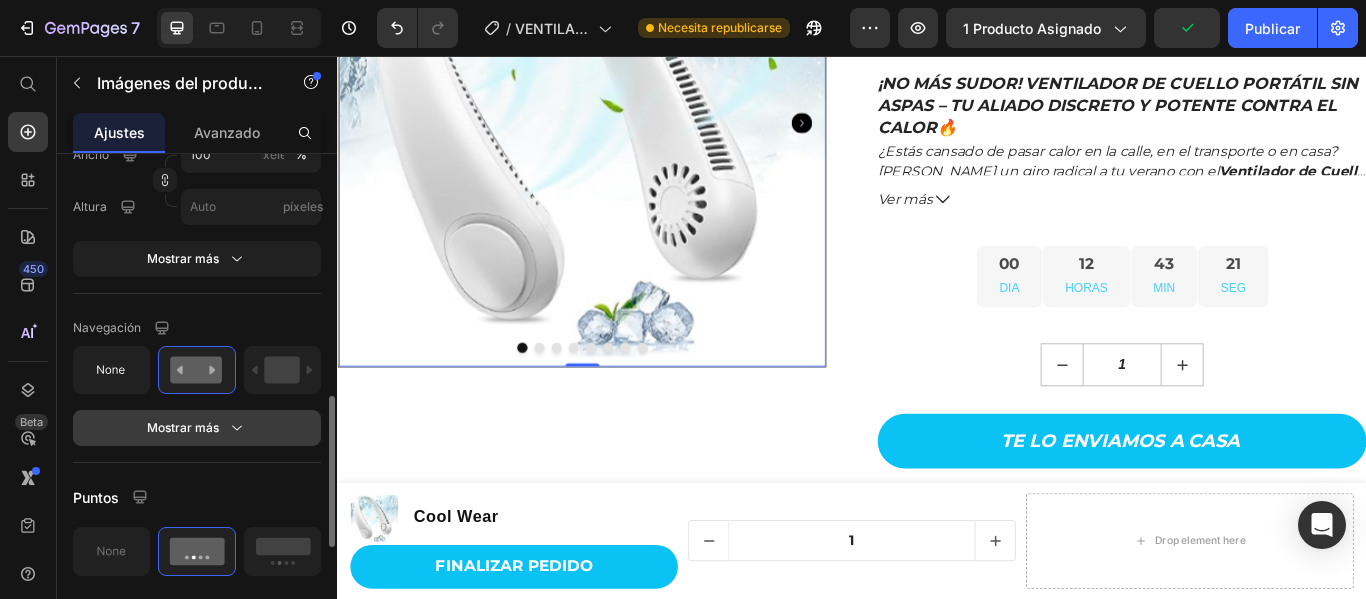 click 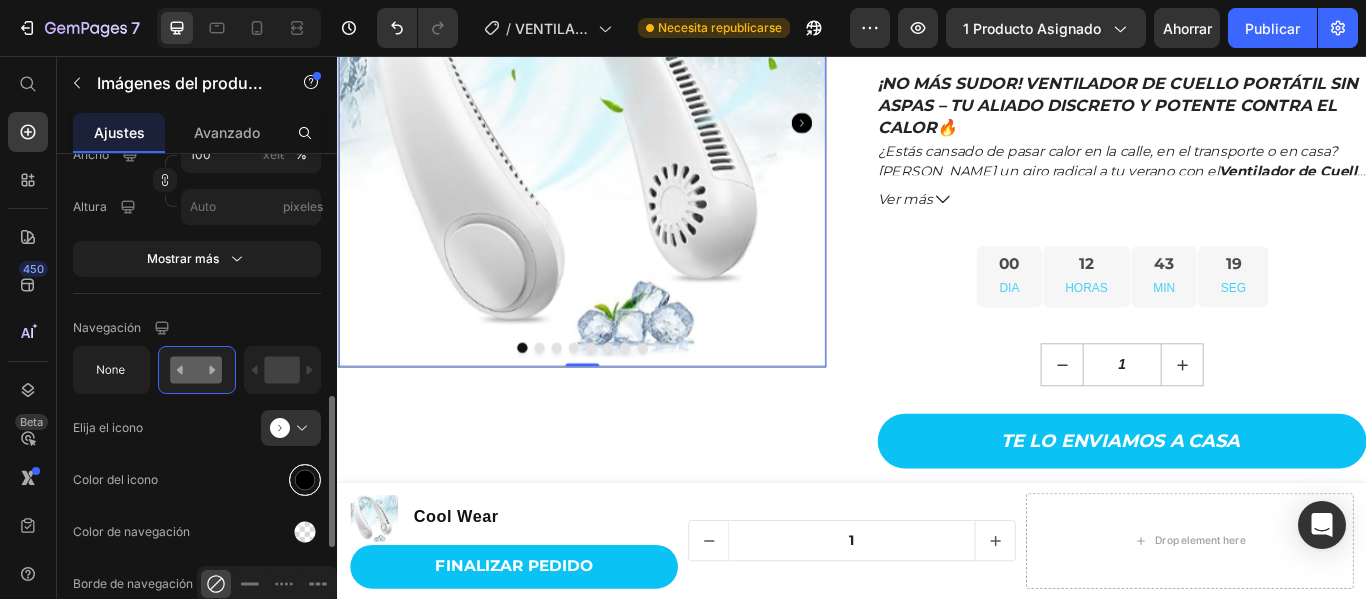 click at bounding box center [305, 480] 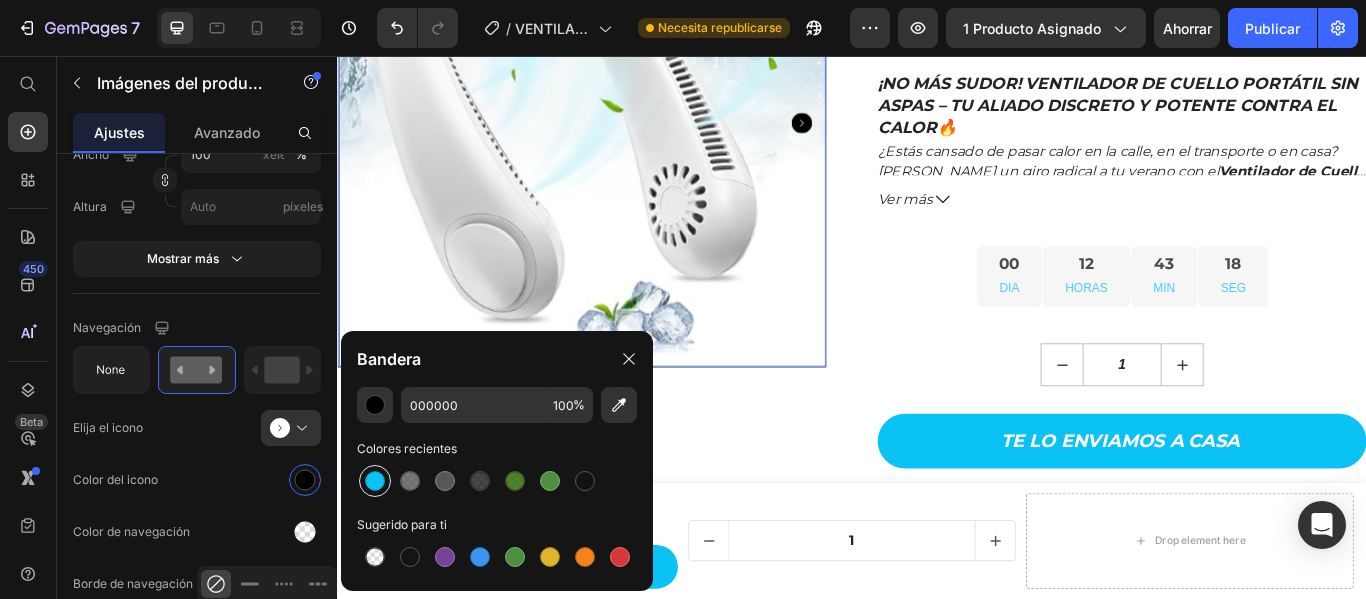 click at bounding box center [375, 481] 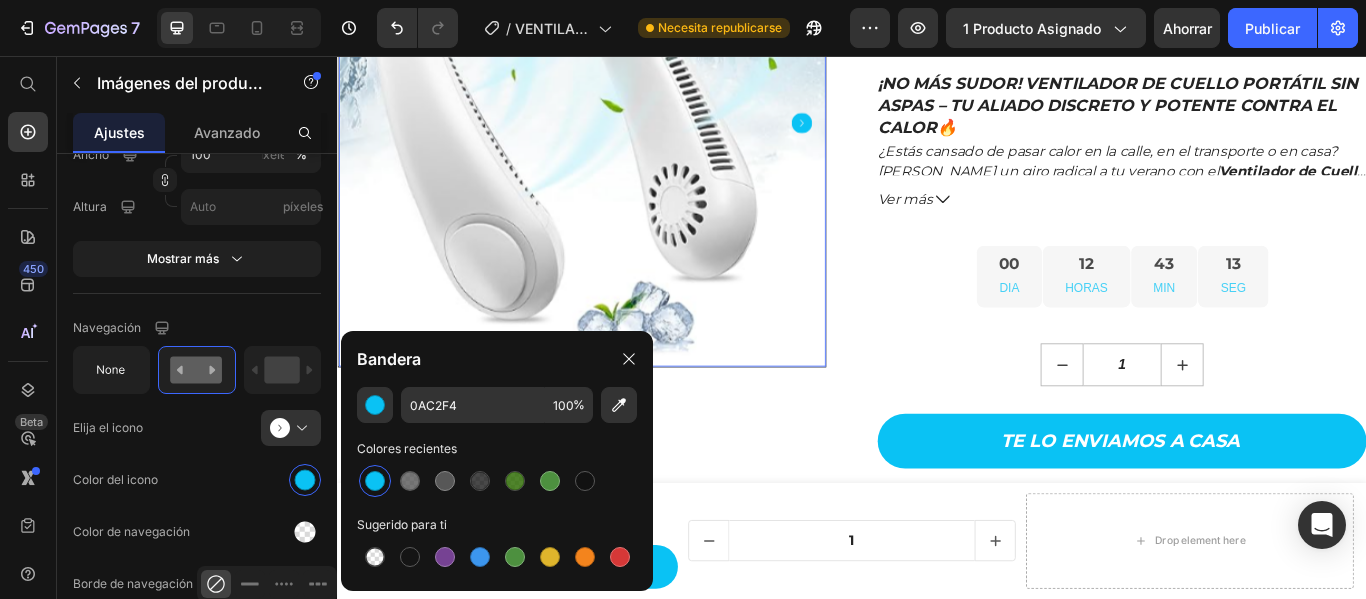 click at bounding box center [622, 134] 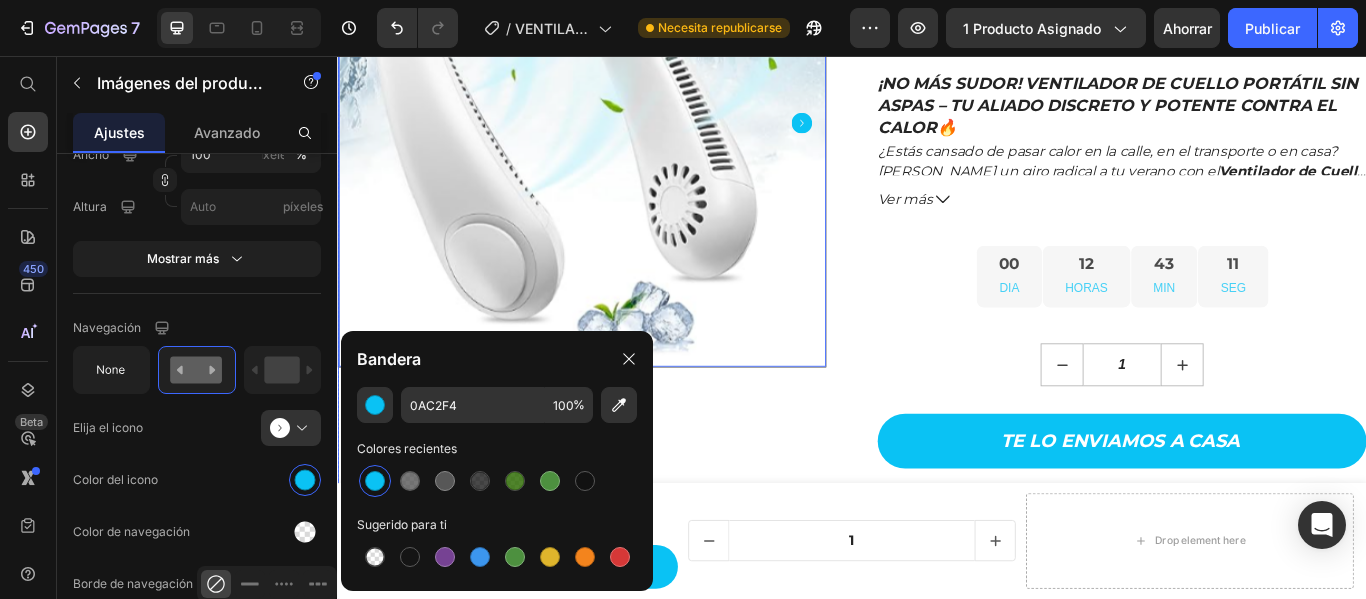 click on "Product Images   0 Cool Wear (P) Title
Icon
Icon
Icon
Icon
Icon Icon List Hoz +173 clientes satisfechos Text block Row €34,99 (P) Price €21,99 (P) Price
Drop element here Oferta VERANO 37% (P) Tag Row ¡NO MÁS SUDOR! VENTILADOR DE CUELLO PORTÁTIL SIN ASPAS – TU ALIADO DISCRETO Y POTENTE CONTRA EL CALOR🔥
¿Estás cansado de pasar calor en la calle, en el transporte o en casa? Dale un giro radical a tu verano con el  Ventilador de Cuello Portátil SIN aspas , el gadget que  está revolucionando la forma de mantenerse fresco .
¿Qué lo hace único?
A diferencia de los ventiladores convencionales,  este diseño sin aspas es 100% seguro, silencioso y ultraligero.  No tira del pelo, no molesta y puedes llevarlo puesto durante horas sin darte cuenta. Con  tecnología de flujo de aire envolvente de 360°
💎 Ángulo ganador:  Tecnología y estilo al servicio de tu comodidad" at bounding box center (937, 299) 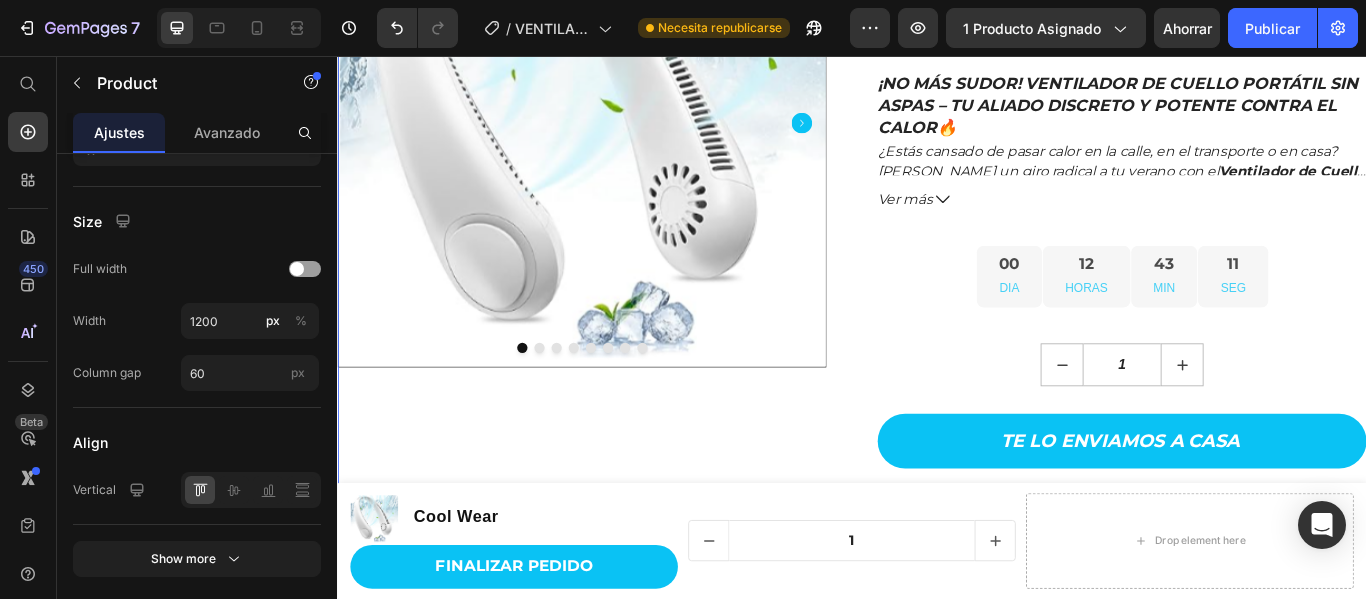 scroll, scrollTop: 0, scrollLeft: 0, axis: both 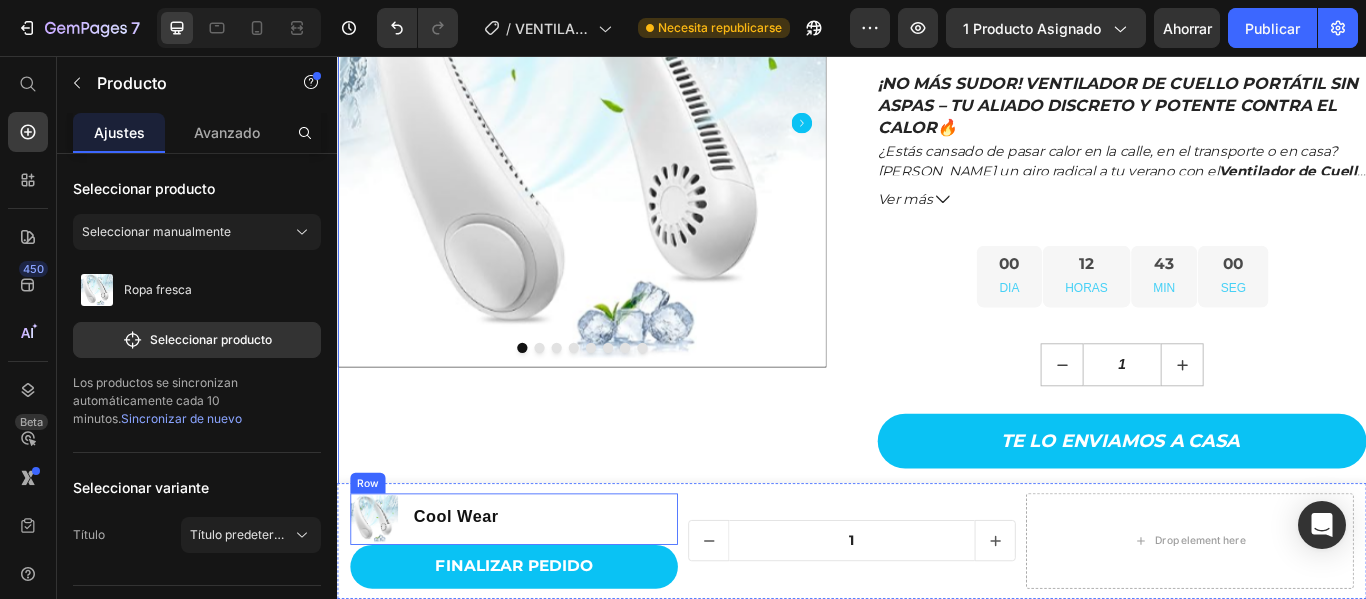 click on "Product Images Cool Wear Product Title Row" at bounding box center (543, 596) 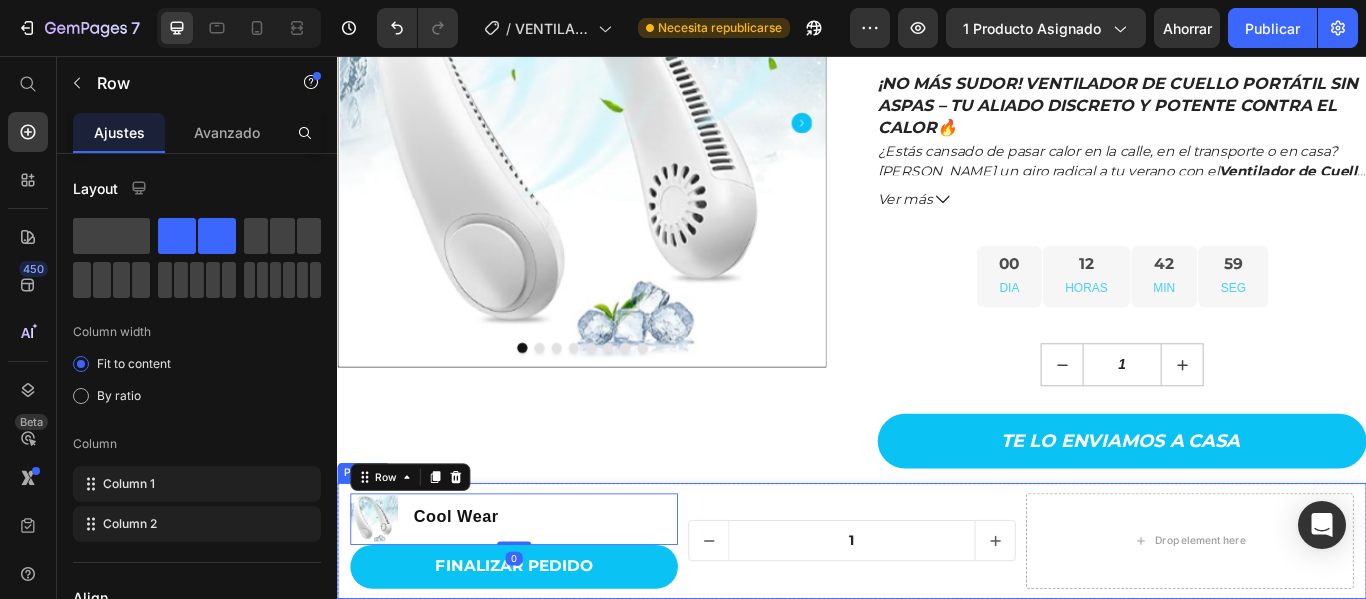 click on "1 Product Quantity" at bounding box center [937, 621] 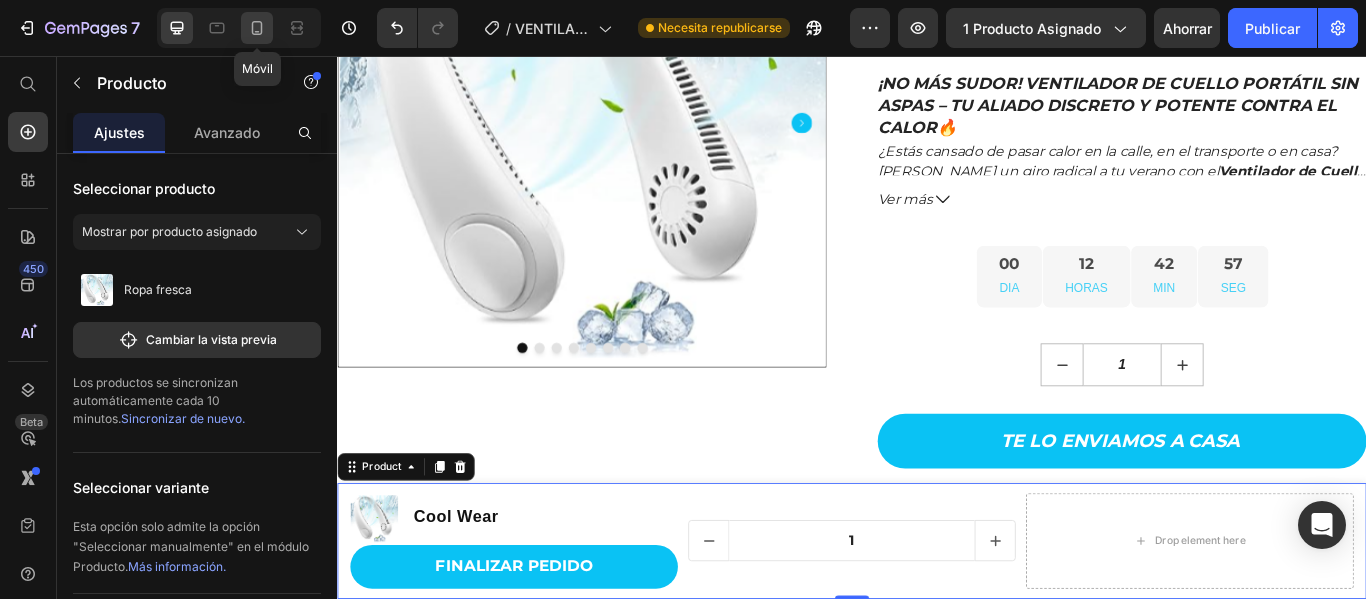 click 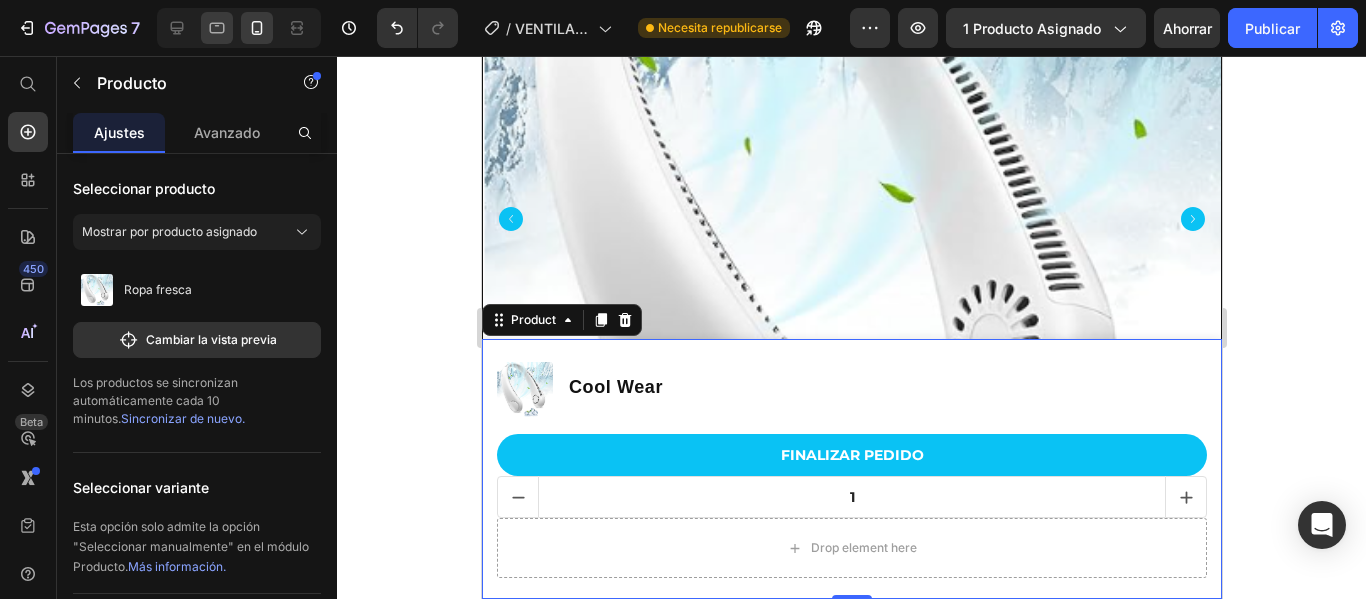 scroll, scrollTop: 513, scrollLeft: 0, axis: vertical 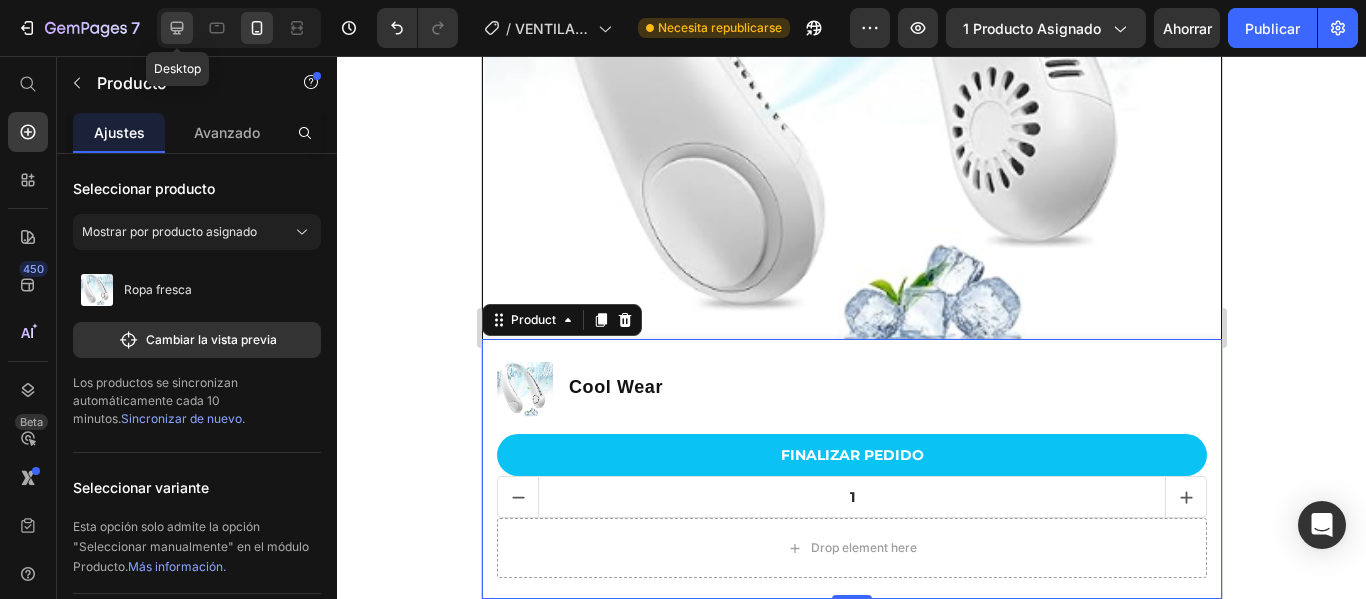 click 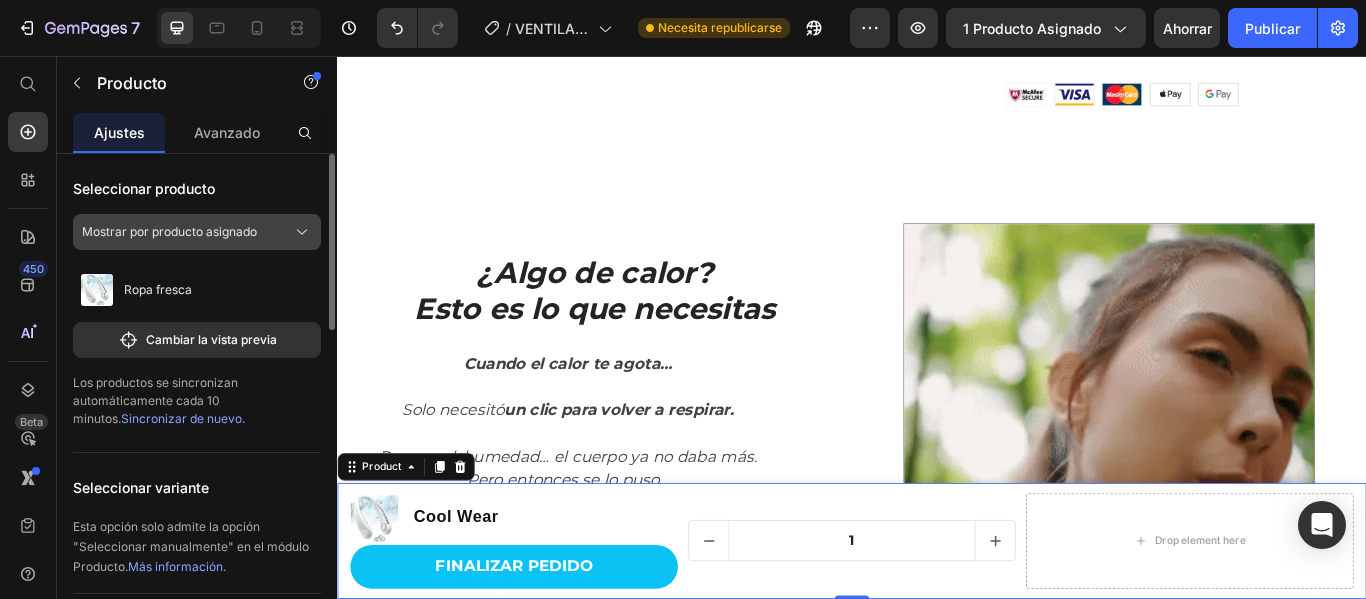 scroll, scrollTop: 941, scrollLeft: 0, axis: vertical 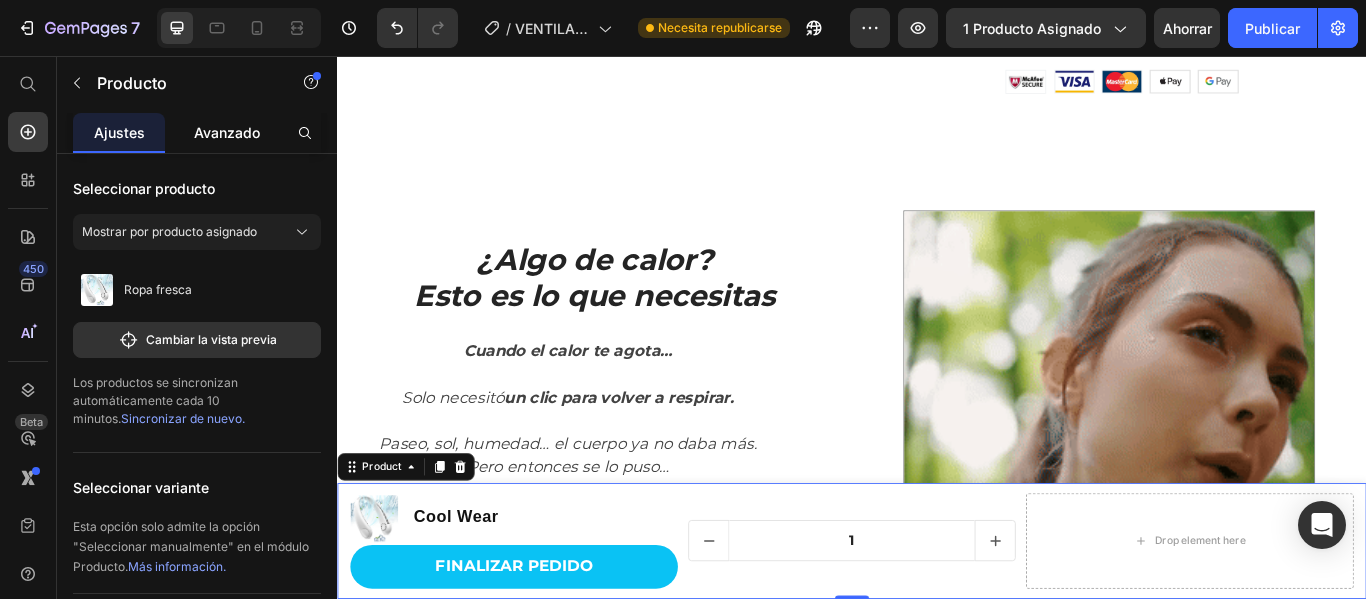 click on "Avanzado" at bounding box center [227, 132] 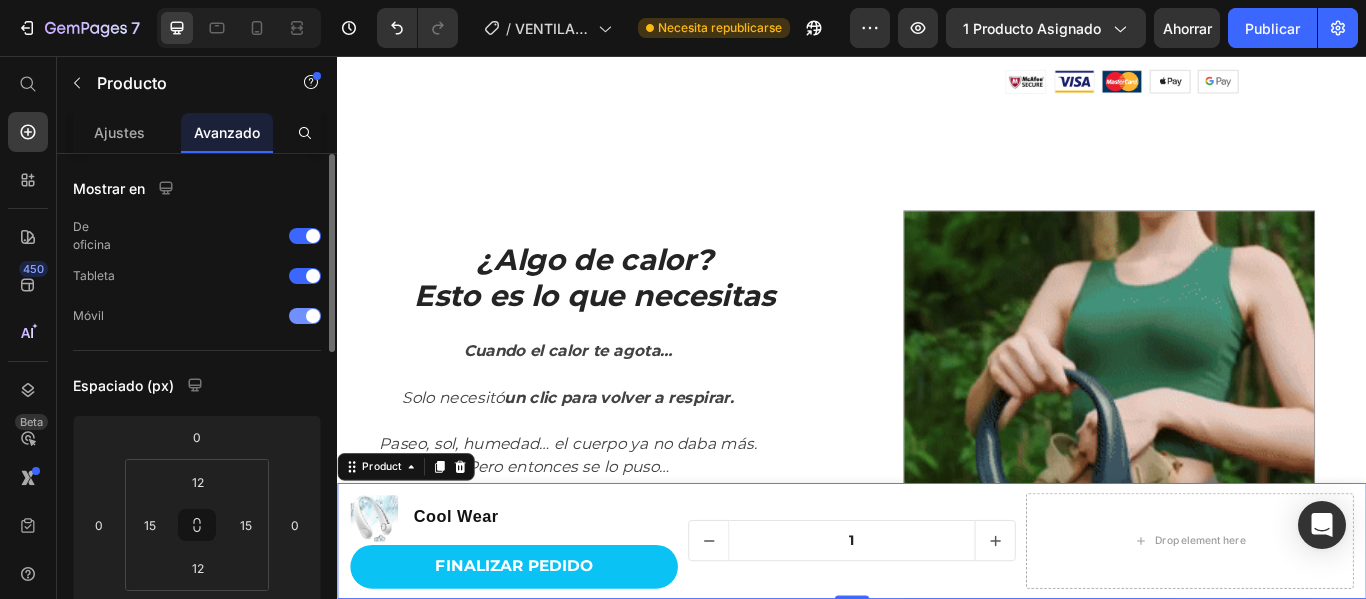 click at bounding box center (305, 316) 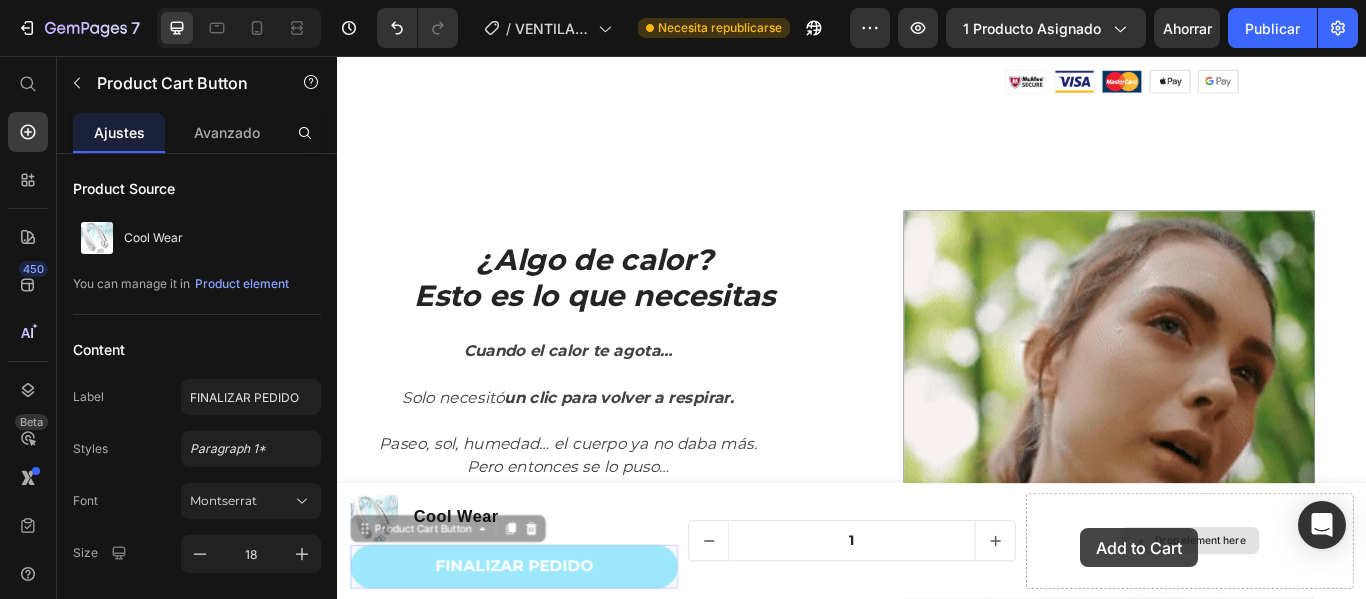 drag, startPoint x: 394, startPoint y: 643, endPoint x: 1204, endPoint y: 607, distance: 810.7996 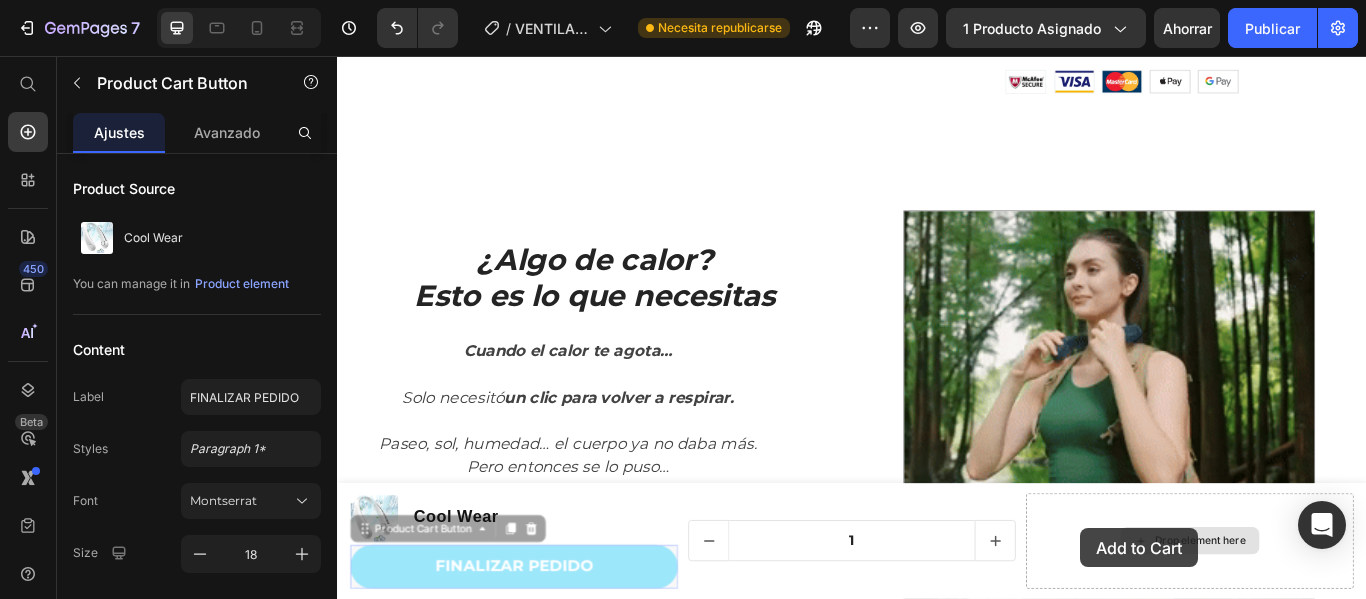 click on "Product Images Cool Wear Product Title Row FINALIZAR PEDIDO Product Cart Button   0 FINALIZAR PEDIDO Product Cart Button   0 1 Product Quantity
Drop element here Product" at bounding box center [937, 621] 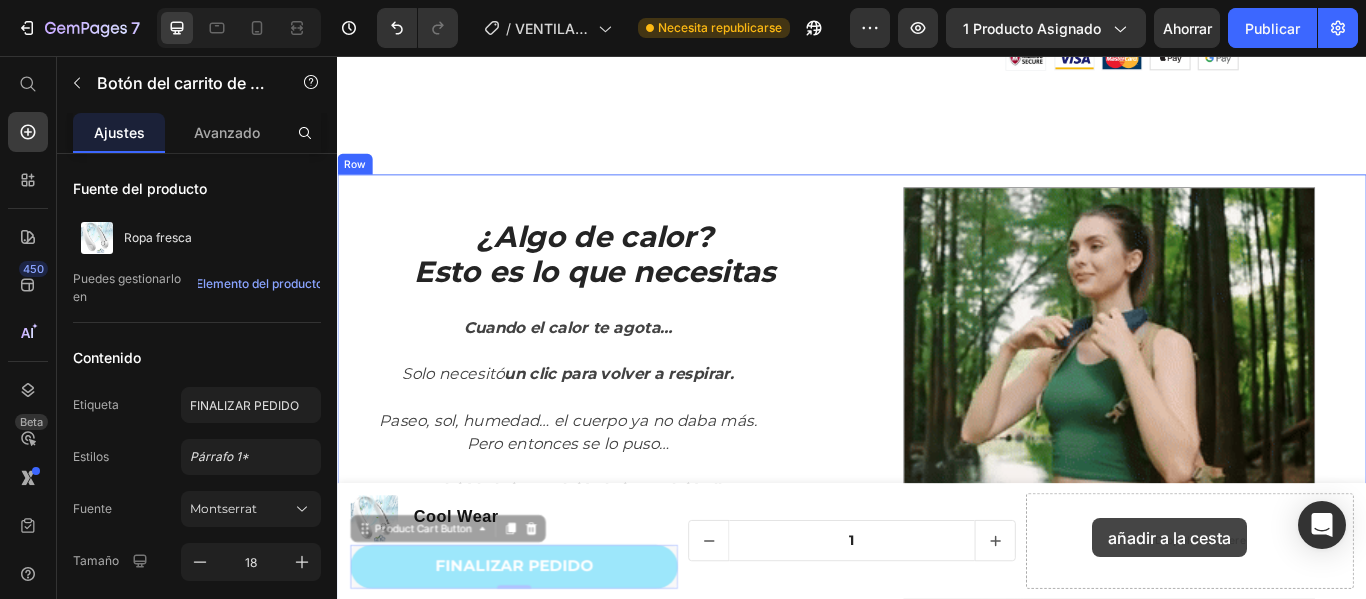 scroll, scrollTop: 1058, scrollLeft: 0, axis: vertical 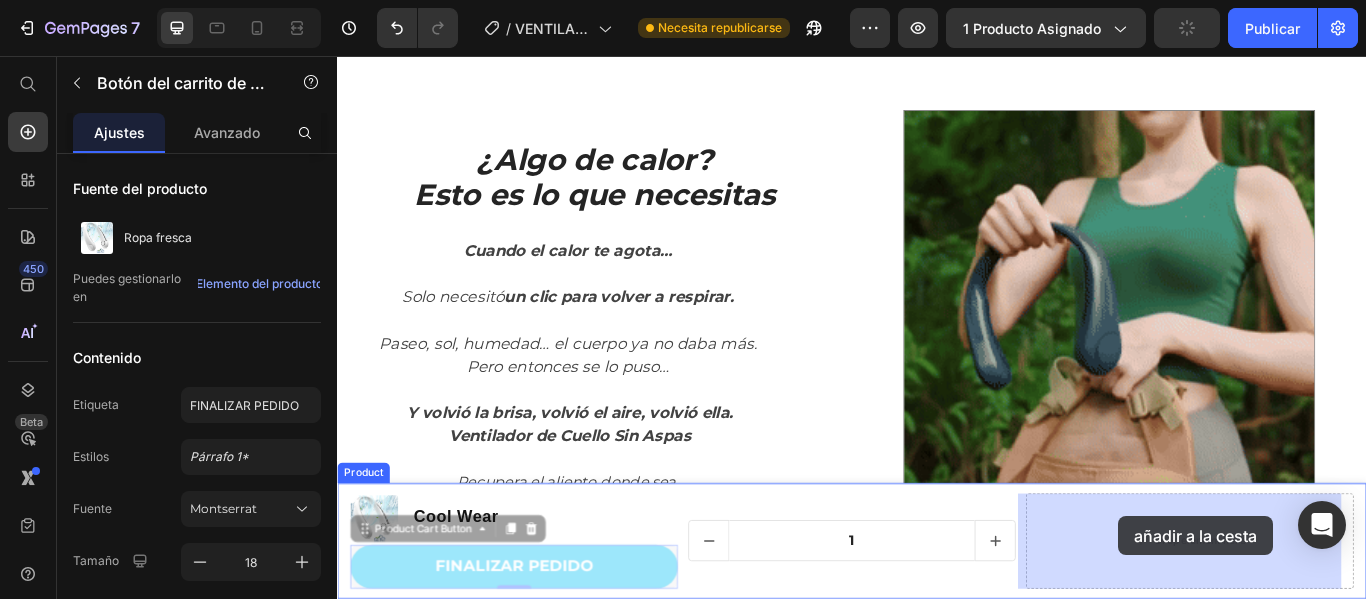 drag, startPoint x: 380, startPoint y: 632, endPoint x: 1248, endPoint y: 592, distance: 868.92114 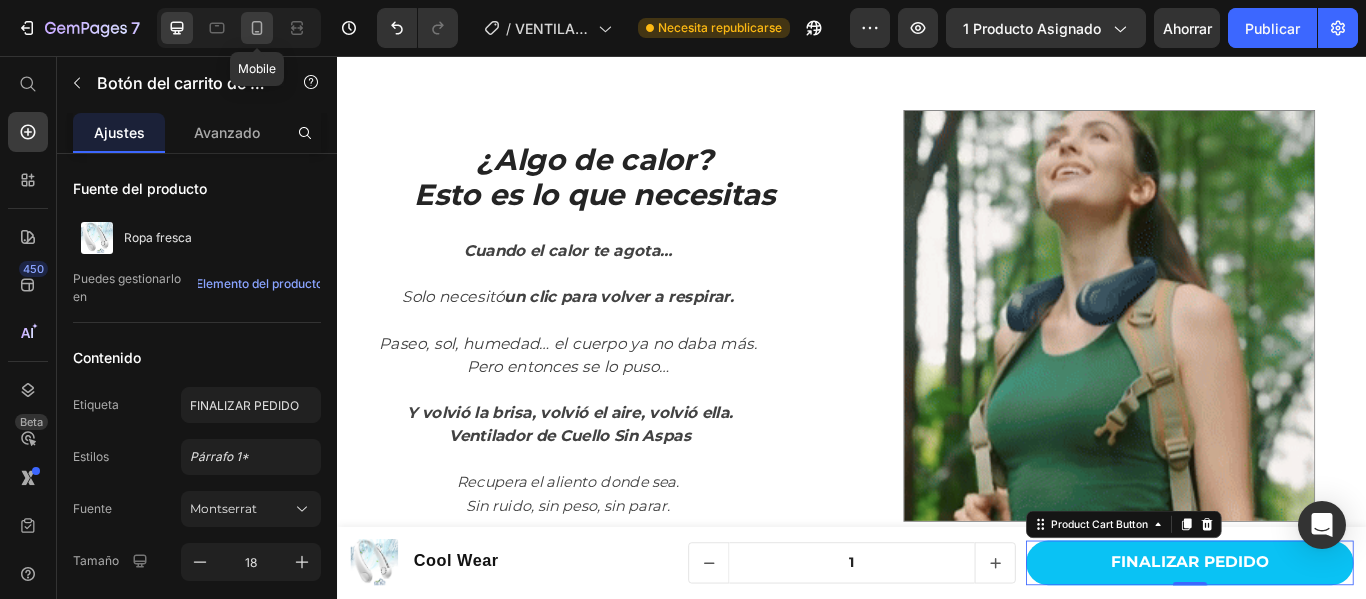 click 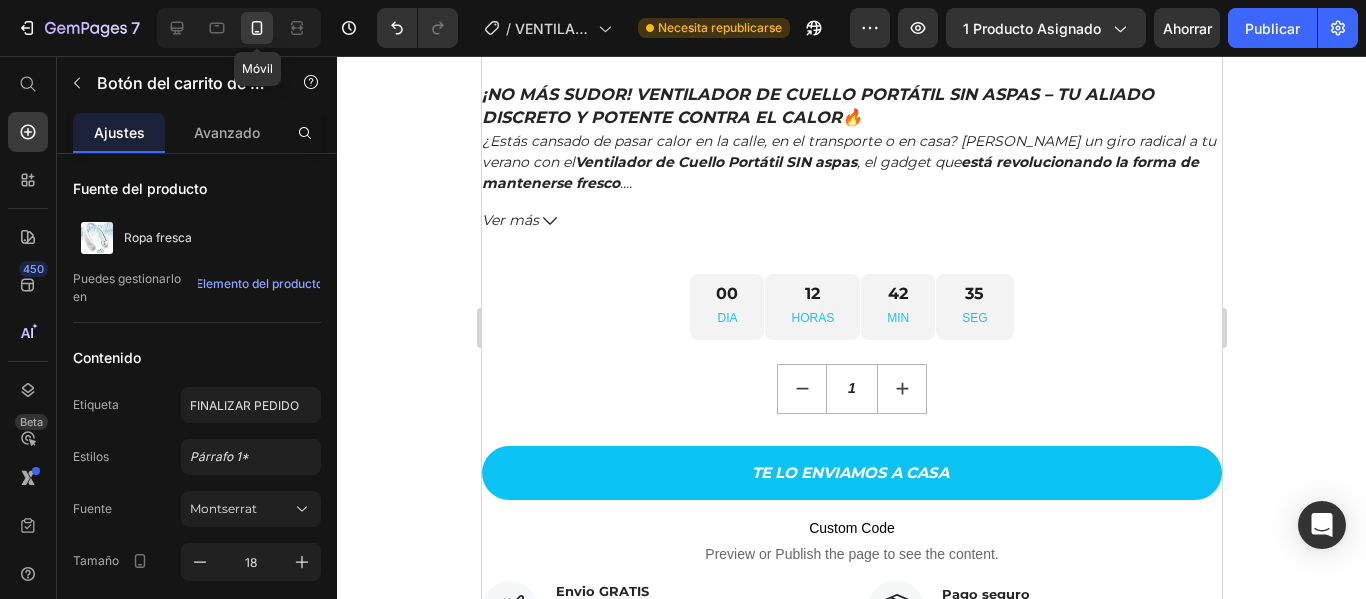 type on "12" 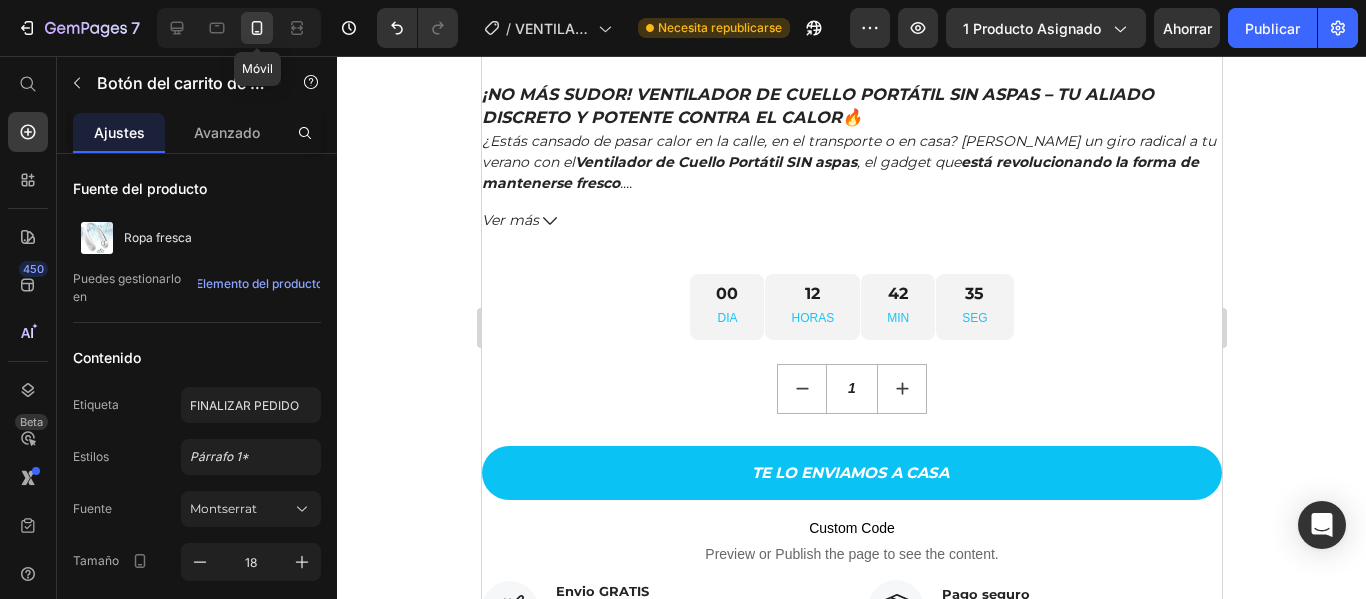 type on "12" 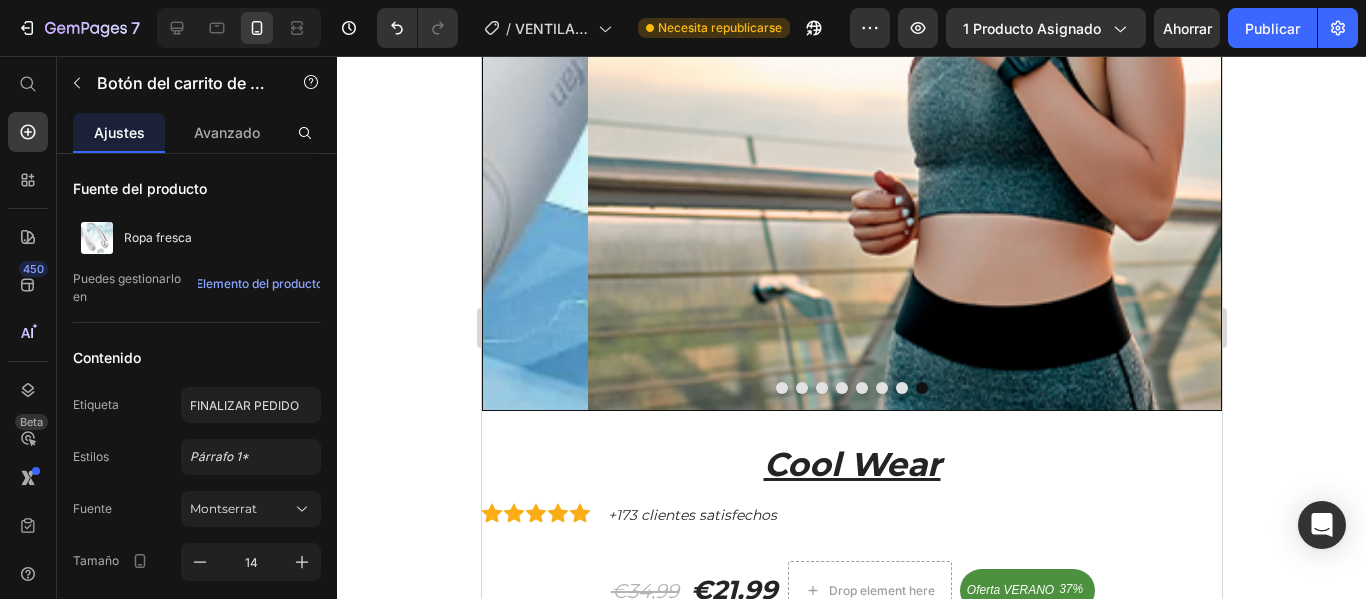 scroll, scrollTop: 0, scrollLeft: 0, axis: both 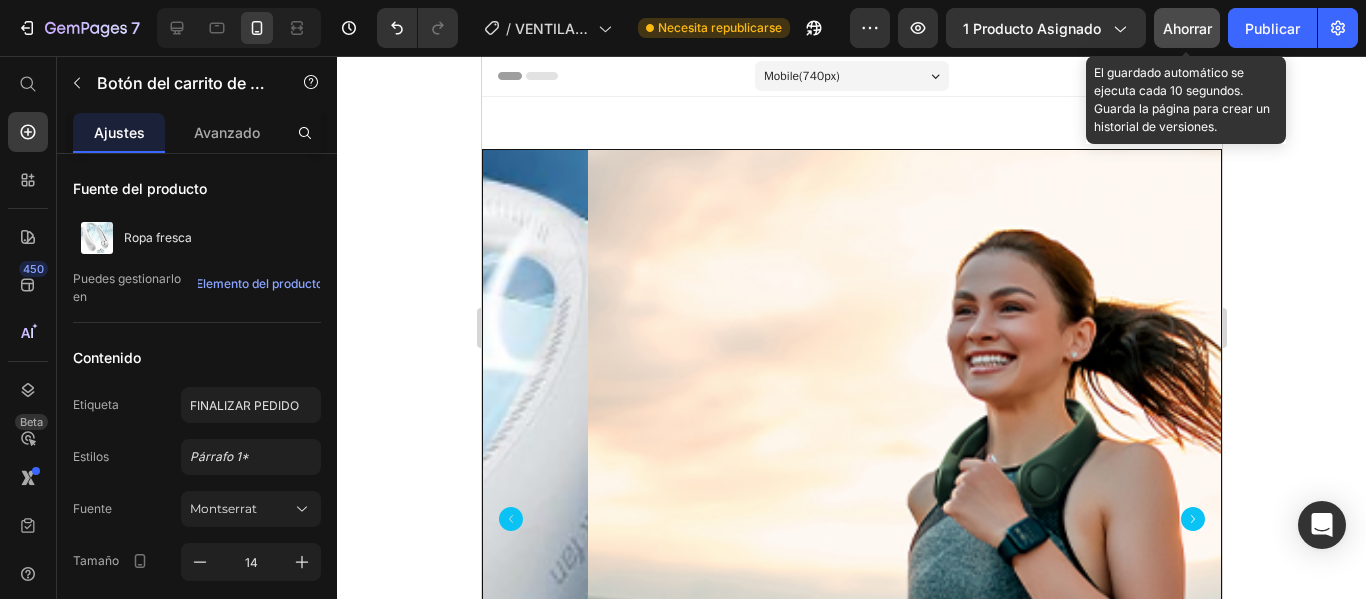 click on "Ahorrar" at bounding box center (1187, 28) 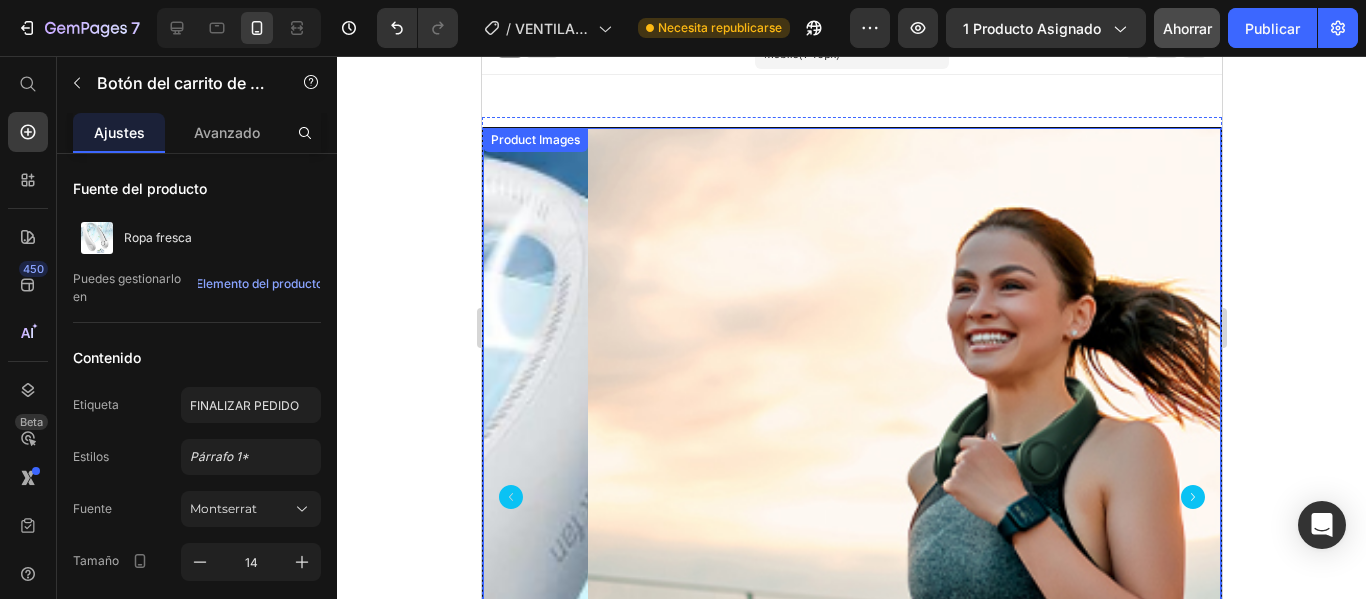 scroll, scrollTop: 0, scrollLeft: 0, axis: both 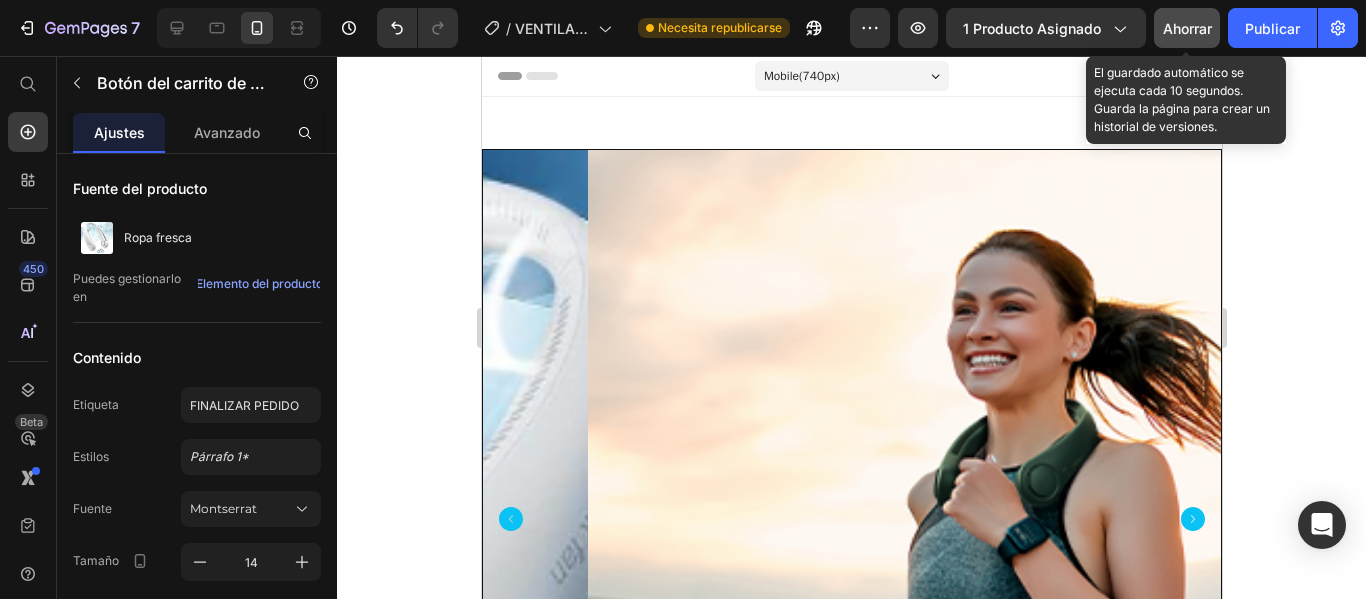 click on "Ahorrar" at bounding box center (1187, 28) 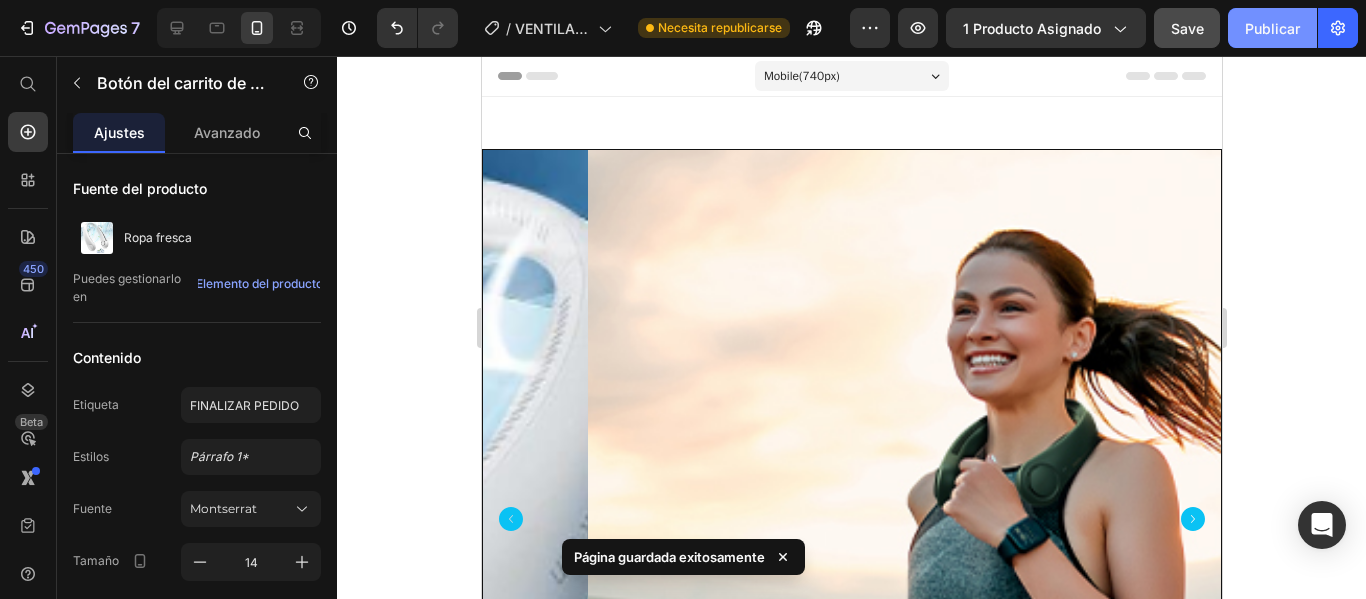 click on "Publicar" 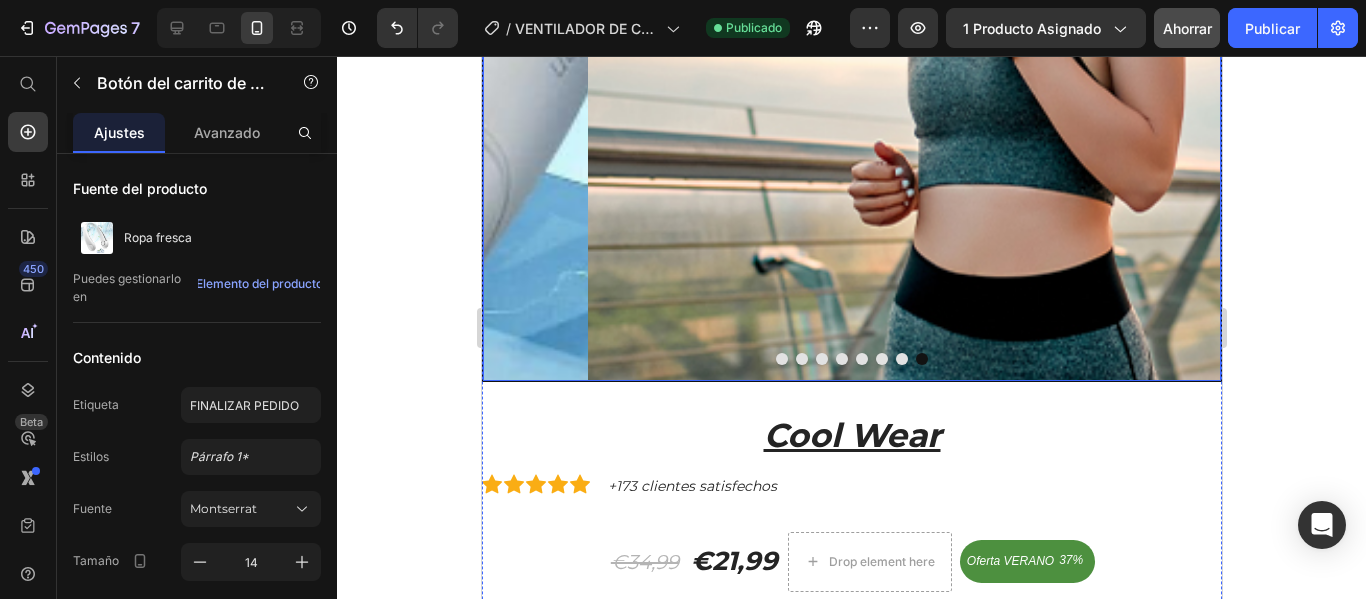scroll, scrollTop: 0, scrollLeft: 0, axis: both 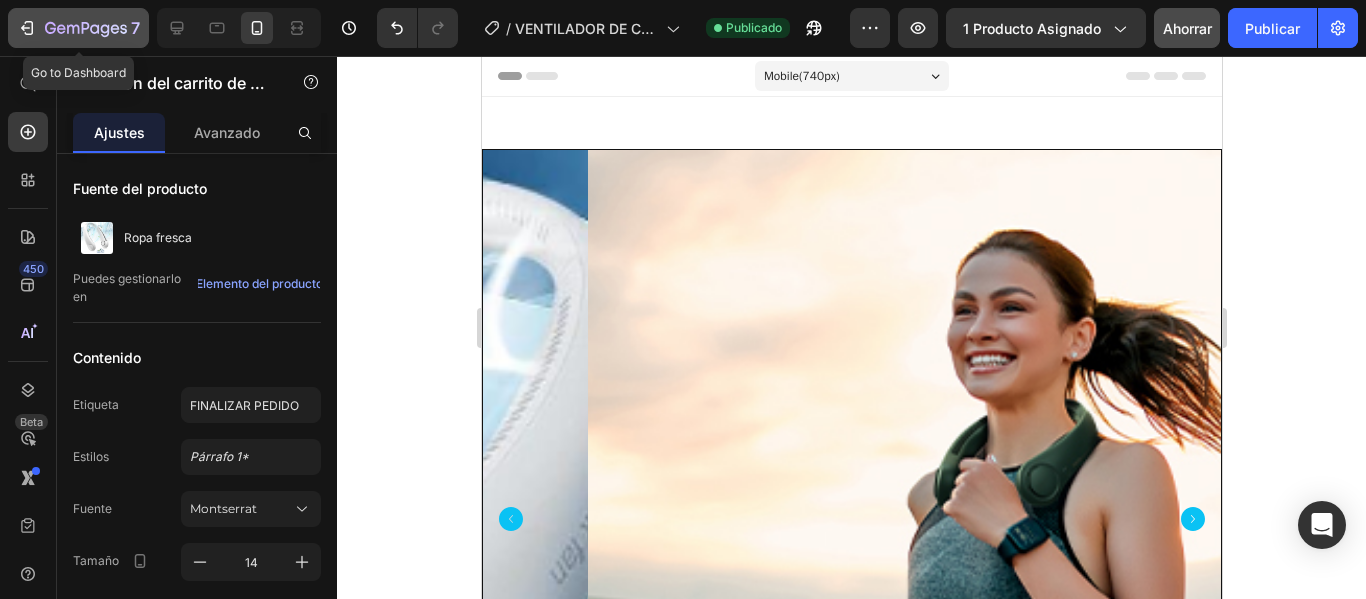 click 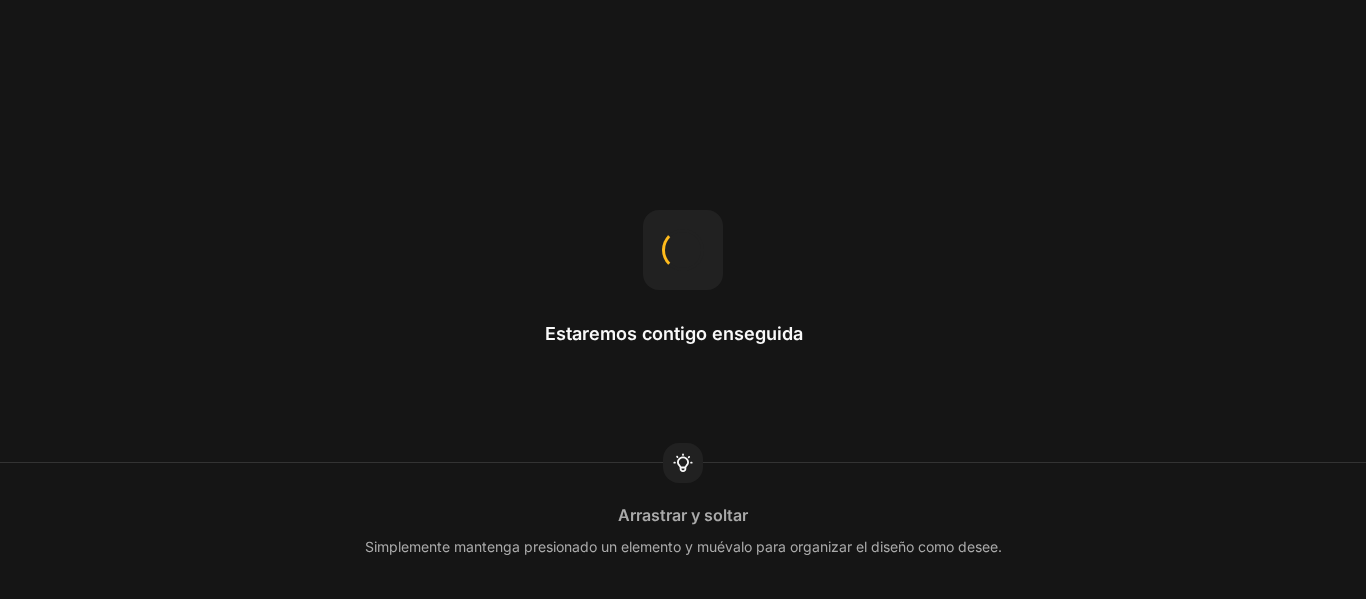 scroll, scrollTop: 0, scrollLeft: 0, axis: both 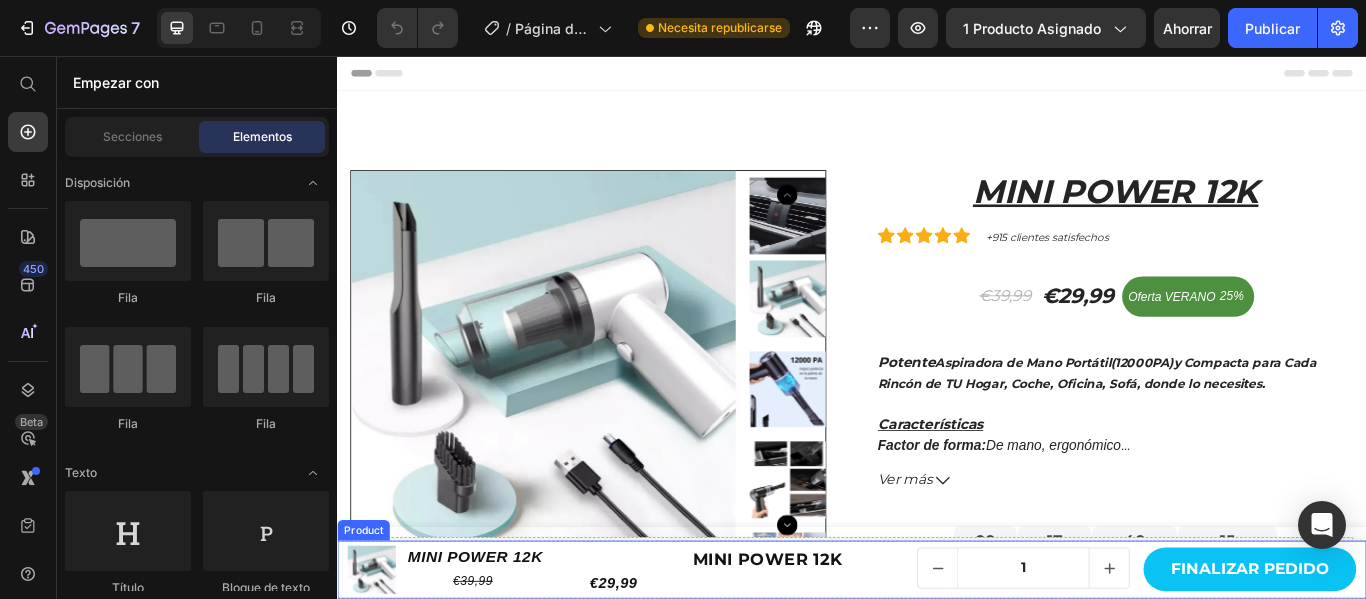 click on "Product Images MINI POWER 12K Product Title €29,99 Product Price €39,99 Product Price Row Row MINI POWER 12K Product Title 1 Product Quantity FINALIZAR PEDIDO Product Cart Button Row Product" at bounding box center (937, 655) 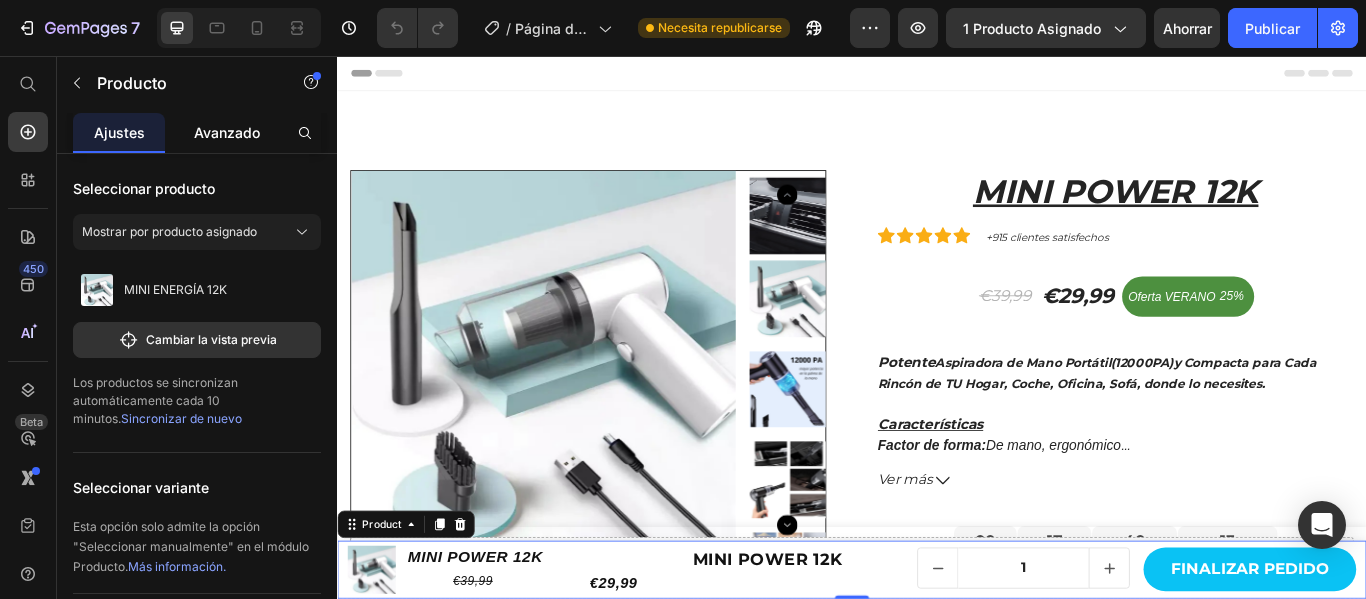 click on "Avanzado" 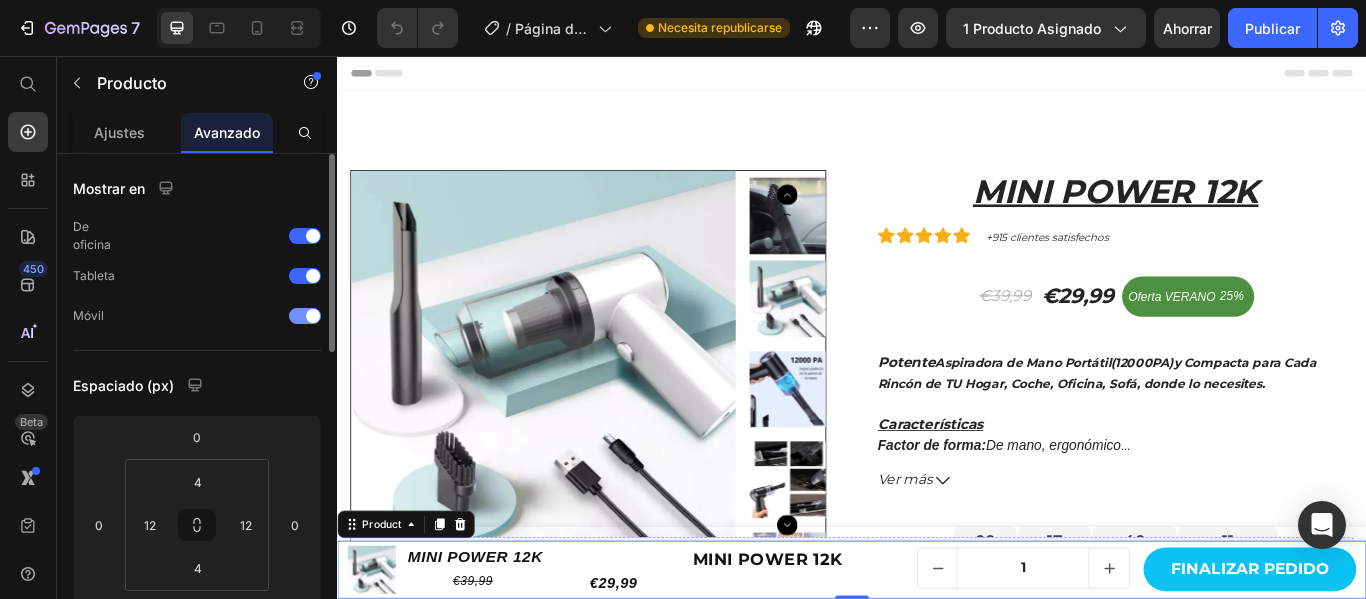 click at bounding box center [305, 316] 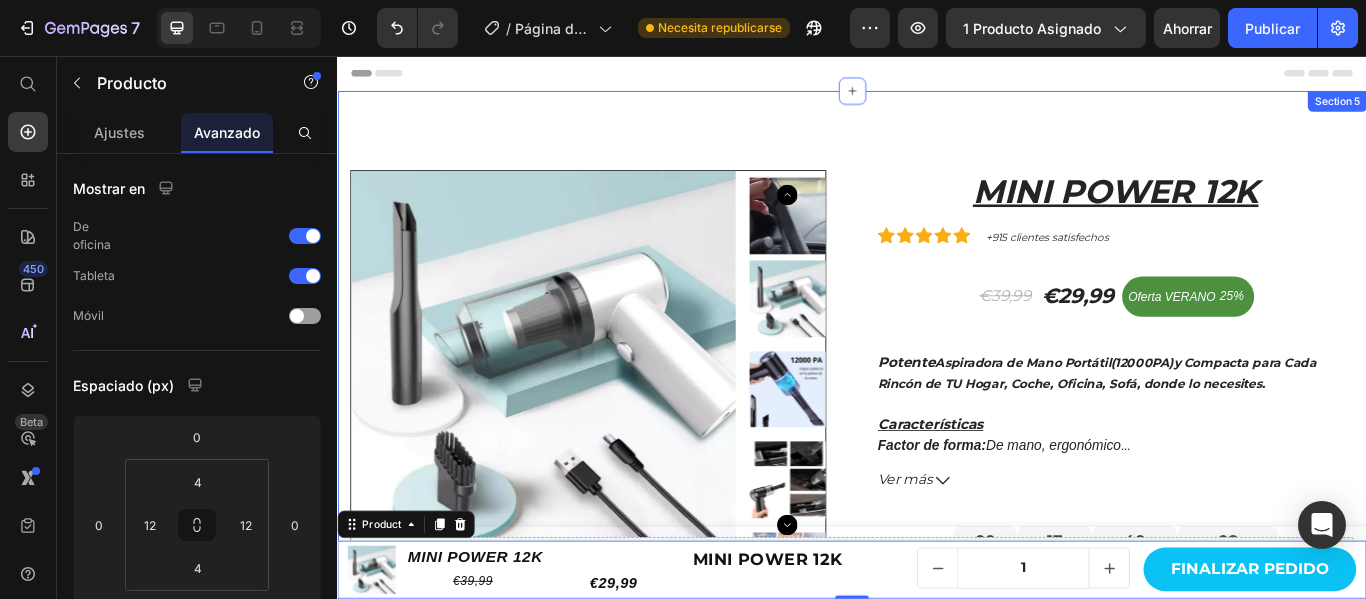 click on "Product Images MINI POWER 12K (P) Title
Icon
Icon
Icon
Icon
Icon Icon List Hoz +915 clientes satisfechos Text block Row €39,99 (P) Price €29,99 (P) Price Oferta VERANO 25% (P) Tag Row  Potente  Aspiradora de Mano Portátil   (12000PA)  y Compacta para Cada Rincón de TU Hogar, Coche, Oficina, Sofá, donde lo necesites.
Características
Factor de forma:  De mano, ergonómico  Color:  Verde Elegante  Material:  ABS de alta calidad  Capacidad de la batería:  1300mAh  Corriente de carga:  5V/2A  Peso:  362g  Dimensiones:  16 cm x 19 cm x 7 cm
✅    Potente succión de 12000 Pa  : El motor turbo de alta eficiencia absorbe polvo, pelos de mascotas y migas con facilidad, incluso en zonas difíciles de alcanzar.
✅    Diseño plegable y compacto  : Su estructura ergonómica permite un almacenamiento y transporte sin esfuerzo, ideal para el hogar, la oficina y el coche.
✅
✅" at bounding box center (937, 620) 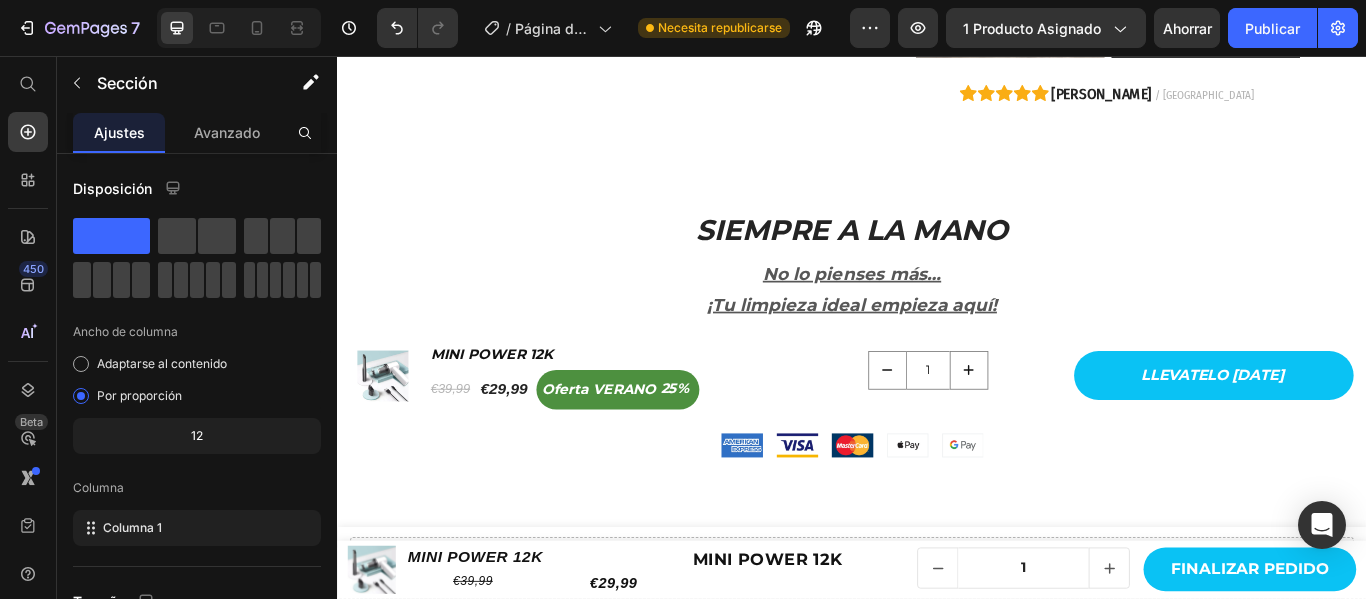 scroll, scrollTop: 3545, scrollLeft: 0, axis: vertical 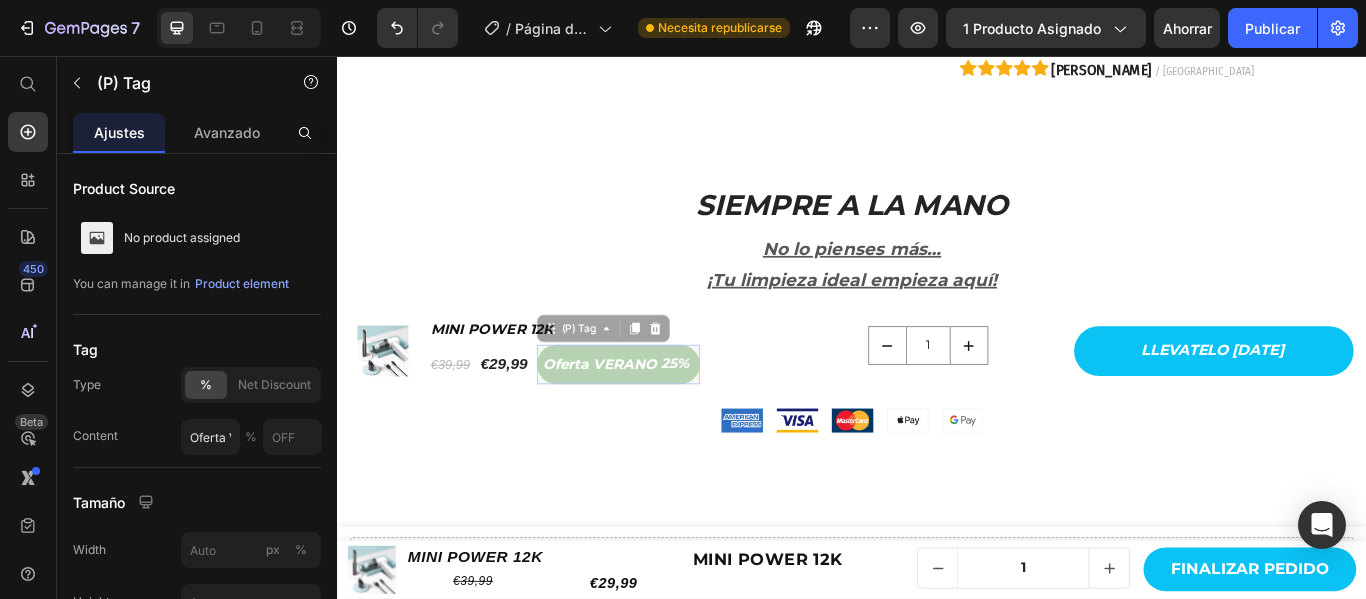 drag, startPoint x: 682, startPoint y: 422, endPoint x: 788, endPoint y: 425, distance: 106.04244 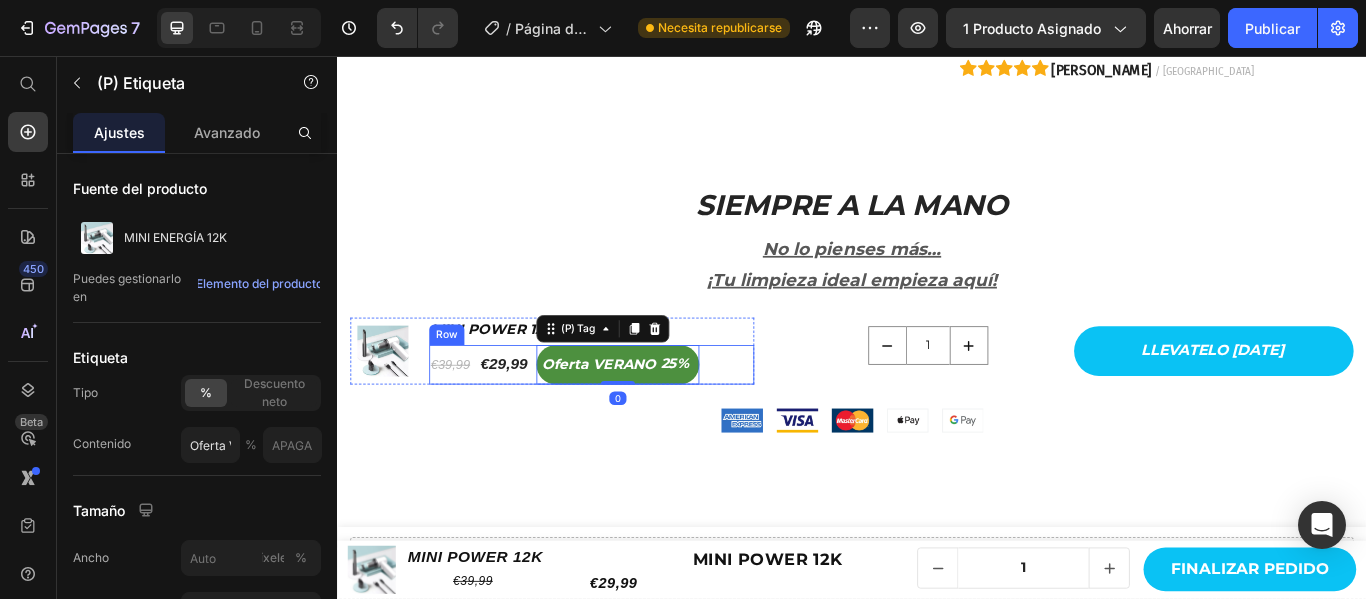 click on "€29,99 (P) Price €39,99 (P) Price Oferta VERANO 25% (P) Tag   0 Row" at bounding box center [633, 416] 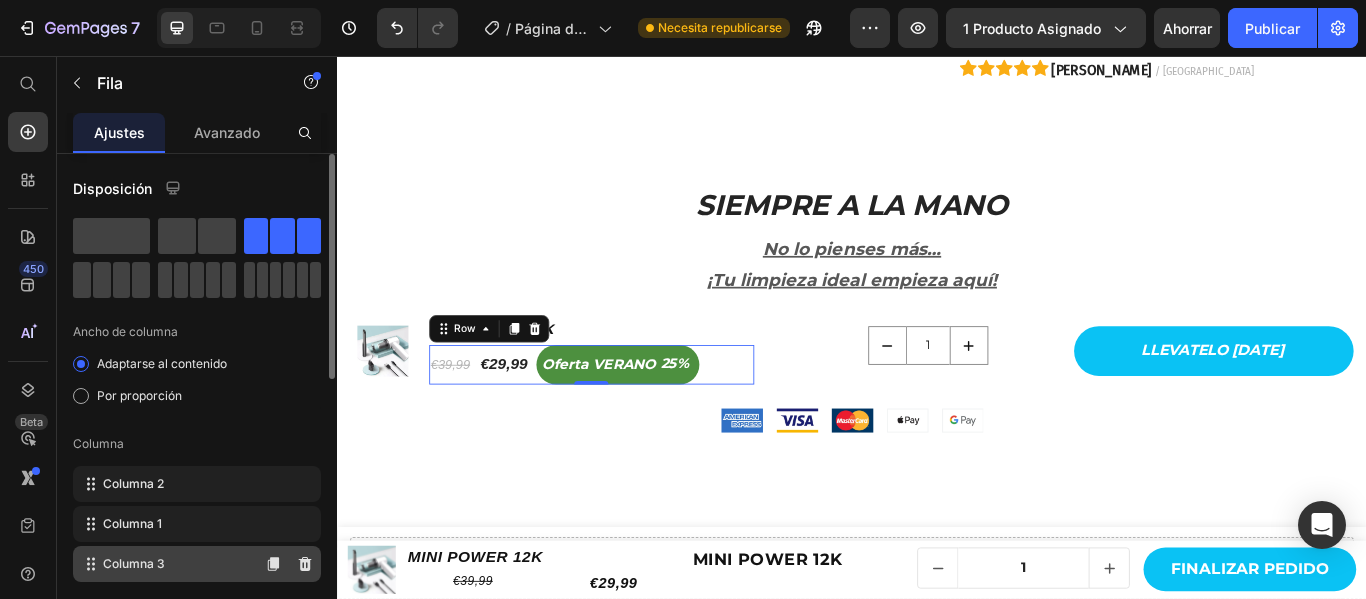 click on "Columna 3" 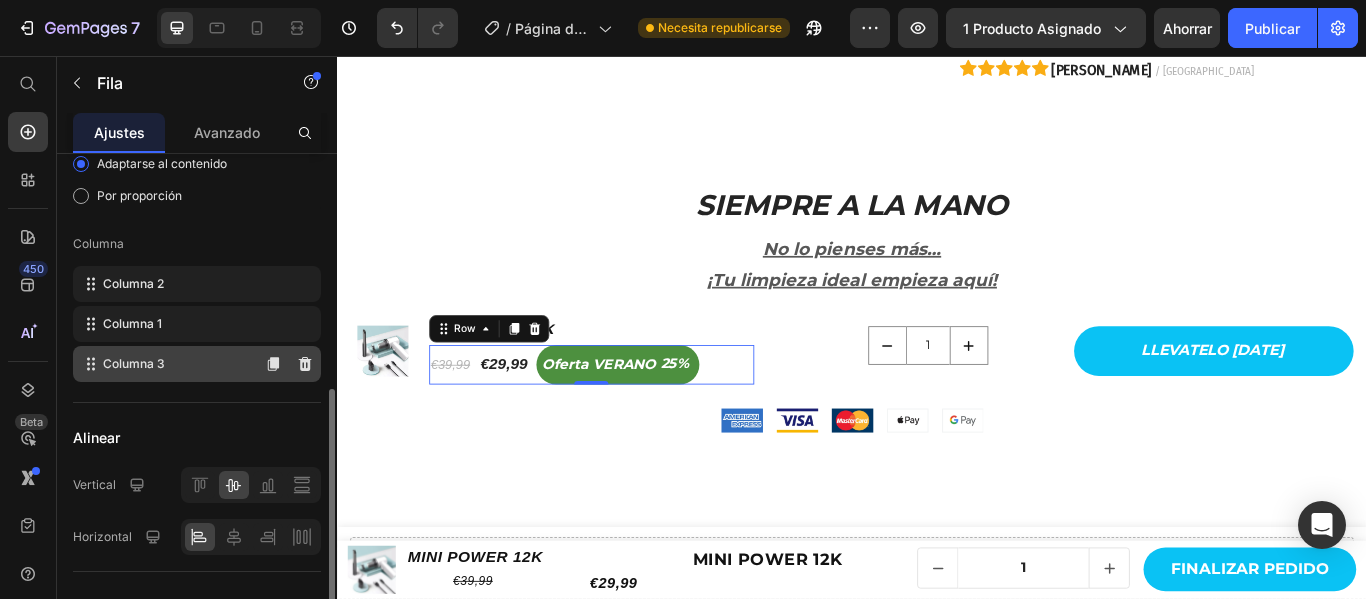 scroll, scrollTop: 300, scrollLeft: 0, axis: vertical 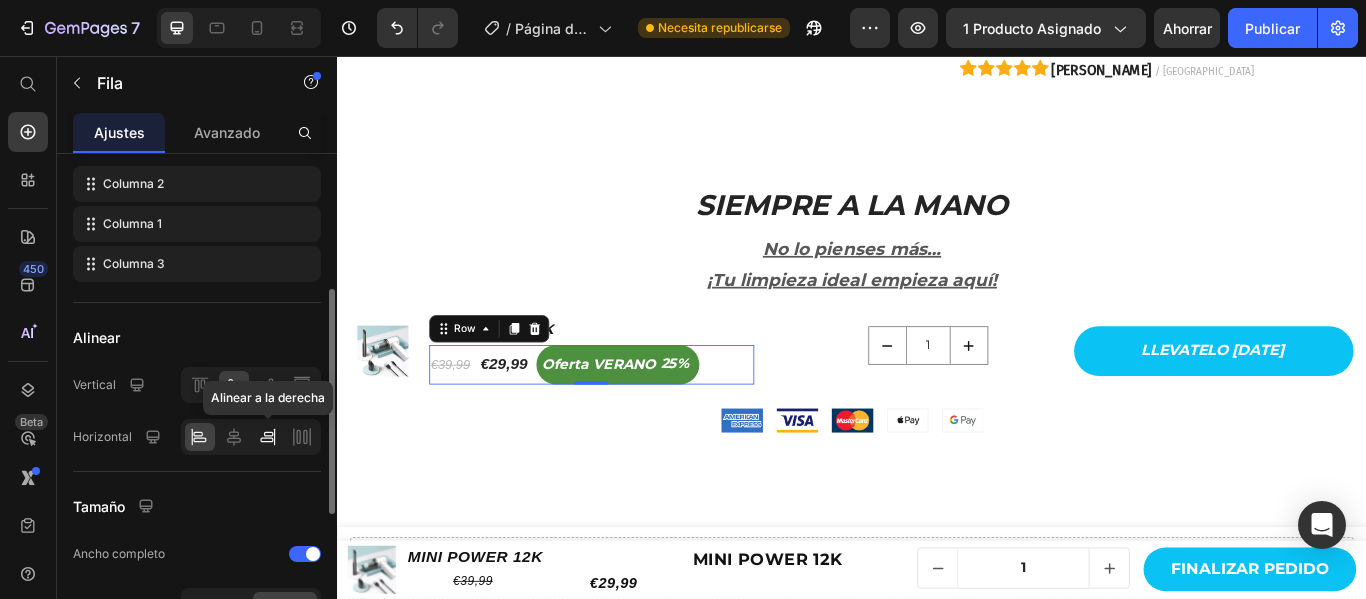 click 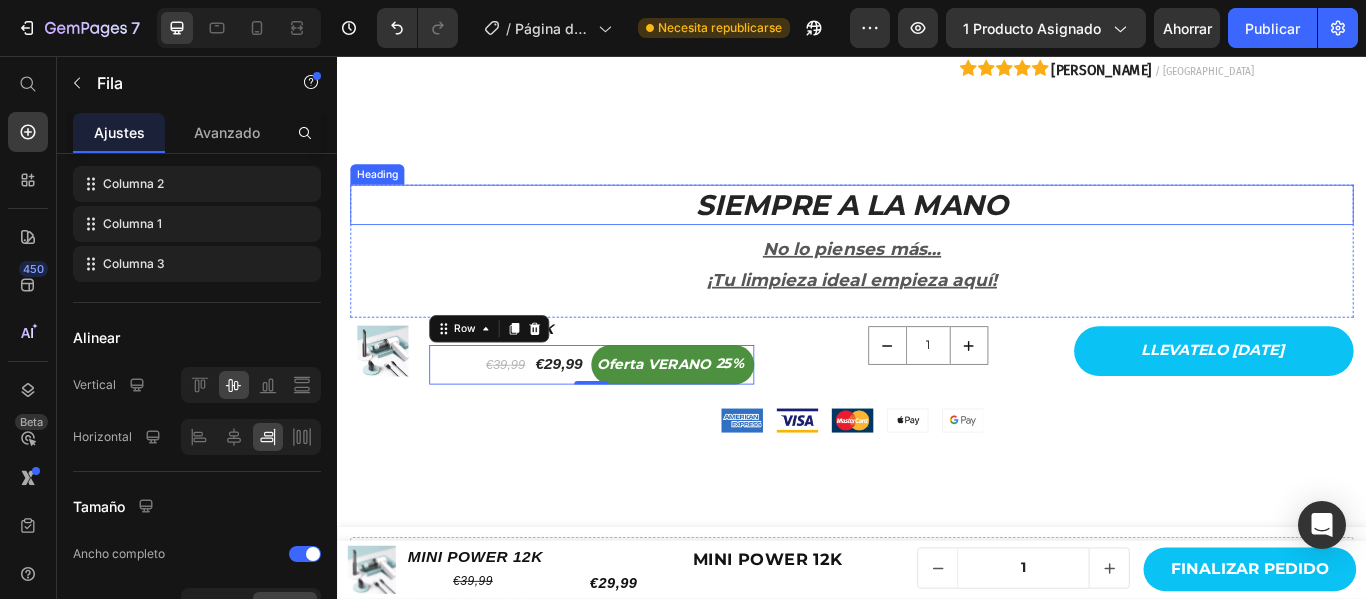 click on "SIEMPRE A LA MANO Heading No lo pienses más…  ¡Tu limpieza ideal empieza aquí! Text block Row (P) Images & Gallery MINI POWER 12K (P) Title €29,99 (P) Price €39,99 (P) Price Oferta VERANO 25% (P) Tag Row   0 Row 1 Product Quantity LLEVATELO HOY (P) Cart Button Row Product Image Section 9" at bounding box center (937, 366) 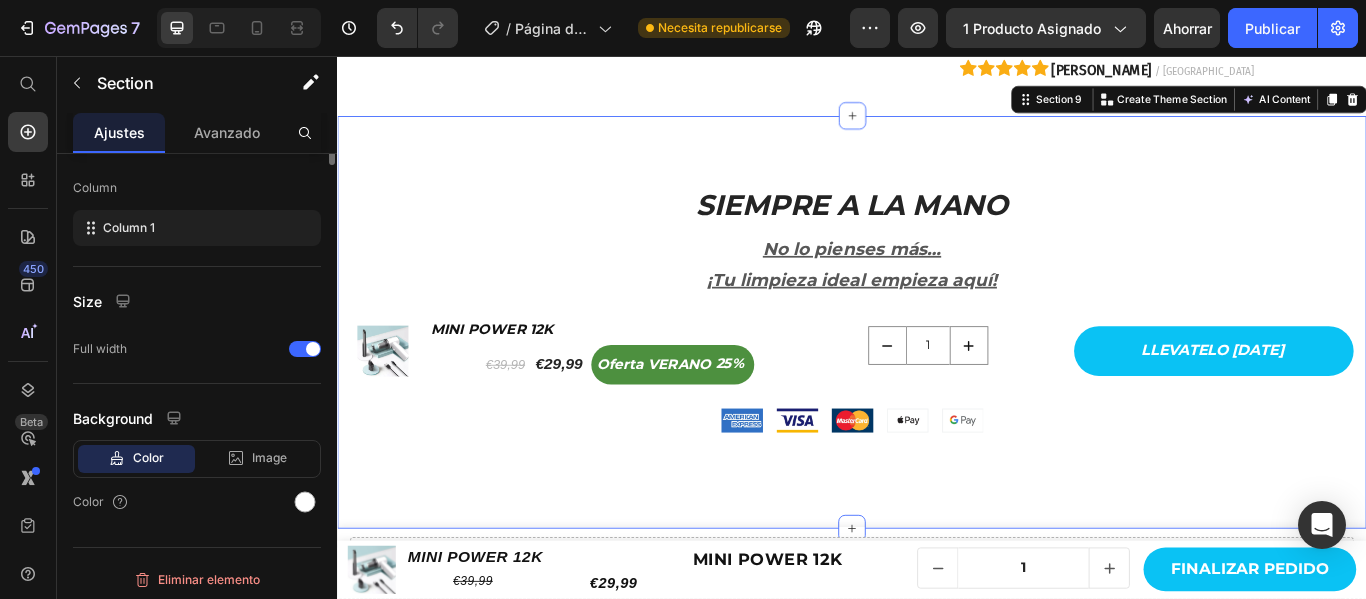 scroll, scrollTop: 0, scrollLeft: 0, axis: both 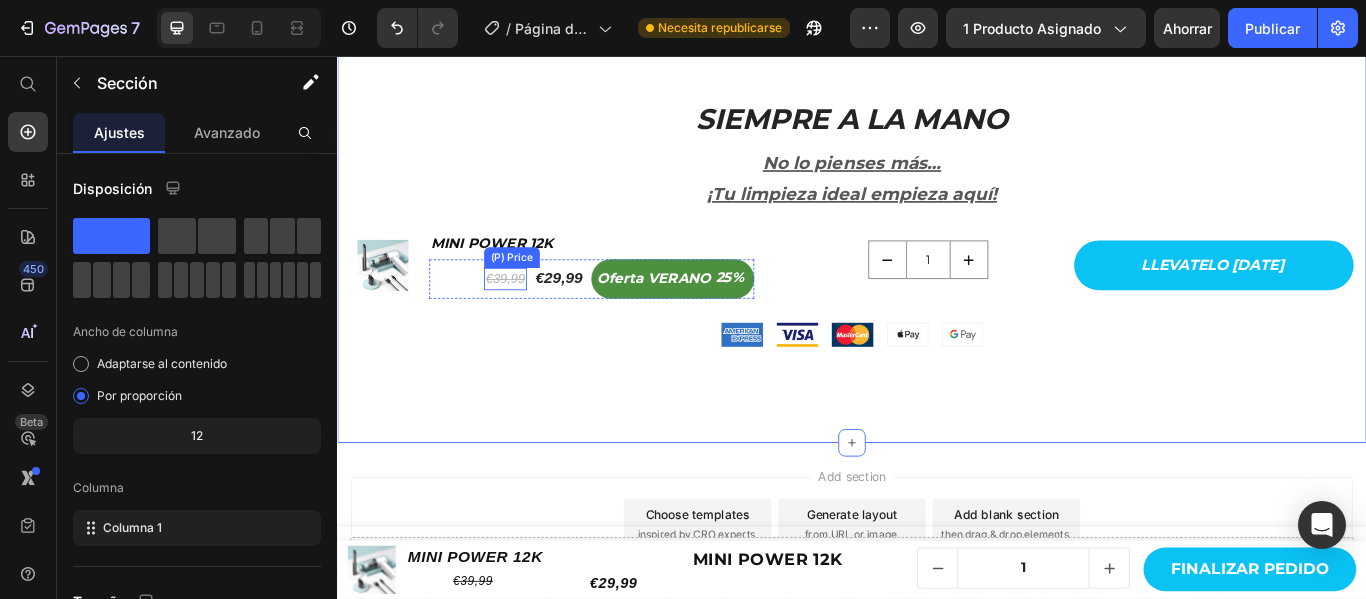 click on "€39,99" at bounding box center [533, 316] 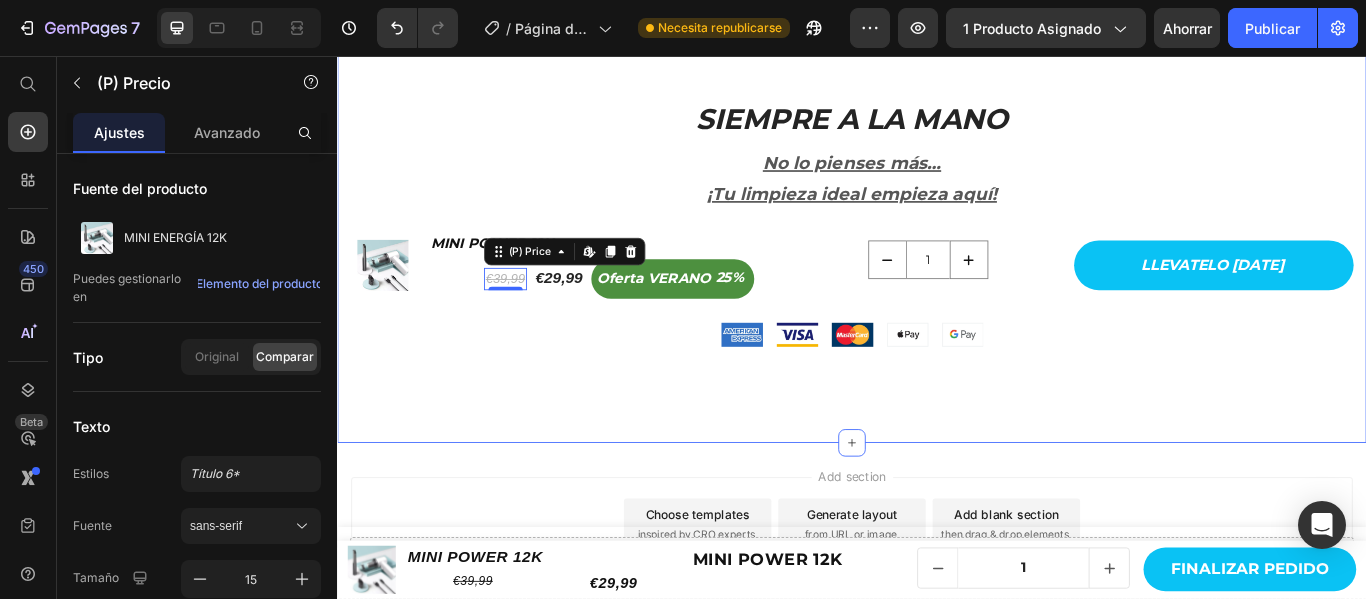 click on "SIEMPRE A LA MANO Heading No lo pienses más…  ¡Tu limpieza ideal empieza aquí! Text block Row (P) Images & Gallery MINI POWER 12K (P) Title €29,99 (P) Price €39,99 (P) Price   Edit content in Shopify 0 Oferta VERANO 25% (P) Tag Row Row 1 Product Quantity LLEVATELO HOY (P) Cart Button Row Product Image Section 9" at bounding box center [937, 266] 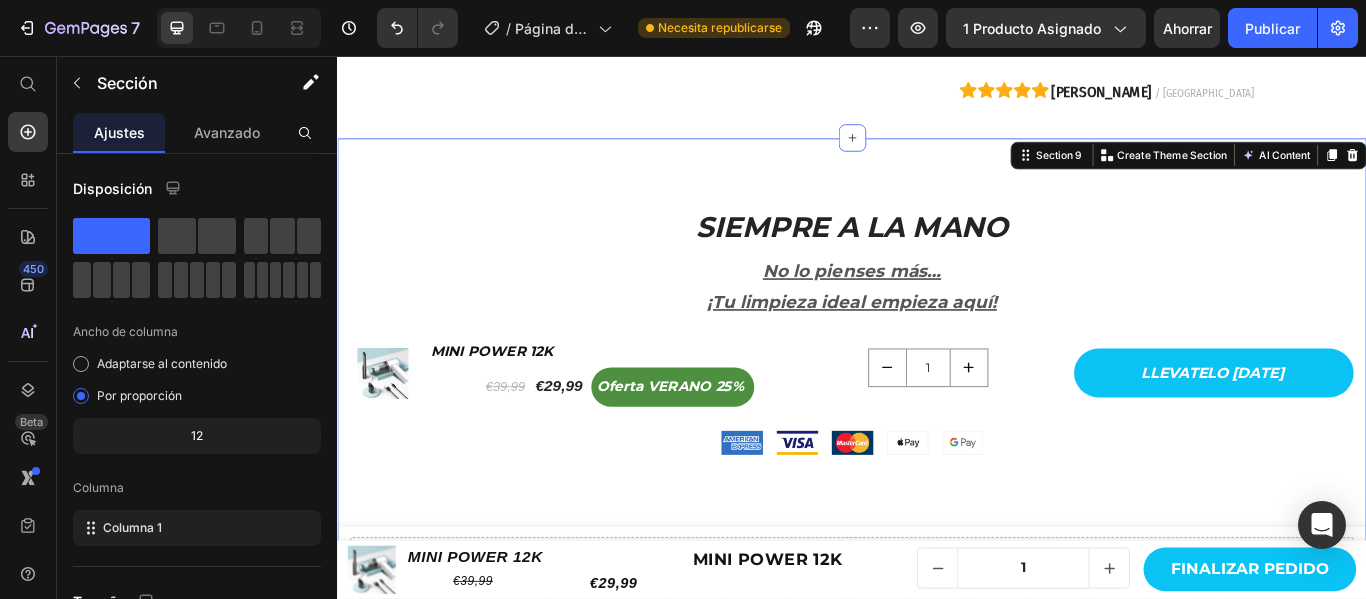 scroll, scrollTop: 3445, scrollLeft: 0, axis: vertical 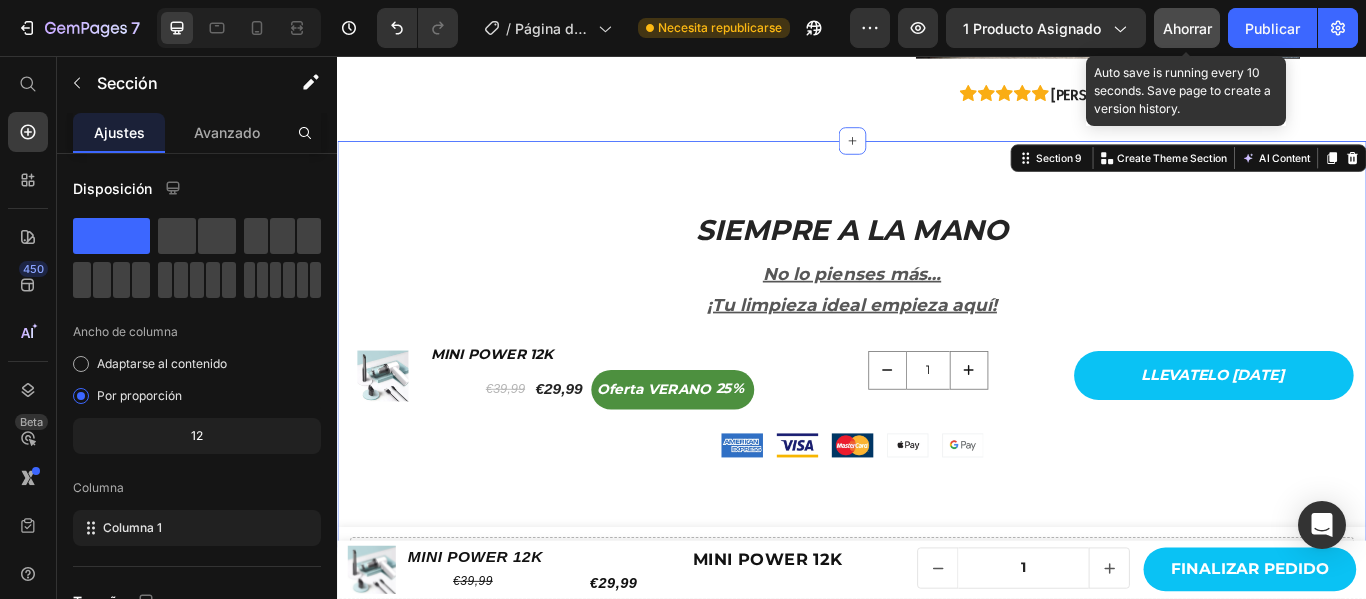 click on "Ahorrar" at bounding box center (1187, 28) 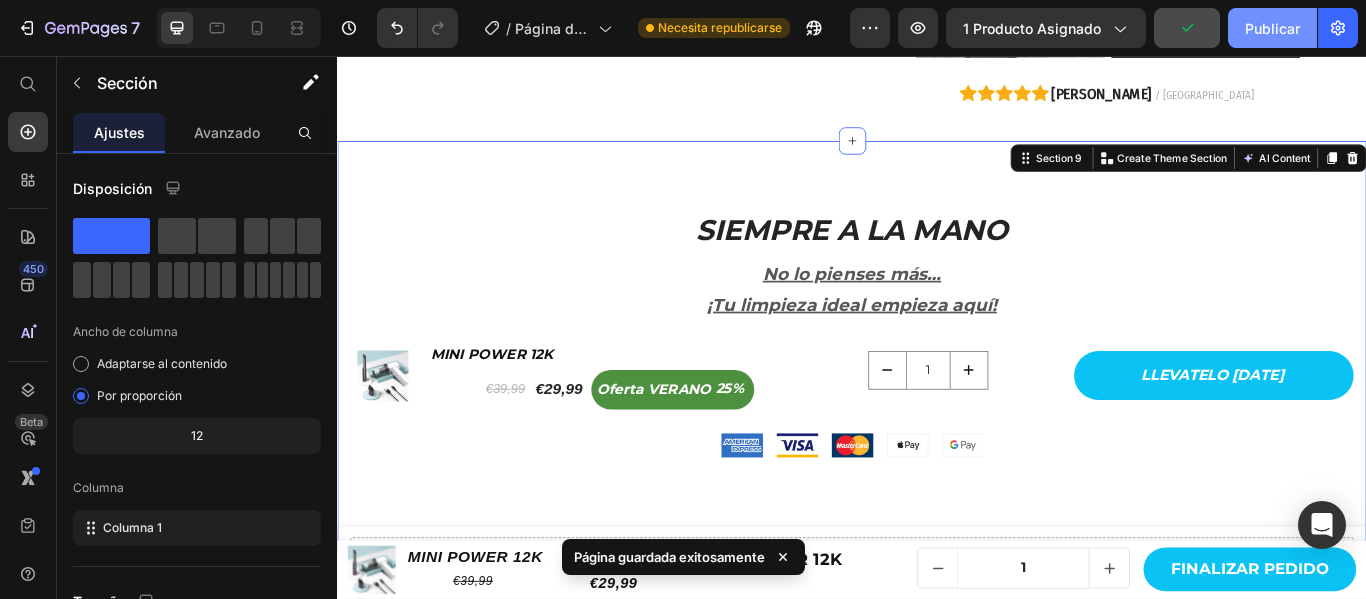 click on "Publicar" at bounding box center [1272, 28] 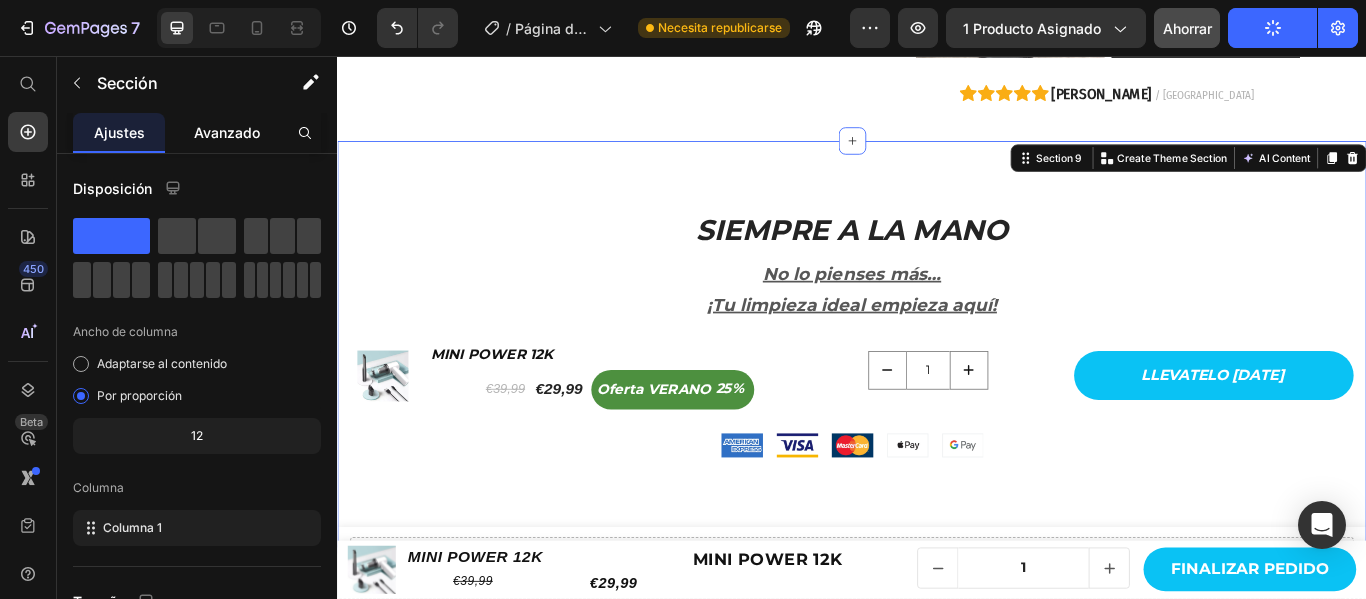 click on "Avanzado" at bounding box center [227, 132] 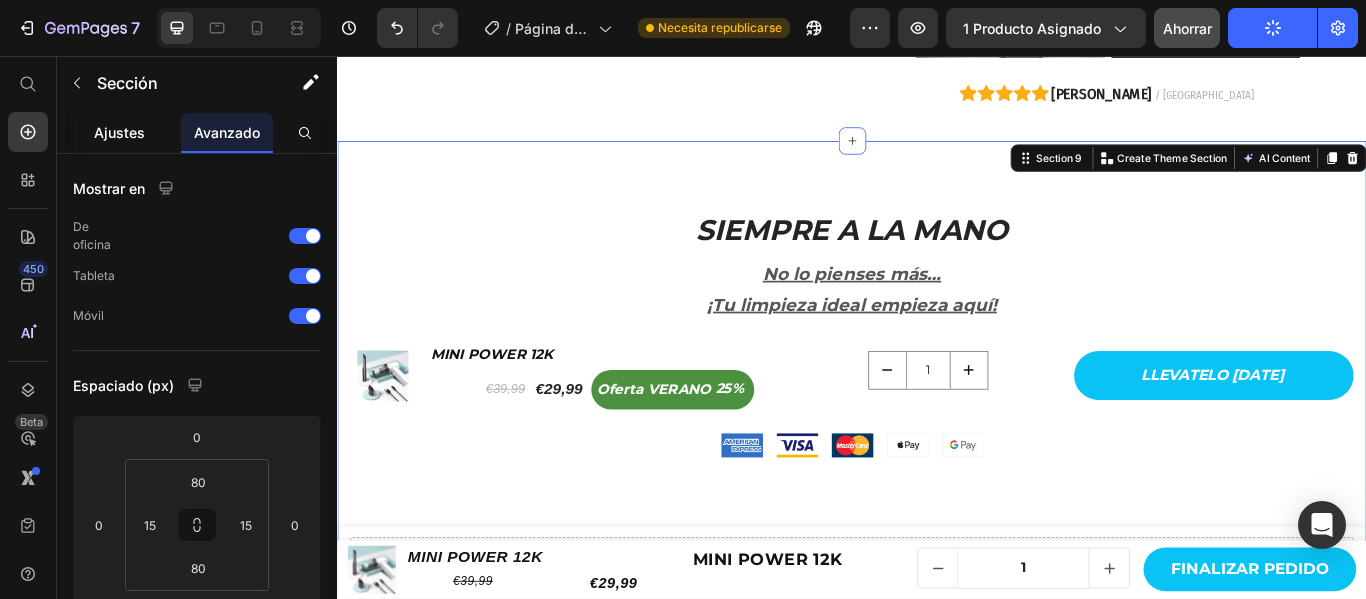 click on "Ajustes" at bounding box center [119, 132] 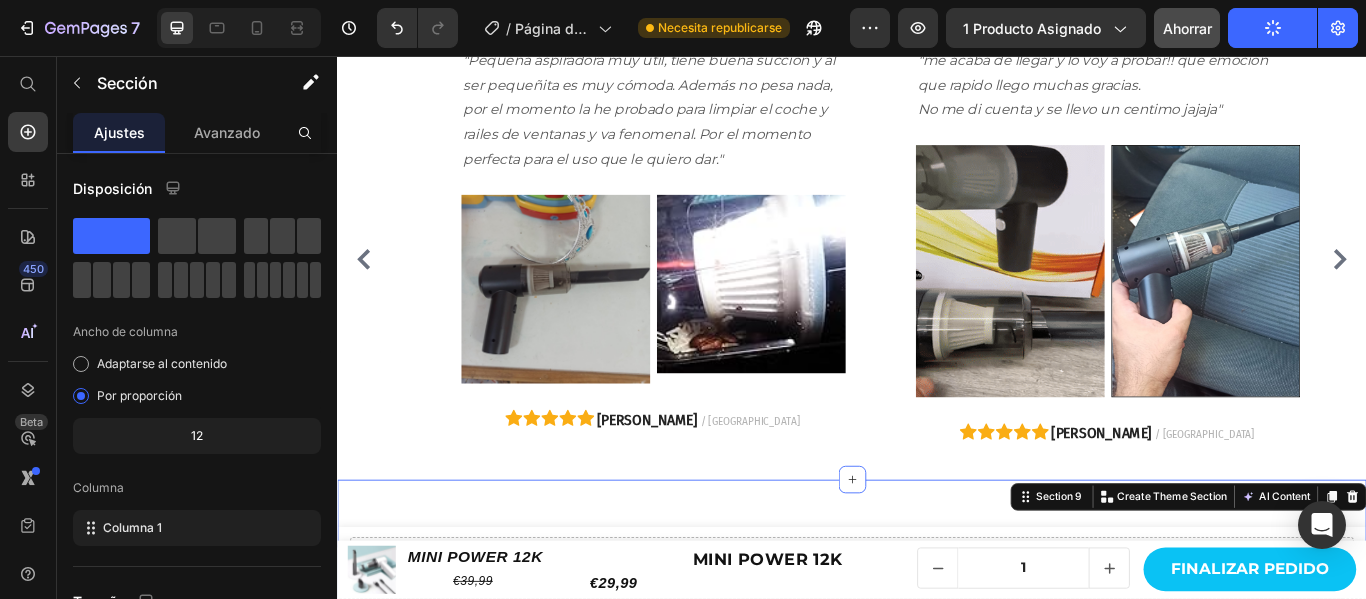 scroll, scrollTop: 2851, scrollLeft: 0, axis: vertical 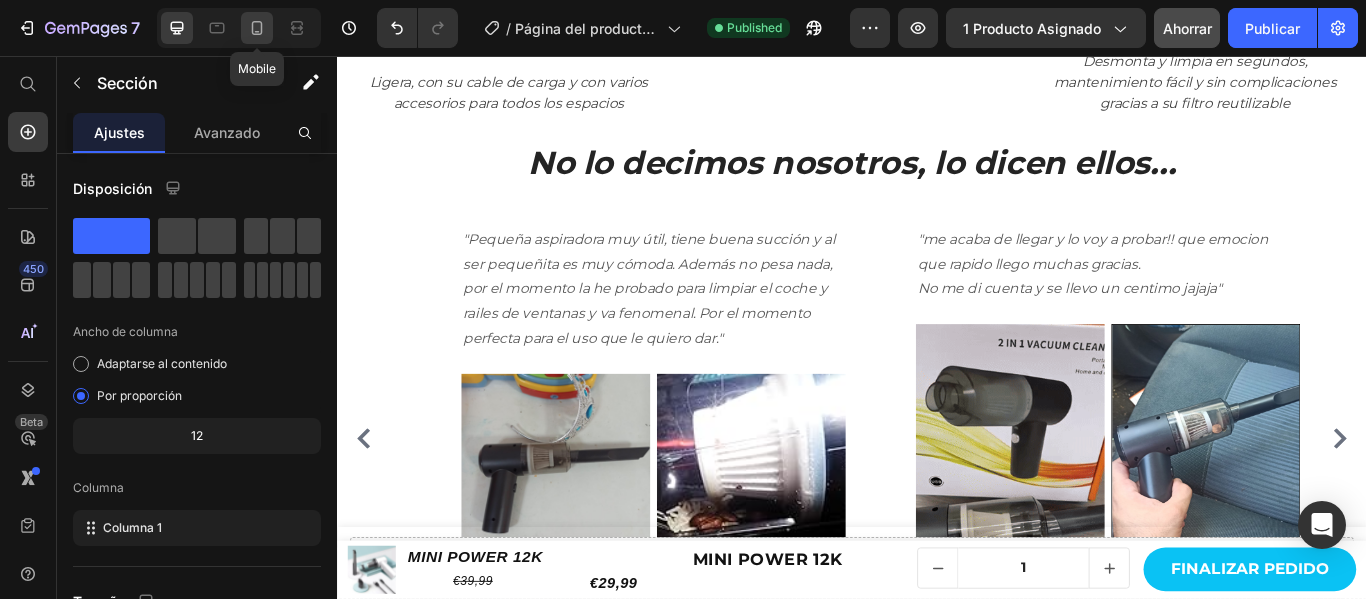 click 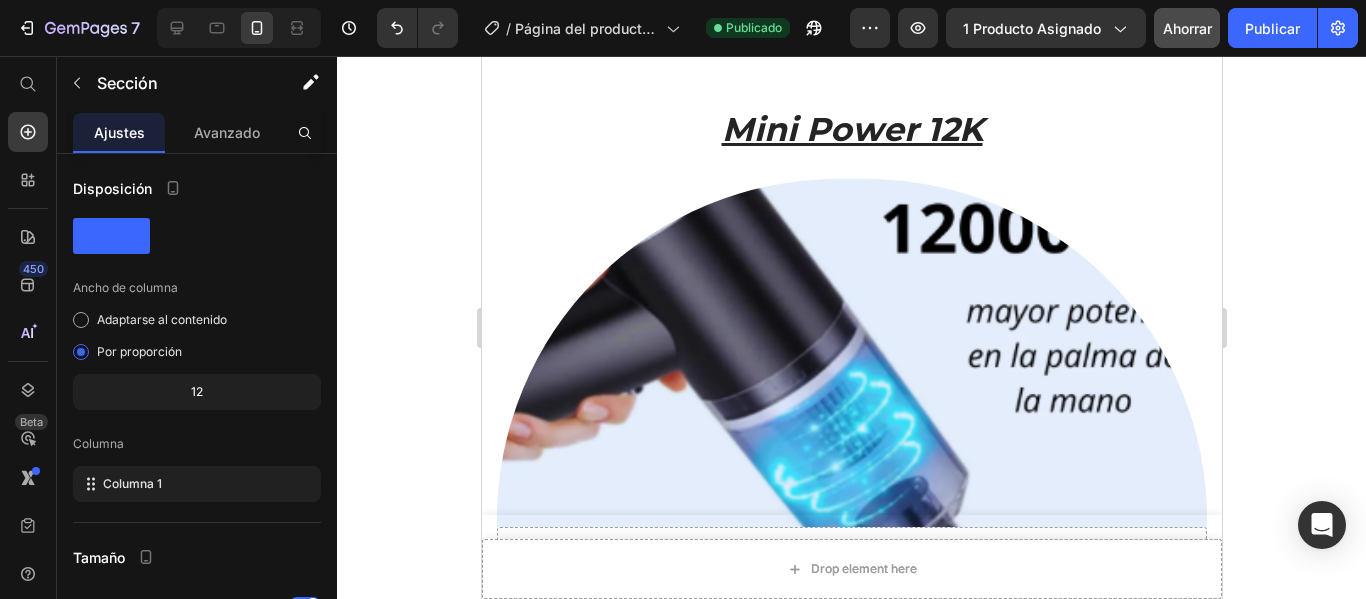 scroll, scrollTop: 3900, scrollLeft: 0, axis: vertical 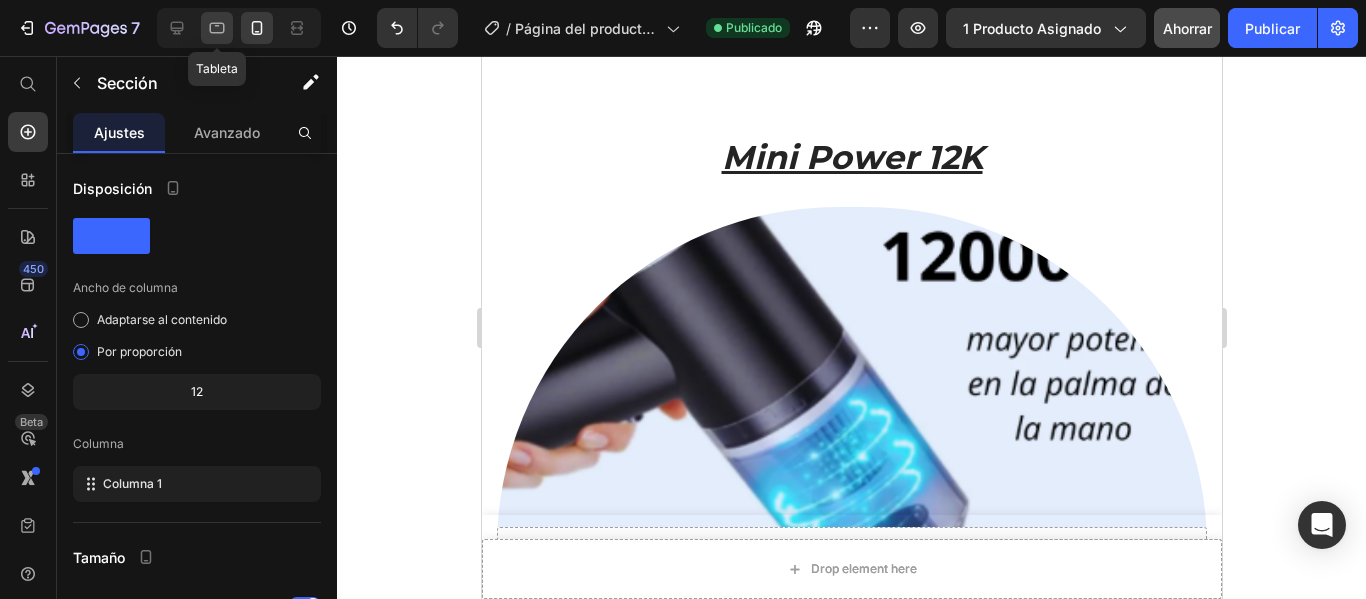 click 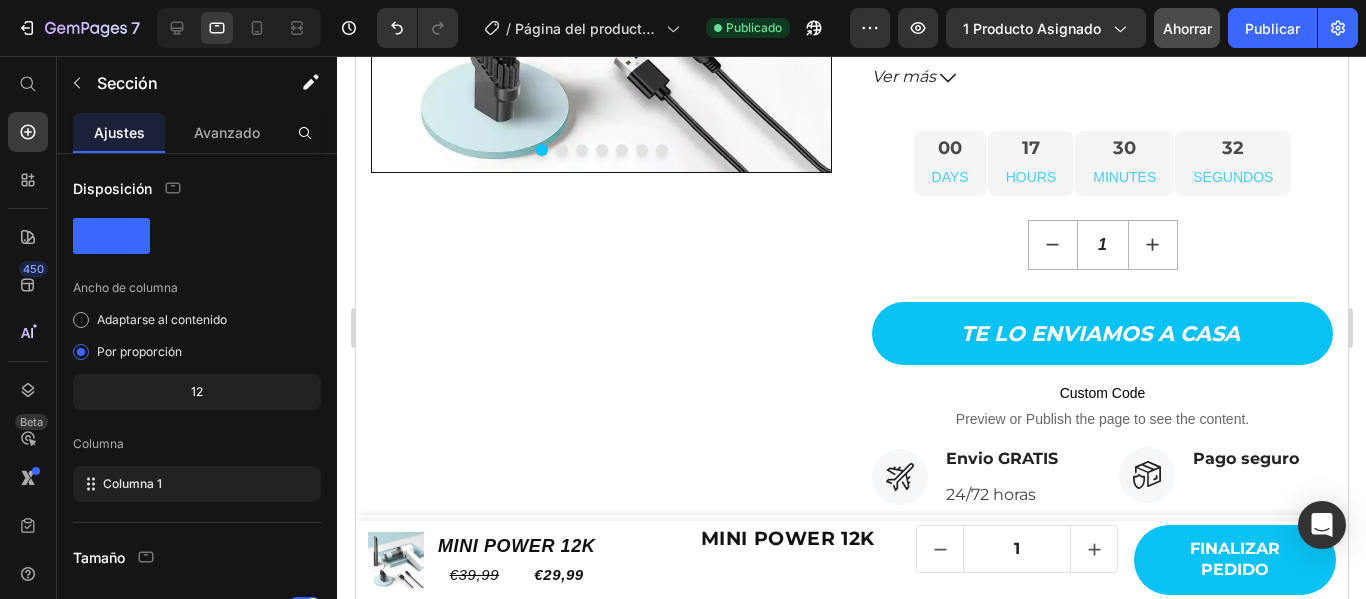 scroll, scrollTop: 0, scrollLeft: 0, axis: both 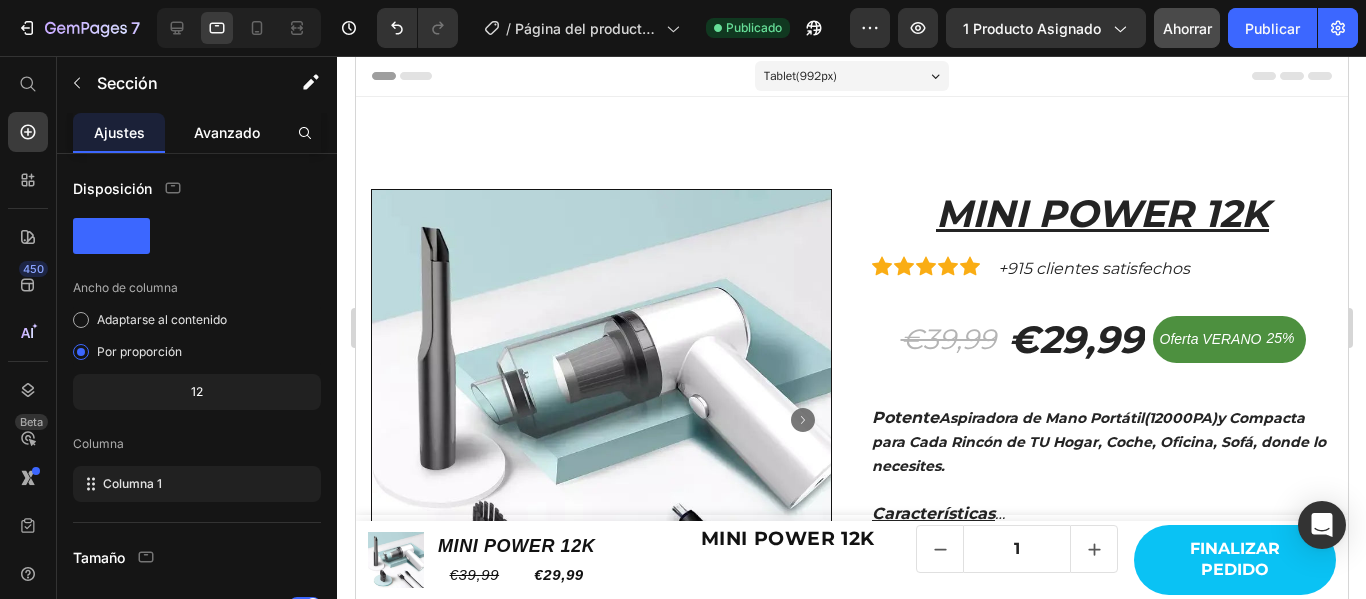 click on "Avanzado" at bounding box center (227, 132) 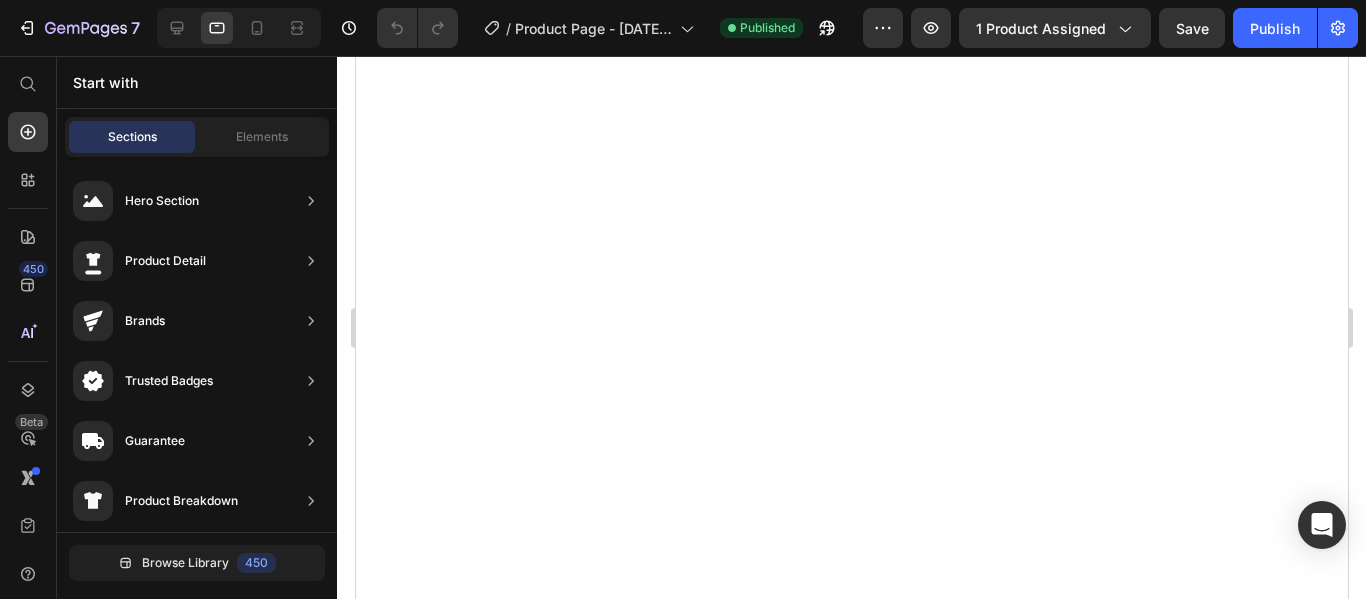 scroll, scrollTop: 0, scrollLeft: 0, axis: both 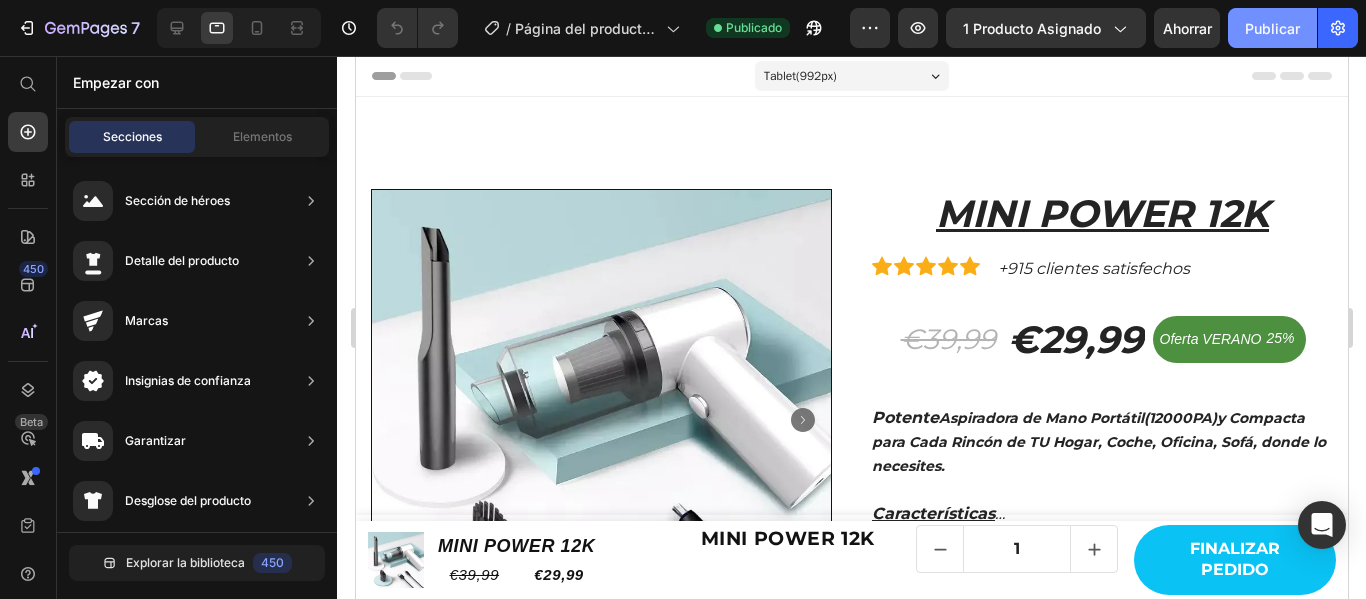 click on "Publicar" at bounding box center [1272, 28] 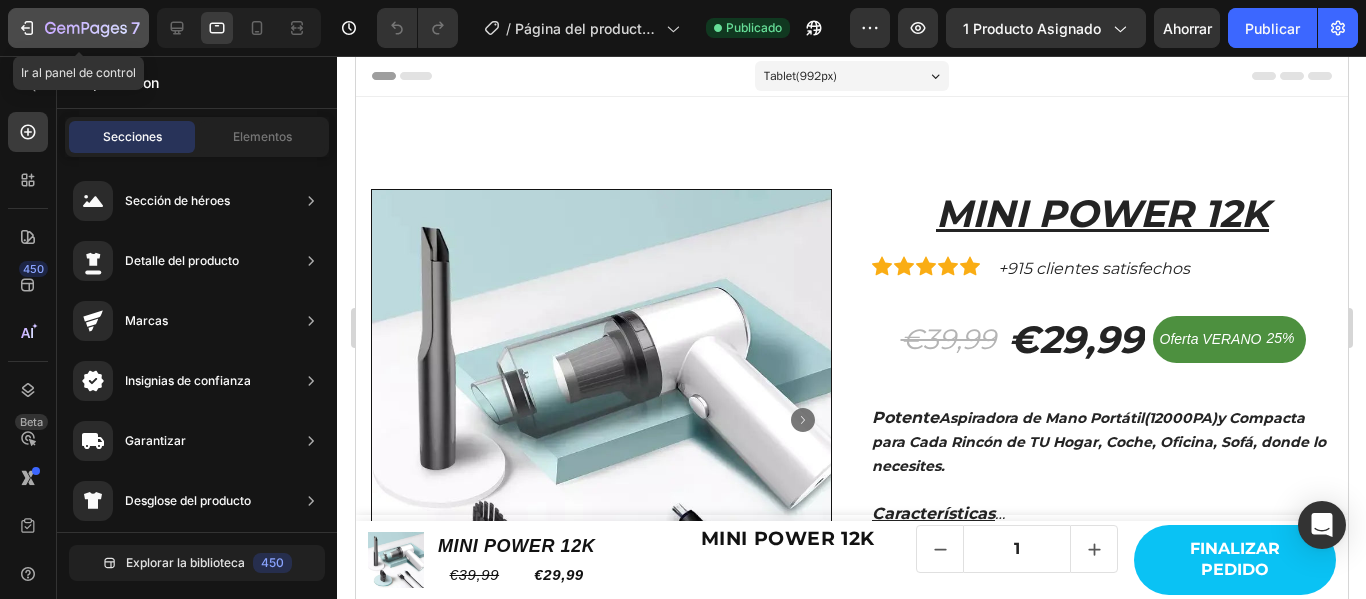 click 